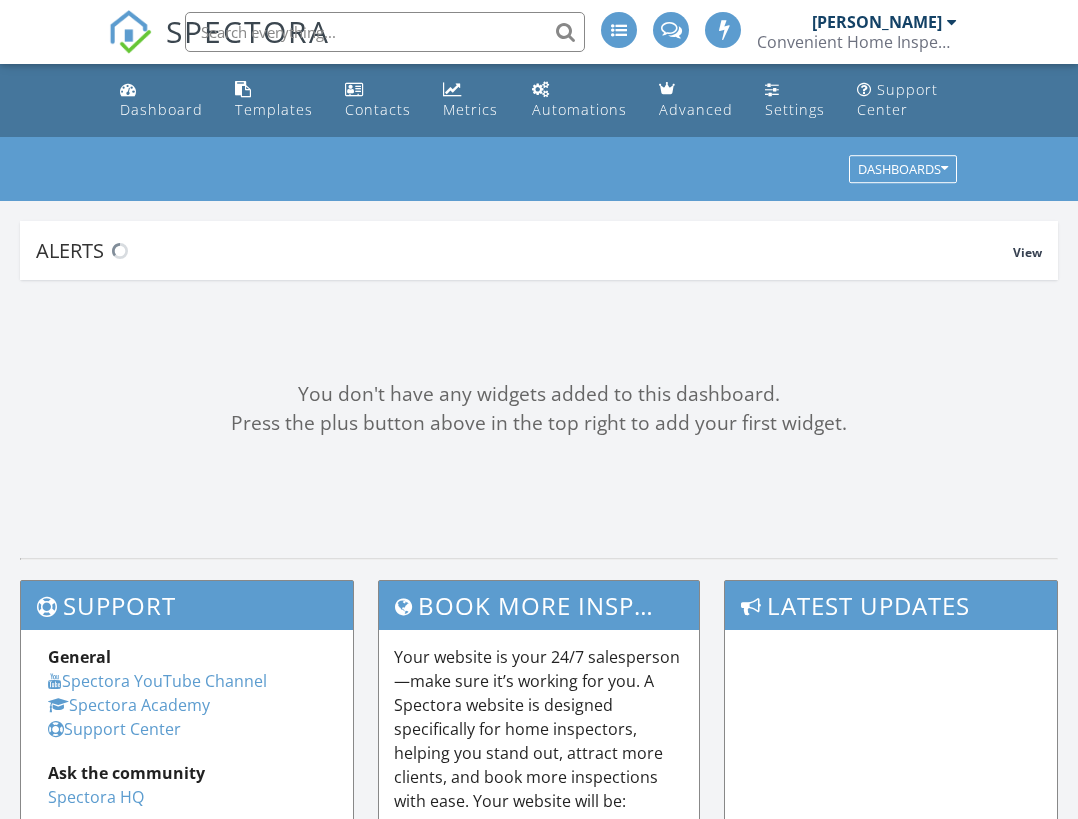 scroll, scrollTop: 0, scrollLeft: 0, axis: both 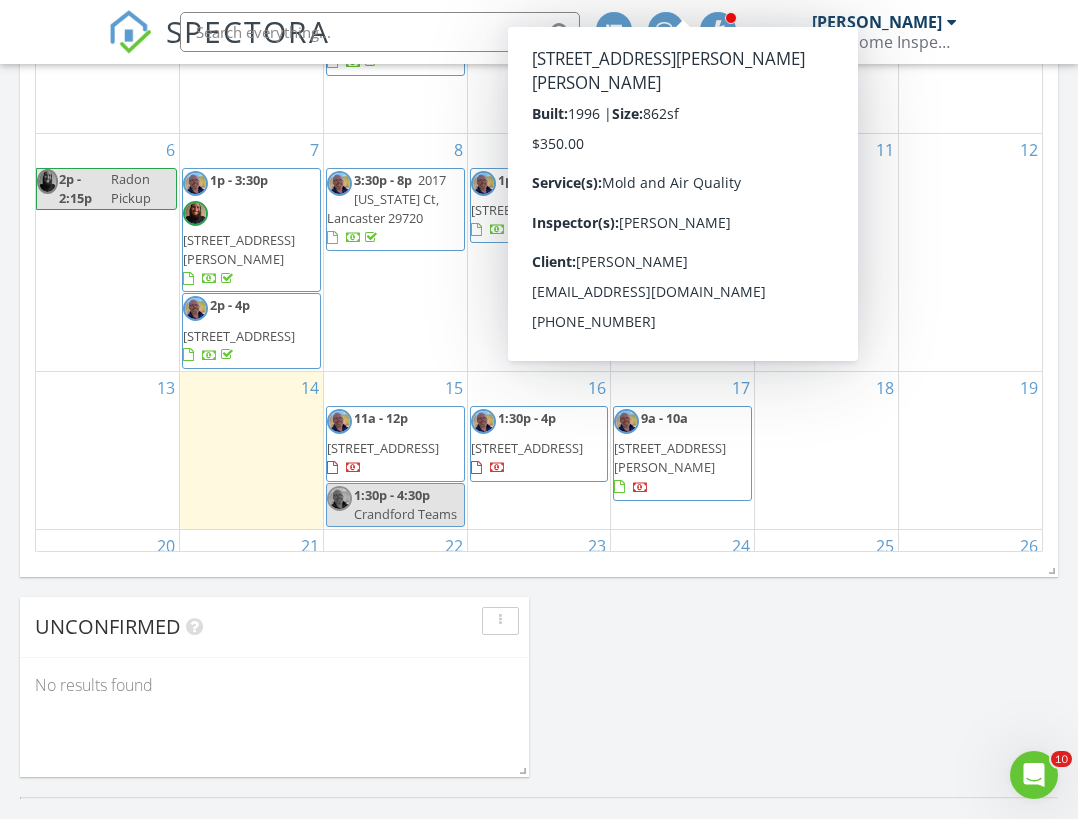 click on "16
1:30p - 4p
3790 Backwater St 147, Concord 28027" at bounding box center (539, 450) 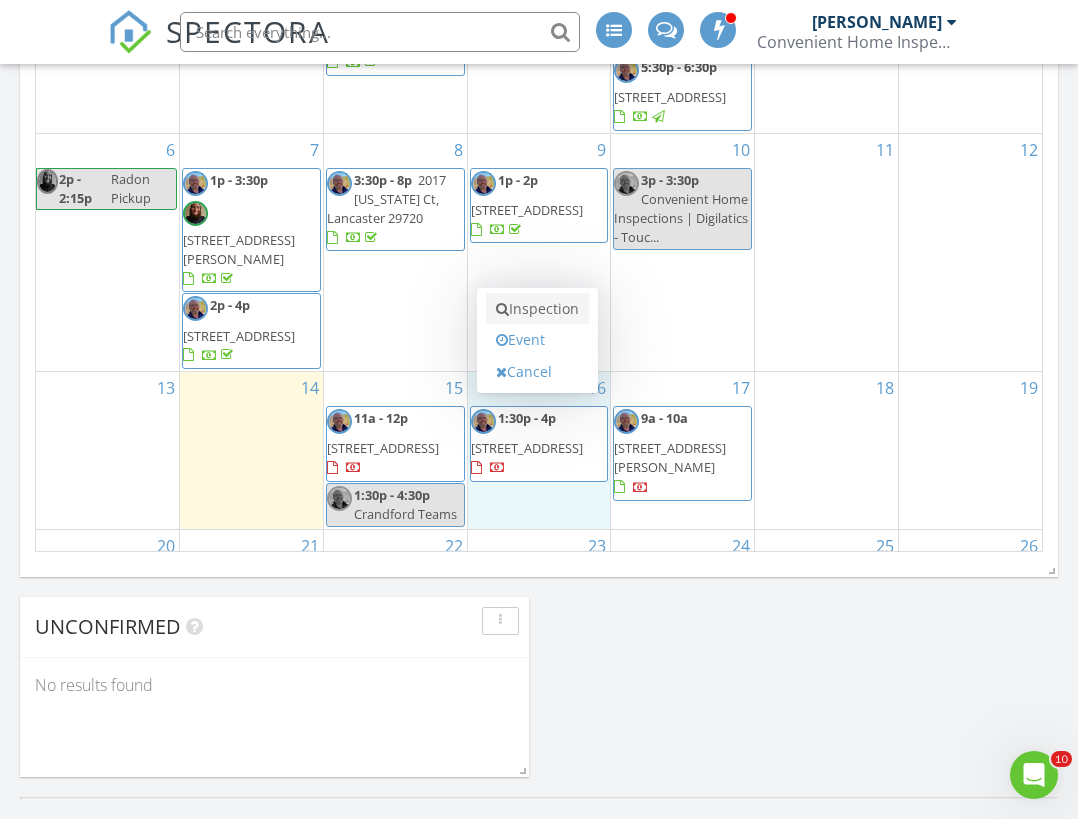 click on "Inspection" at bounding box center (537, 309) 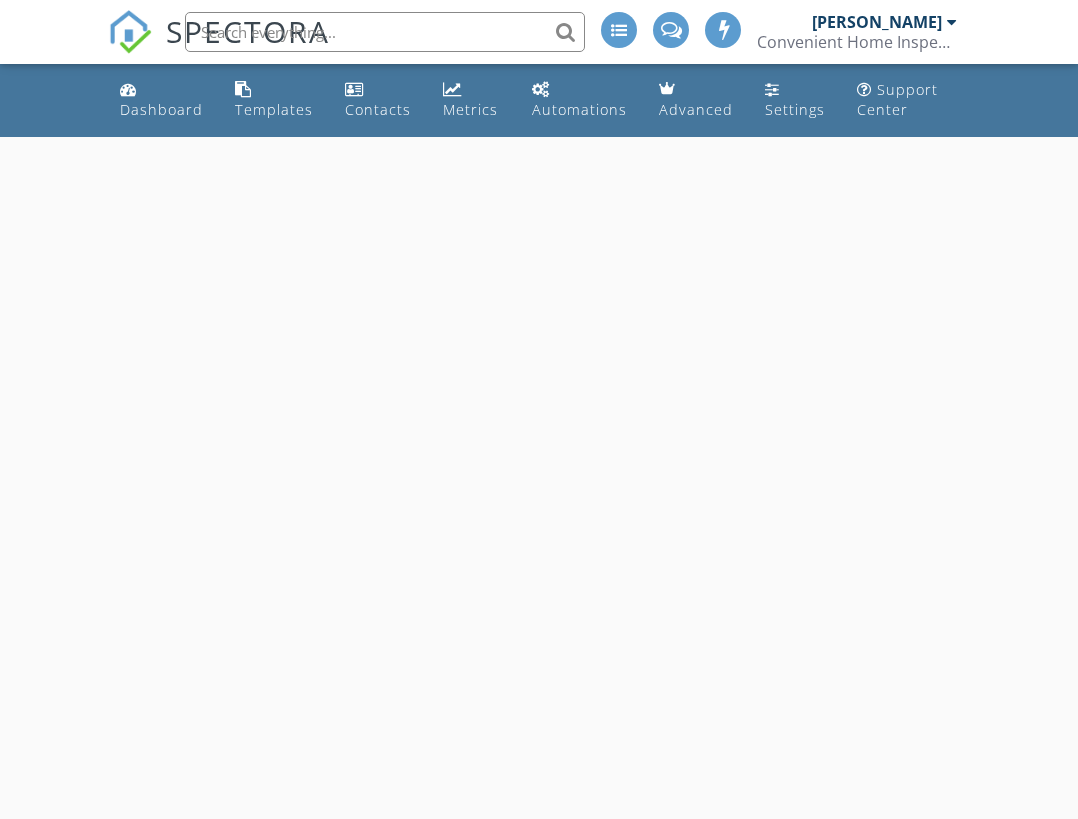 scroll, scrollTop: 0, scrollLeft: 0, axis: both 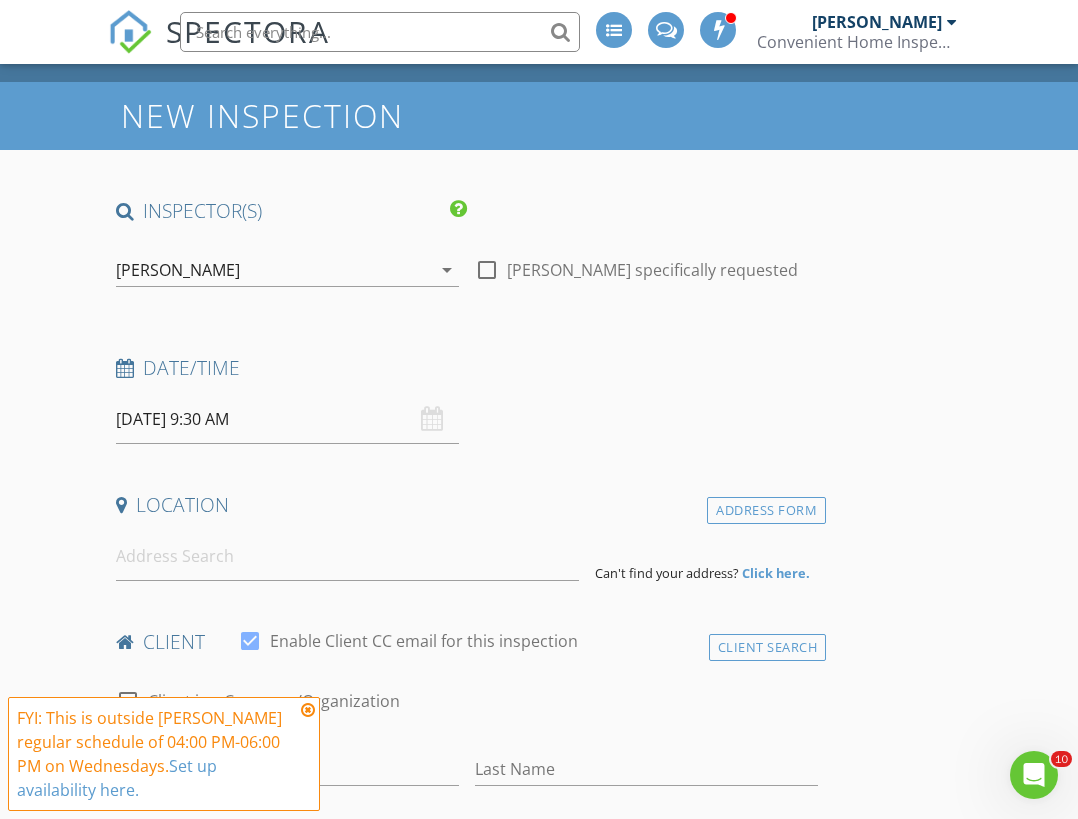 click on "07/16/2025 9:30 AM" at bounding box center [287, 419] 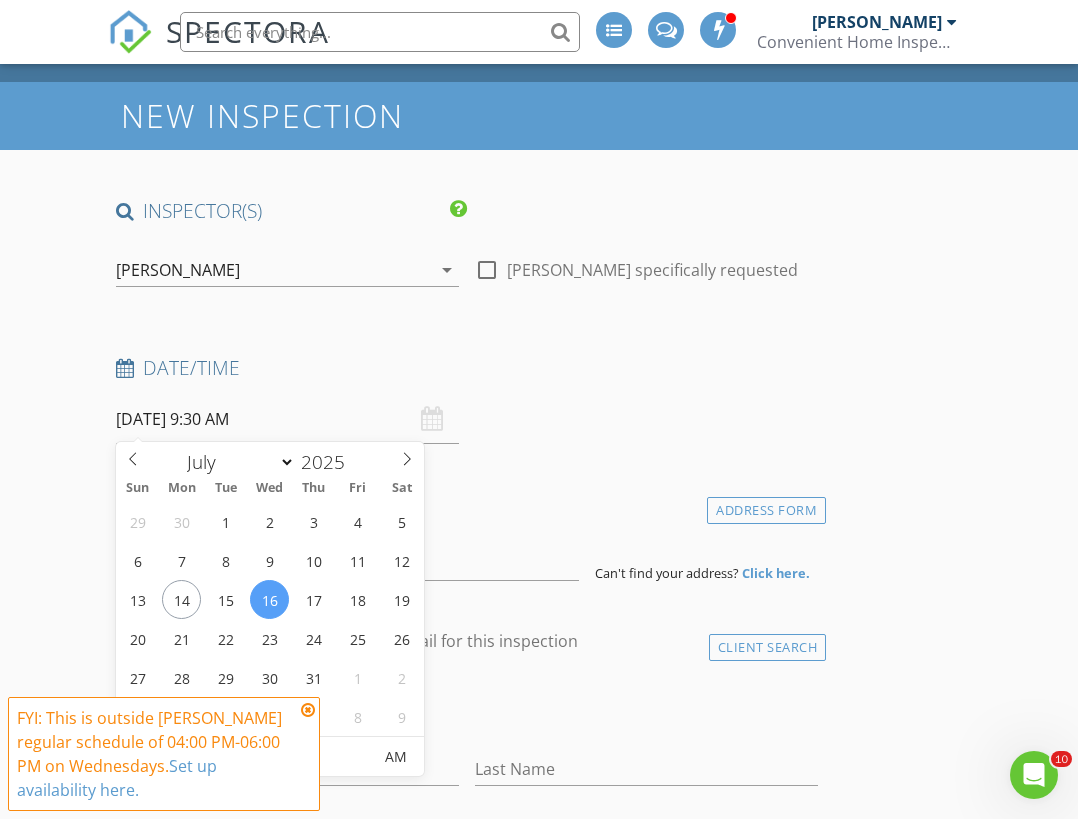 click at bounding box center (308, 710) 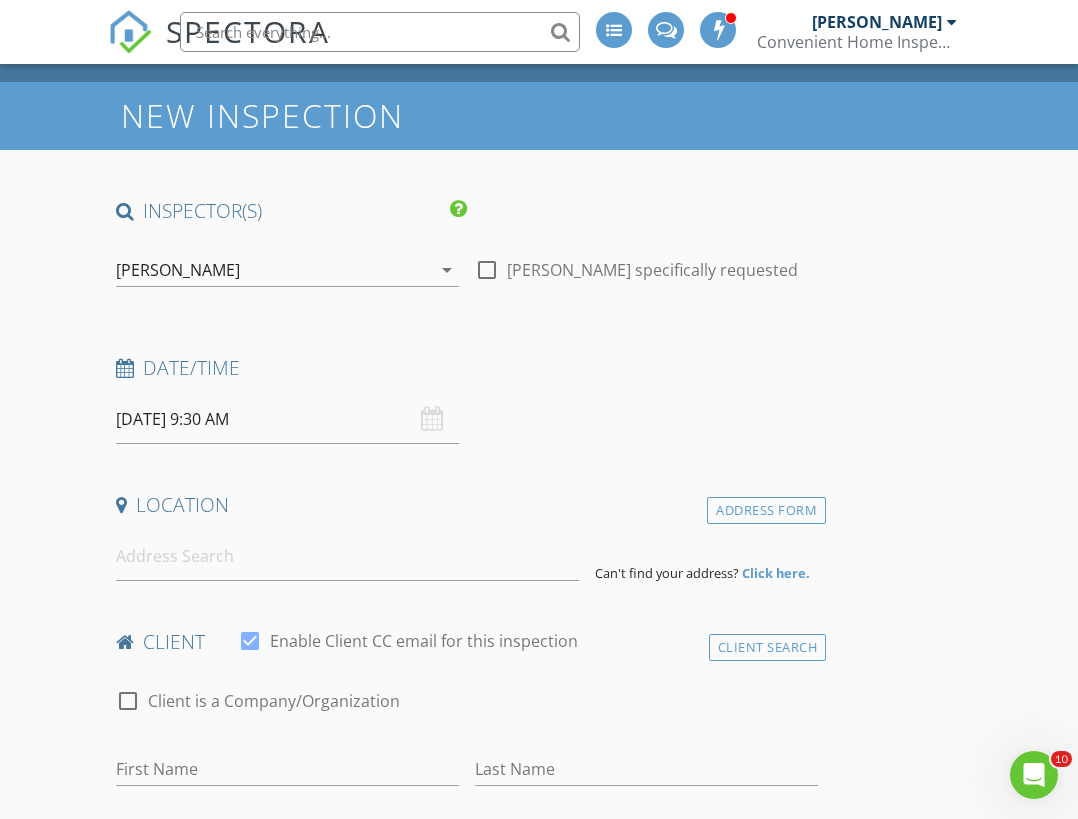 click on "07/16/2025 9:30 AM" at bounding box center [287, 419] 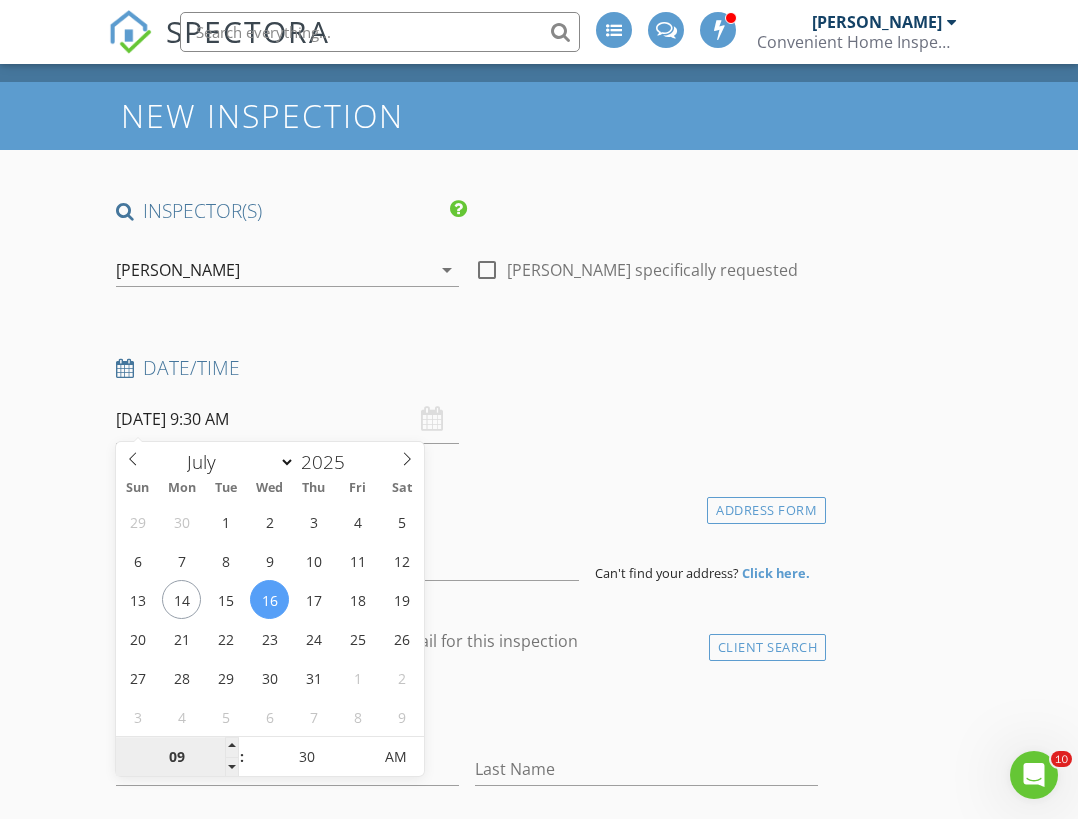 click on "09" at bounding box center [177, 758] 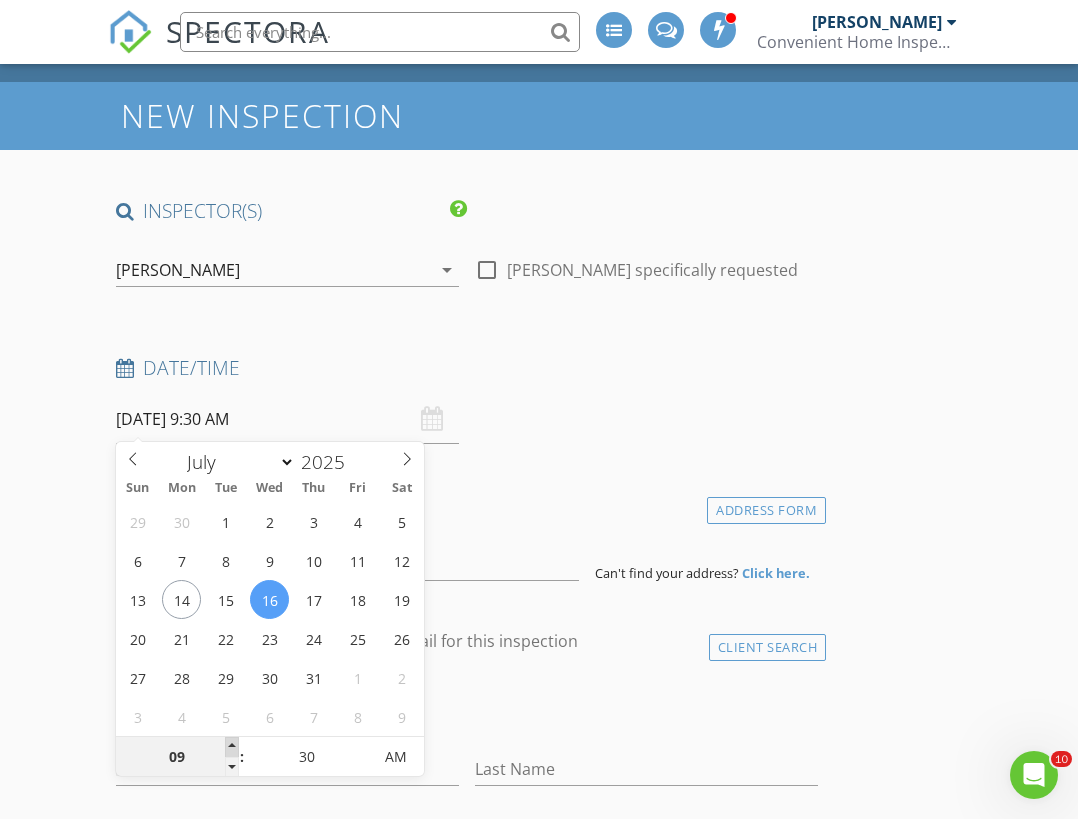 click at bounding box center (232, 747) 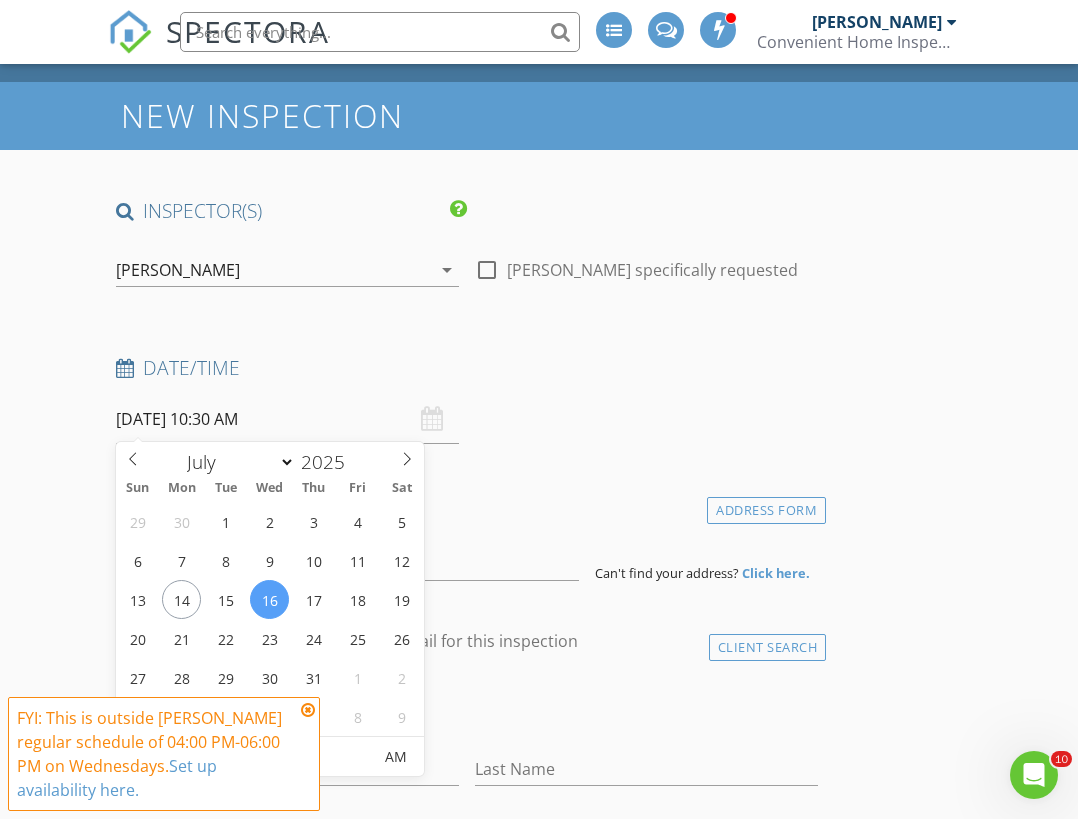 click at bounding box center (308, 710) 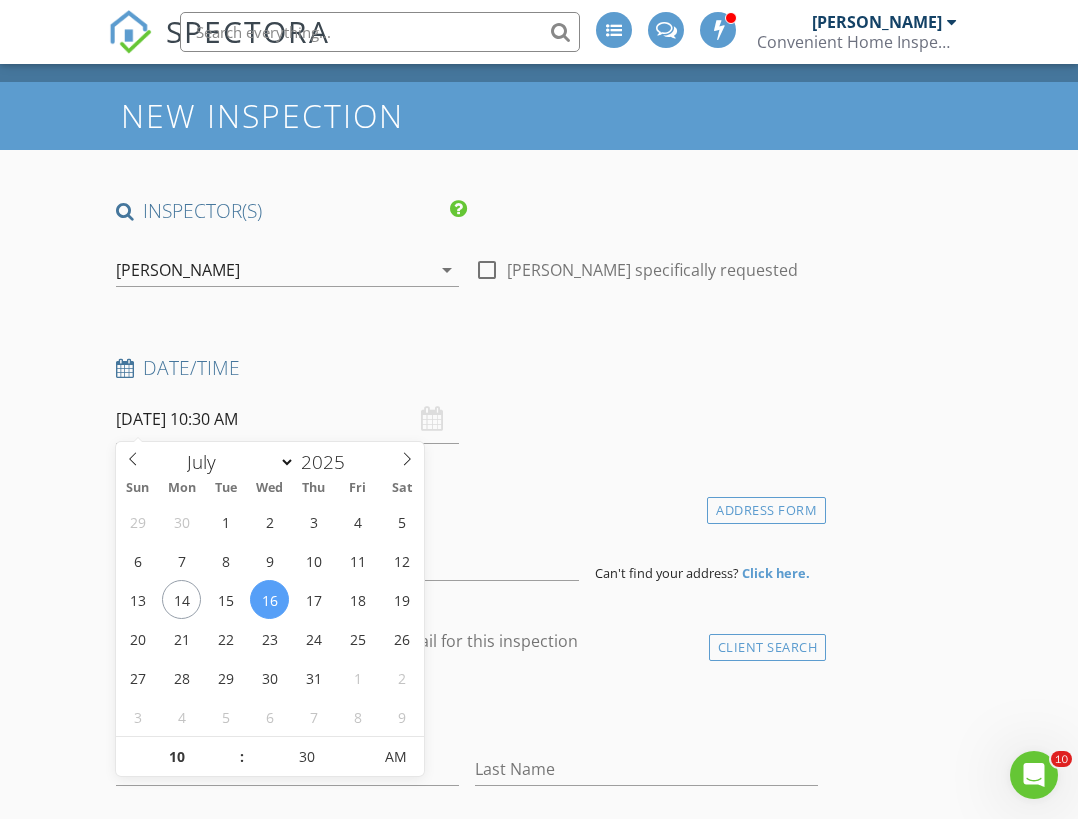 click on "07/16/2025 10:30 AM" at bounding box center (287, 419) 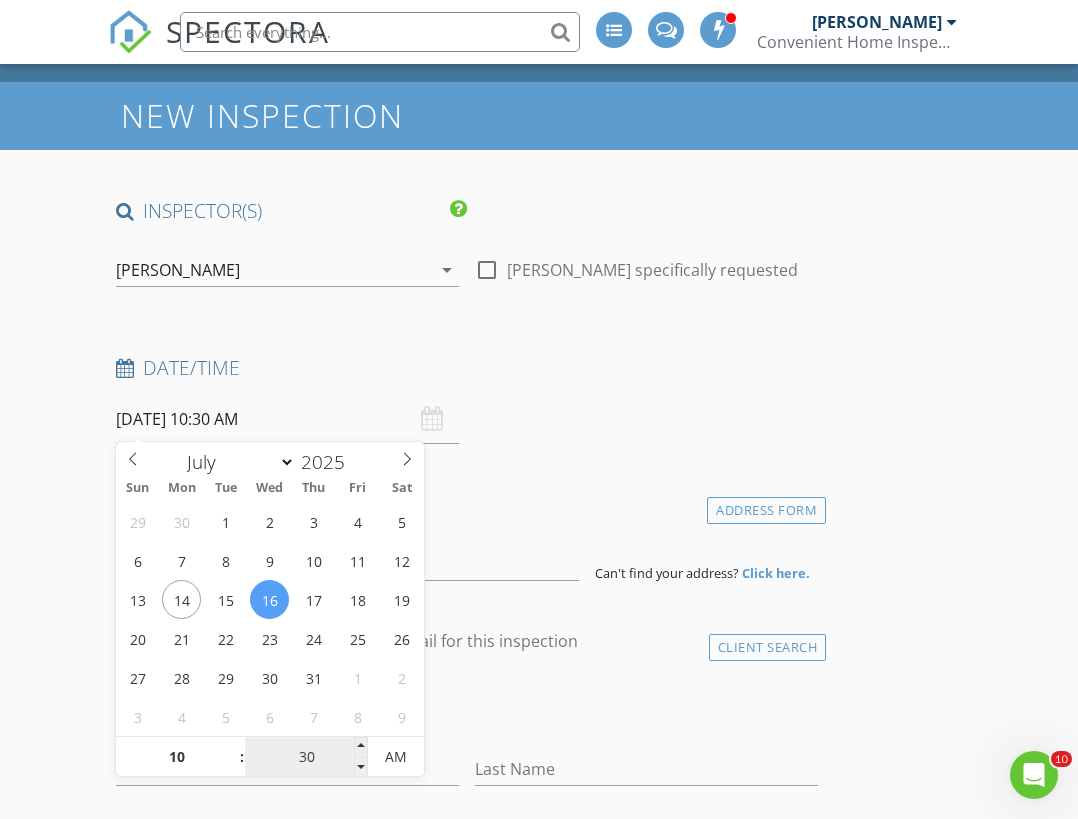 click on "30" at bounding box center [306, 758] 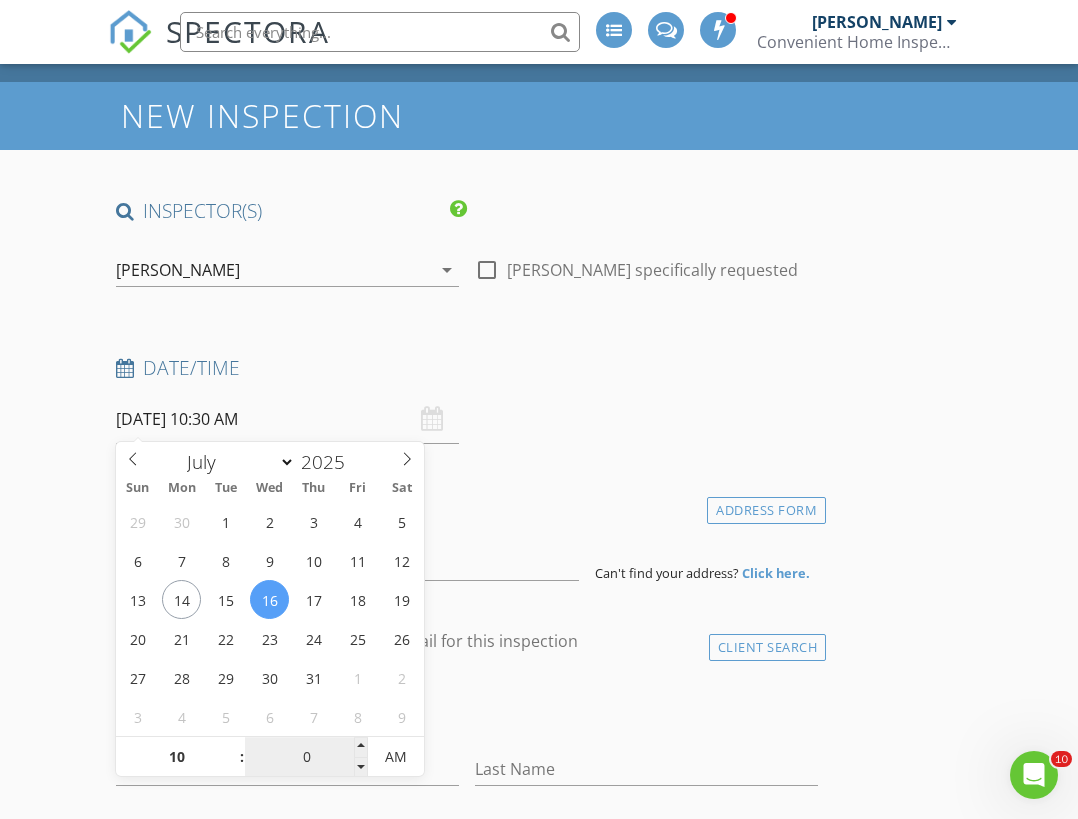 type on "00" 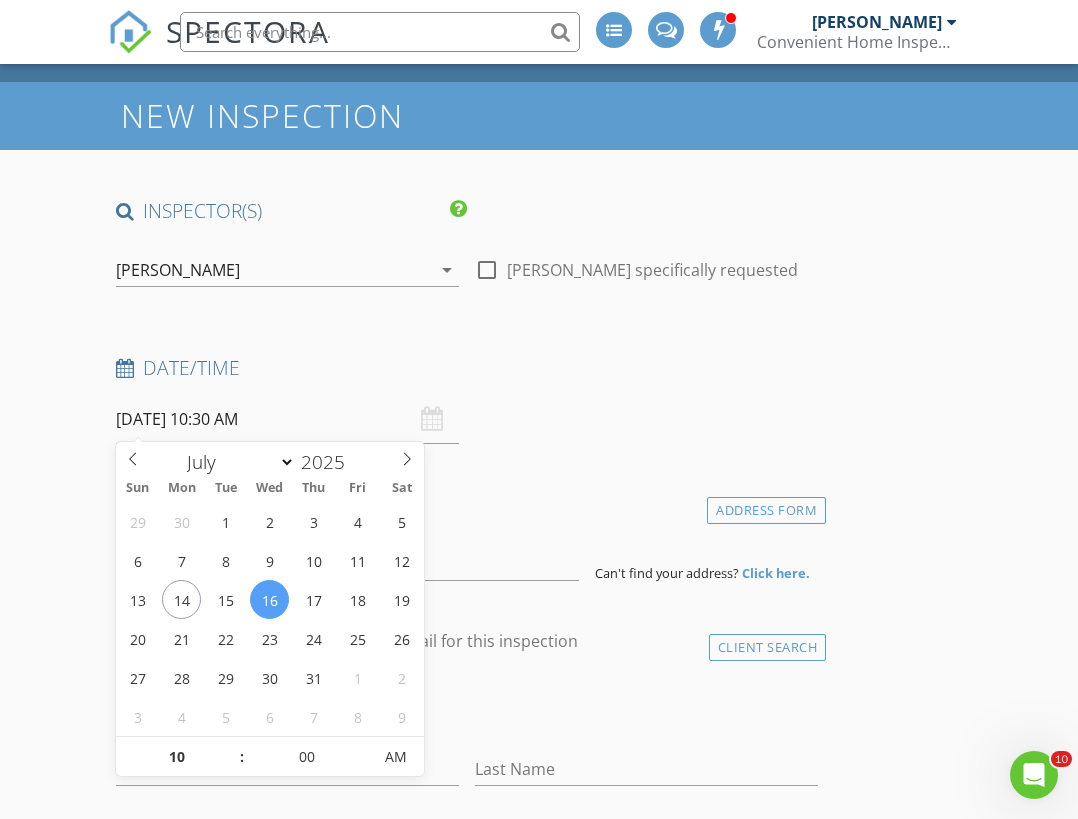 type on "07/16/2025 10:00 AM" 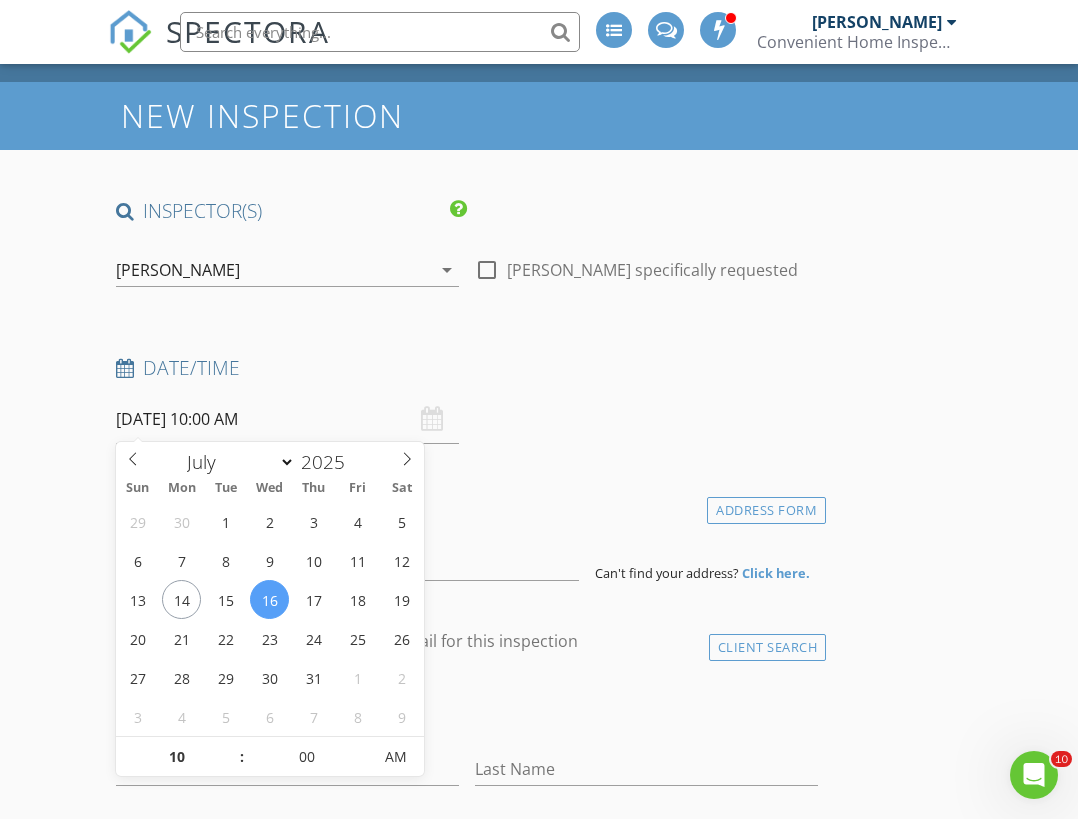 click on "Date/Time
07/16/2025 10:00 AM" at bounding box center [467, 399] 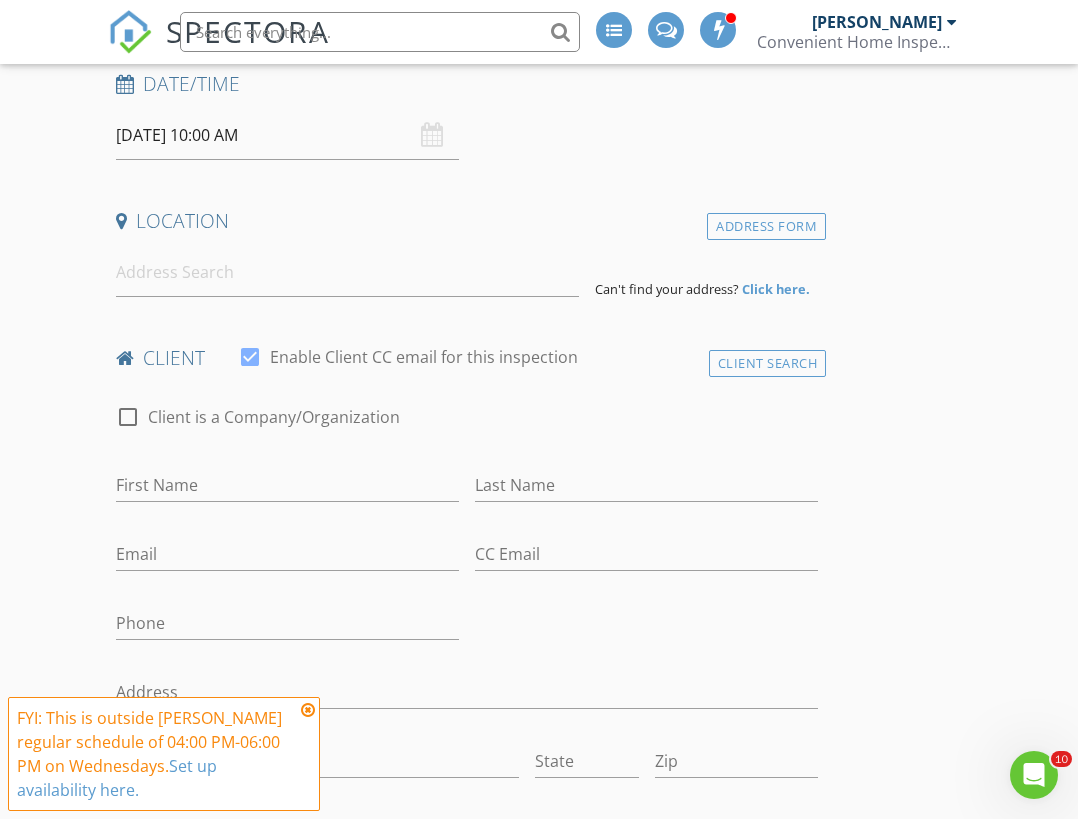scroll, scrollTop: 343, scrollLeft: 0, axis: vertical 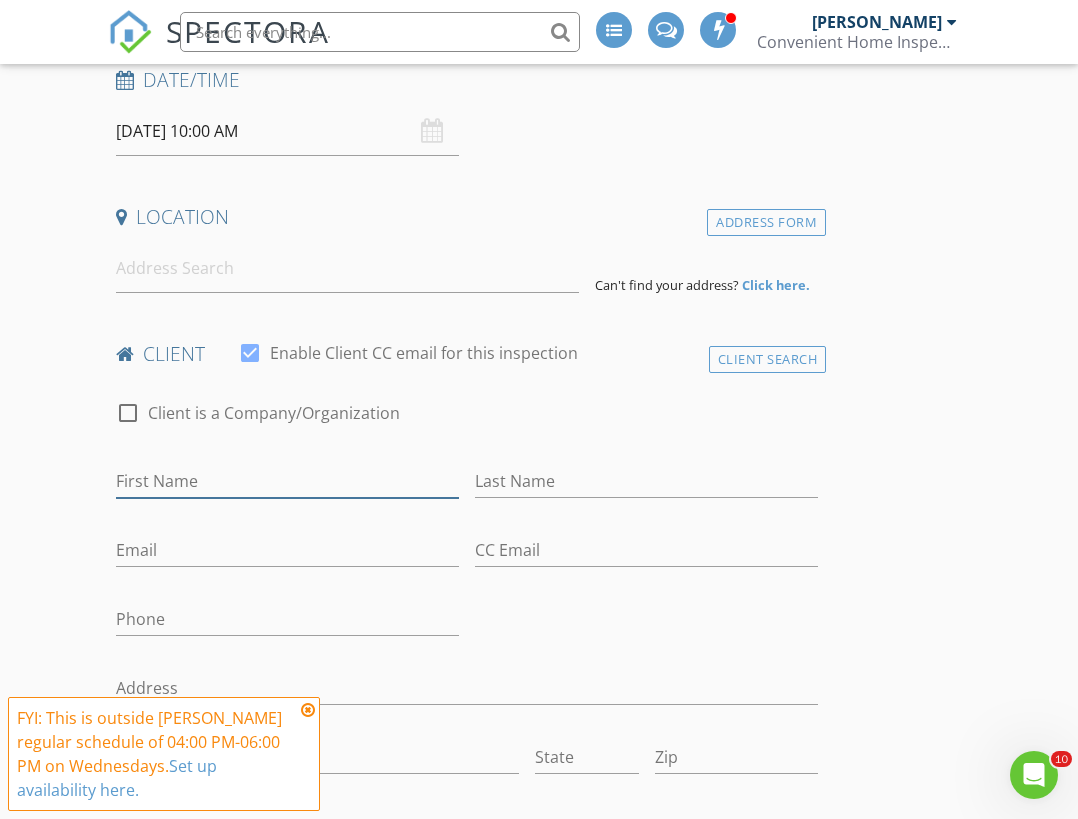 click on "First Name" at bounding box center (287, 481) 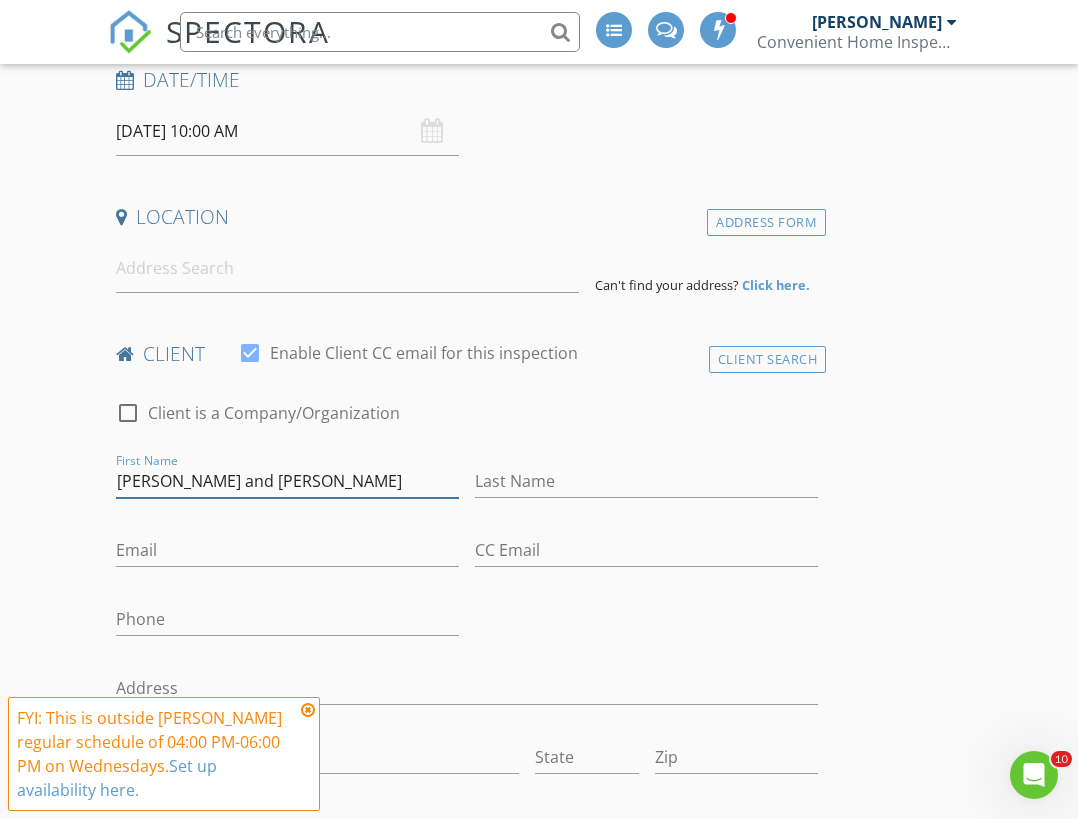 type on "Kristen and Mike" 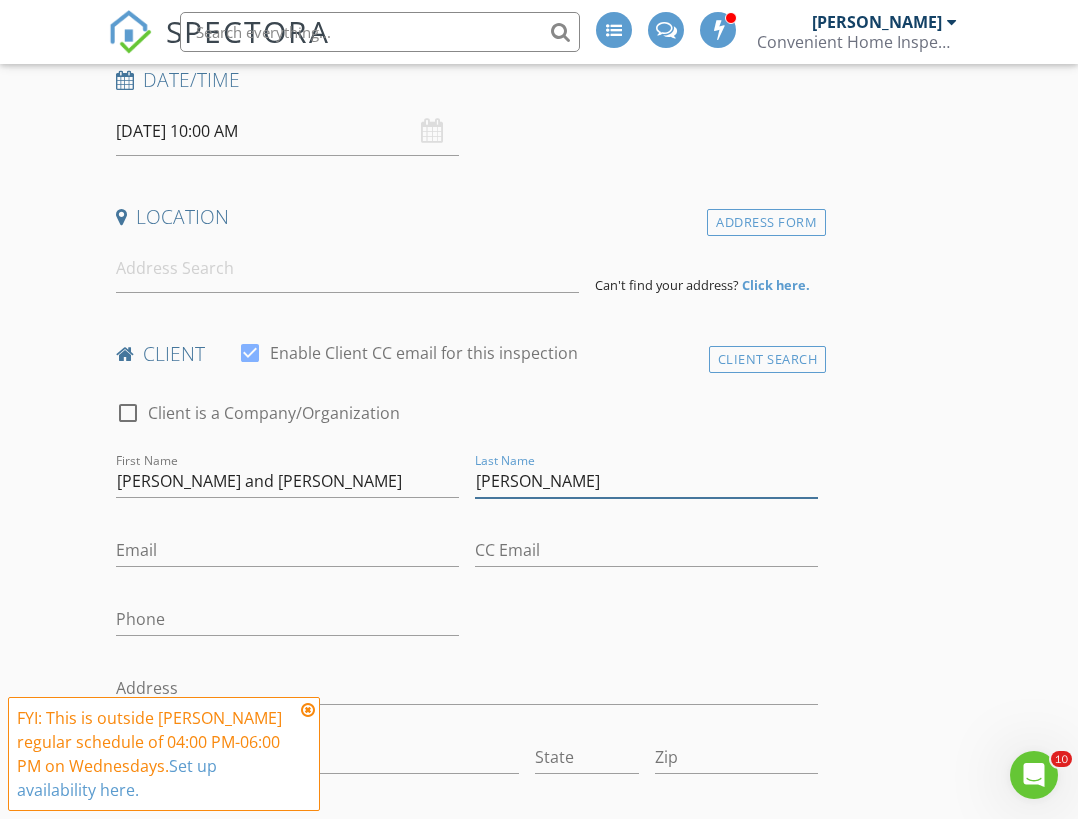 type on "Krueger" 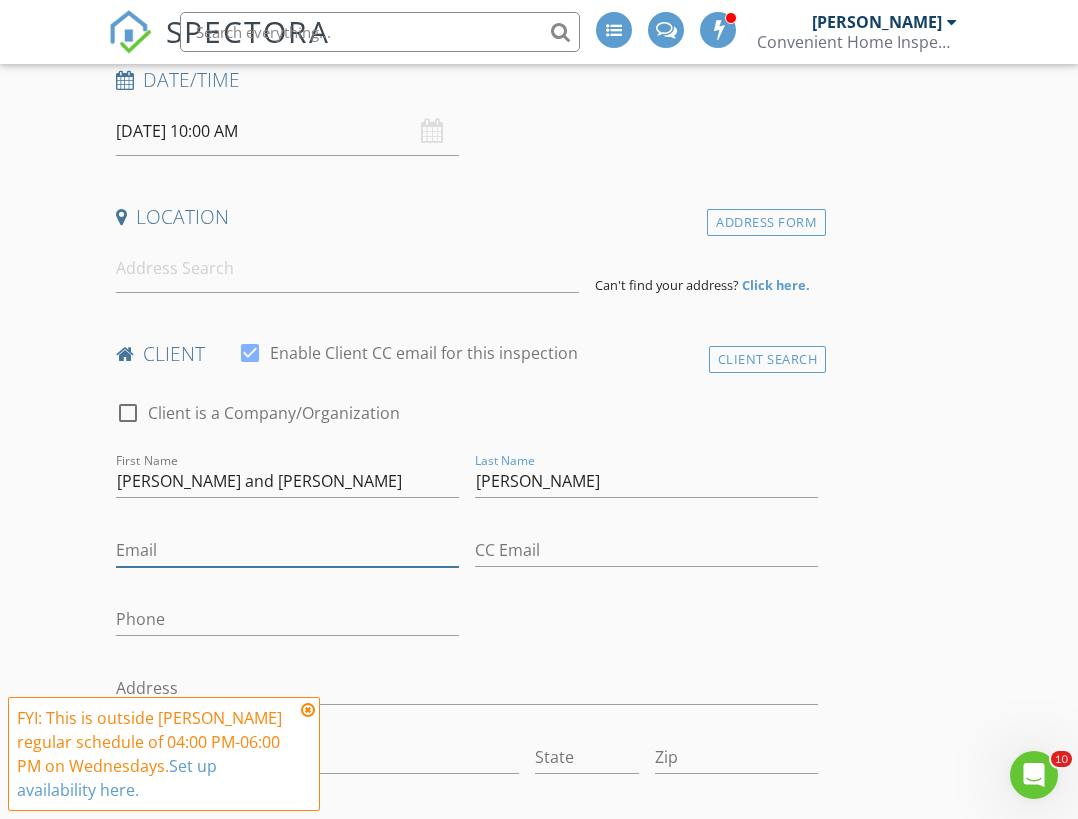 click on "Email" at bounding box center [287, 550] 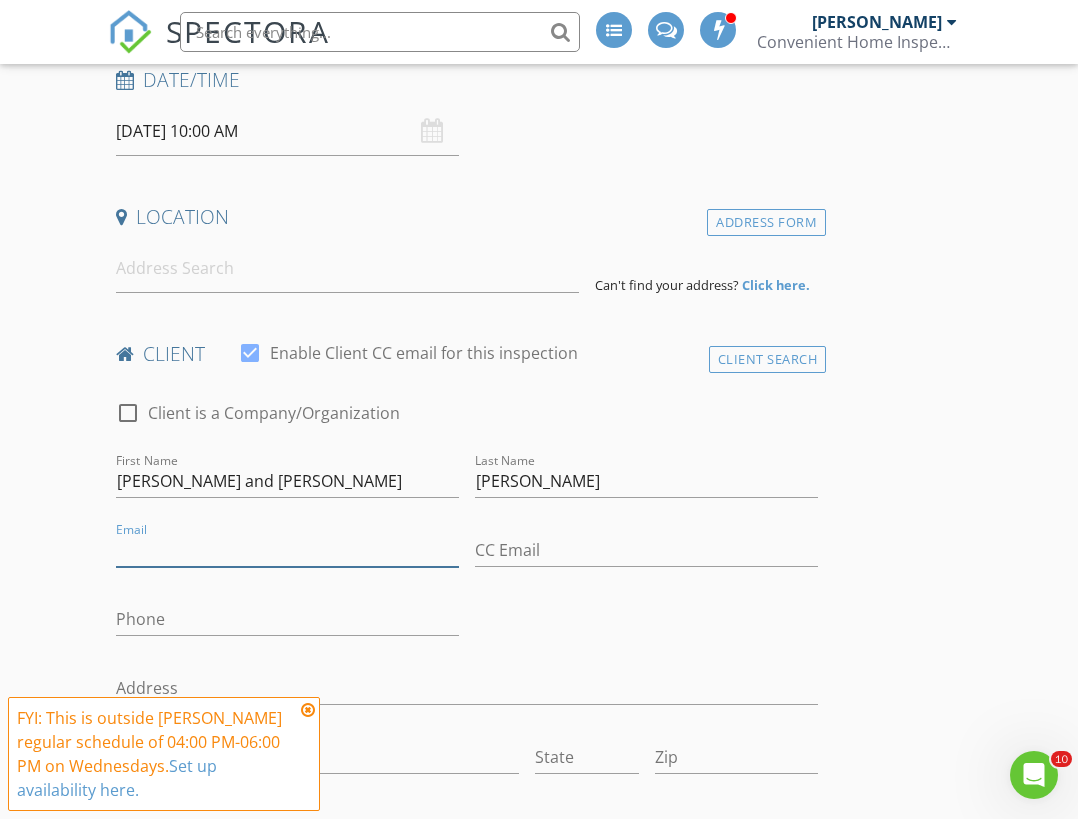 paste on "Kkrueger198@gmail.com" 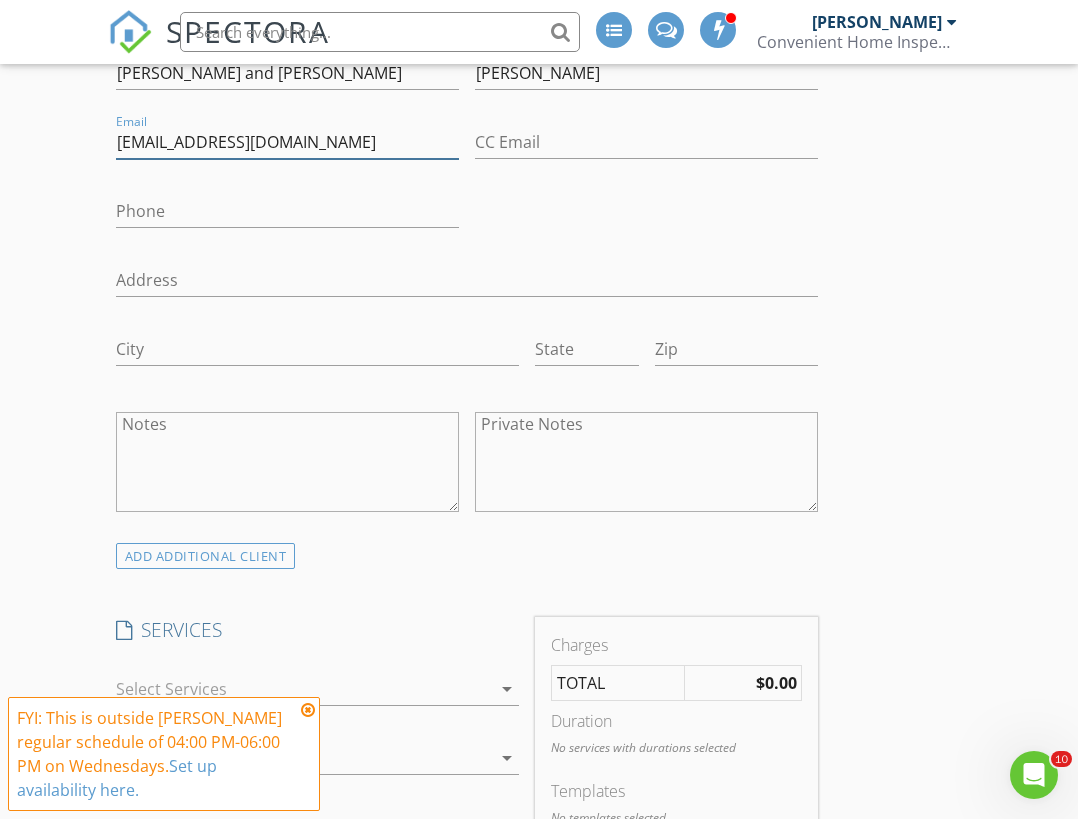 scroll, scrollTop: 756, scrollLeft: 0, axis: vertical 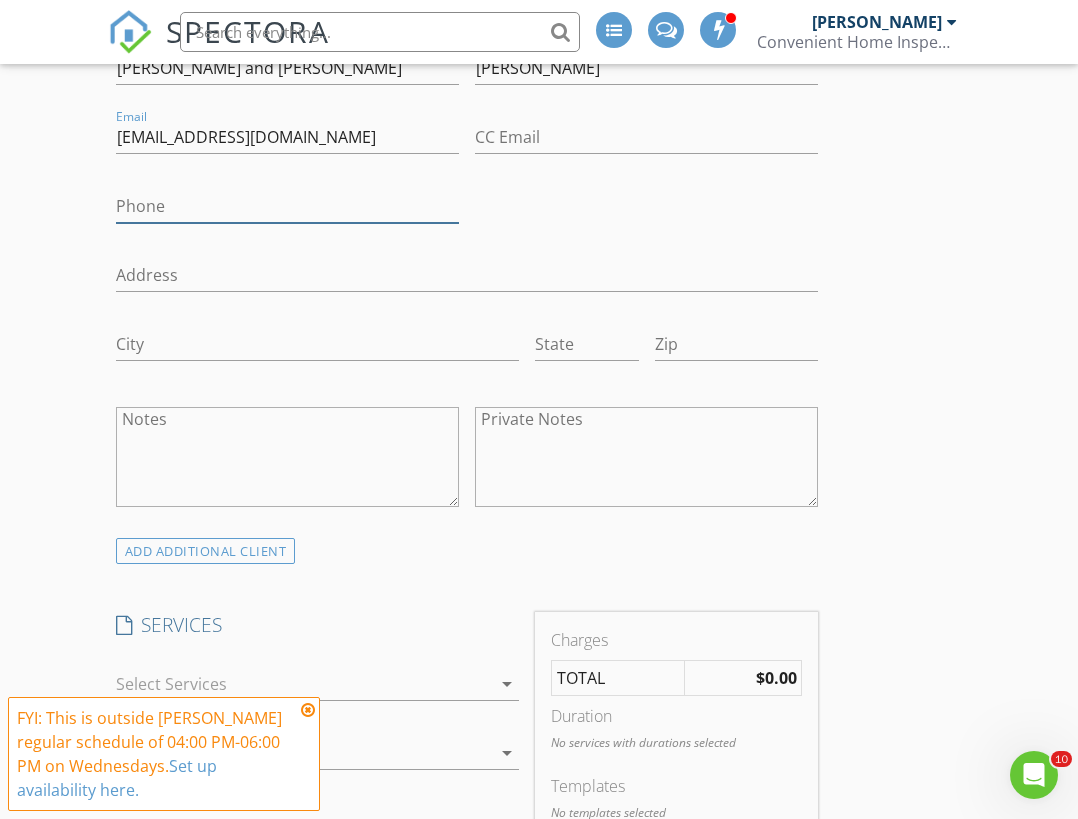 click on "Phone" at bounding box center (287, 206) 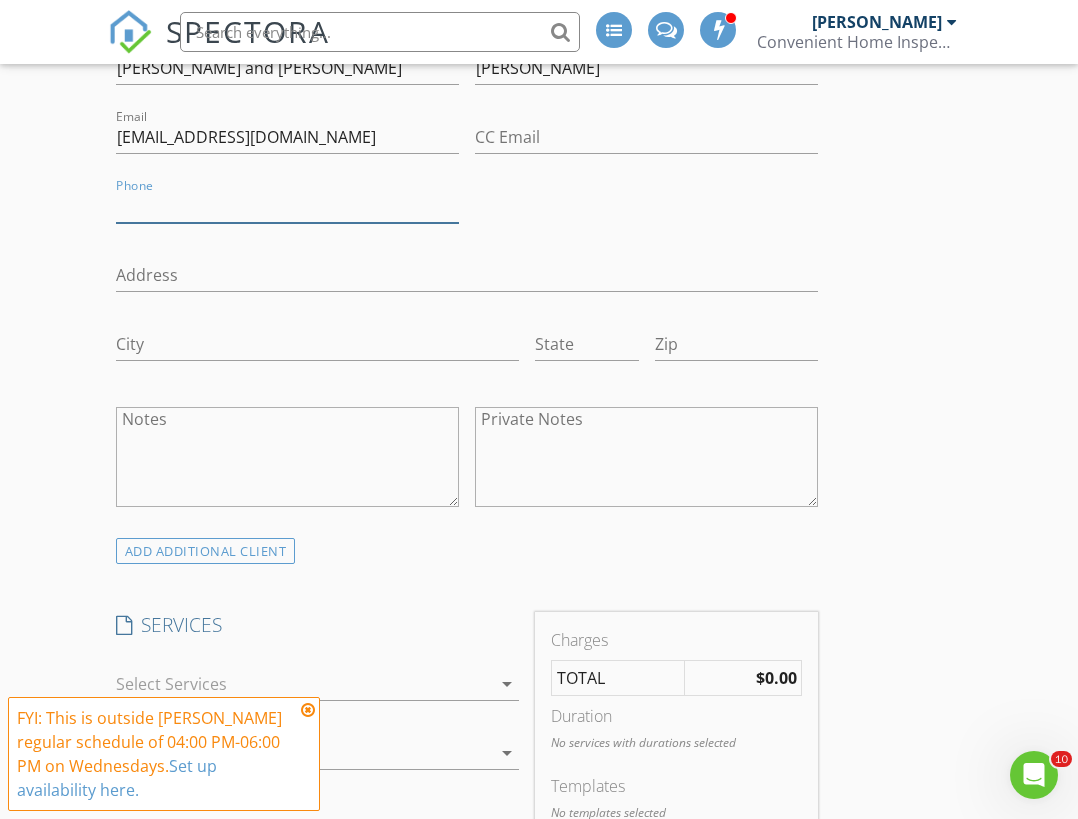 paste on "813-758-3419" 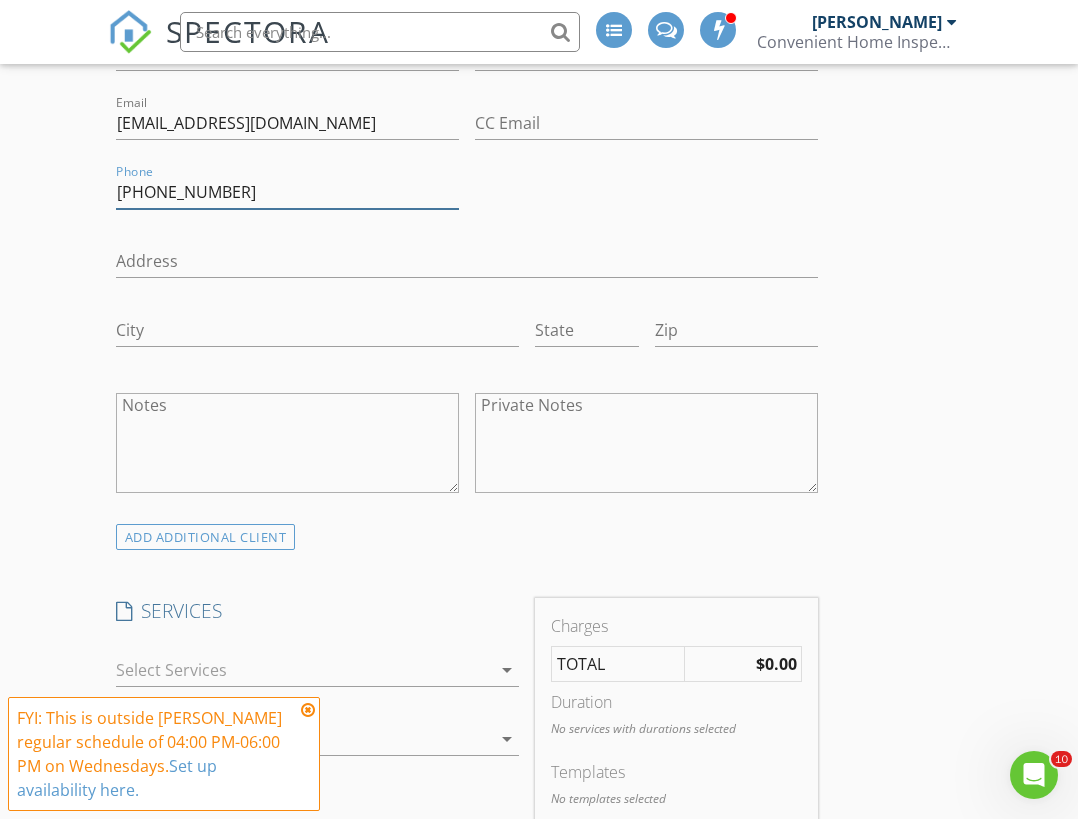 scroll, scrollTop: 772, scrollLeft: 0, axis: vertical 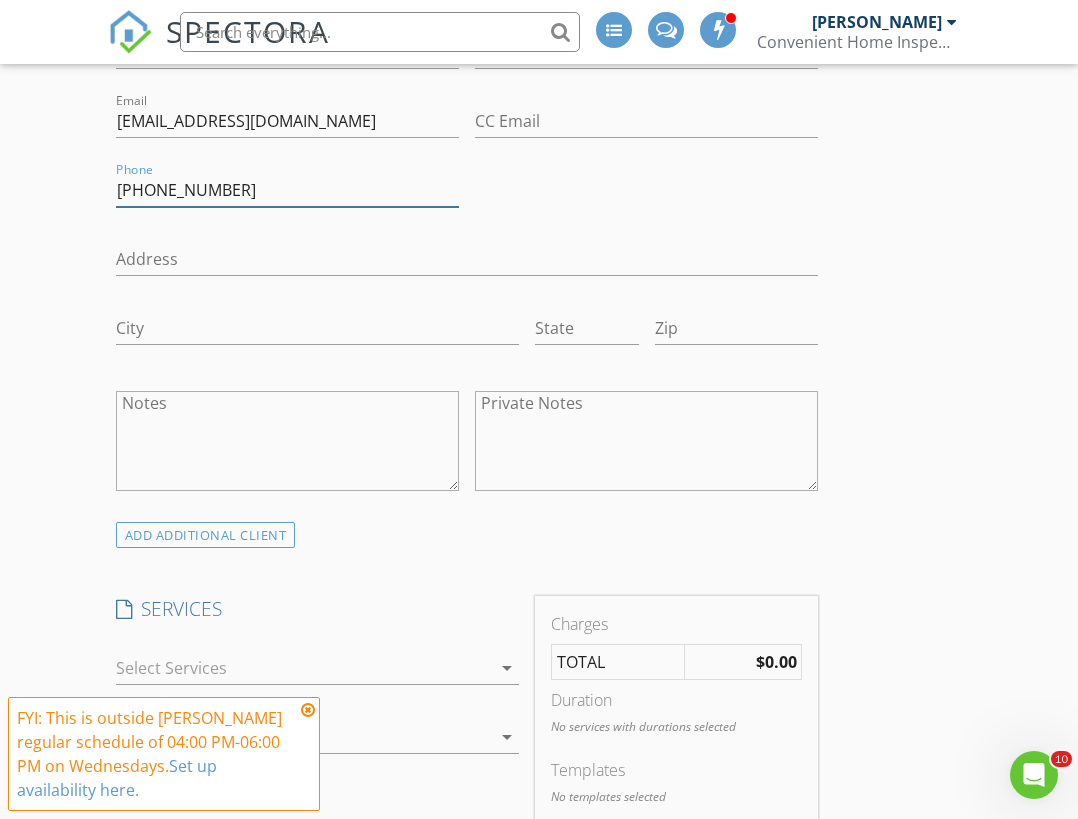type on "813-758-3419" 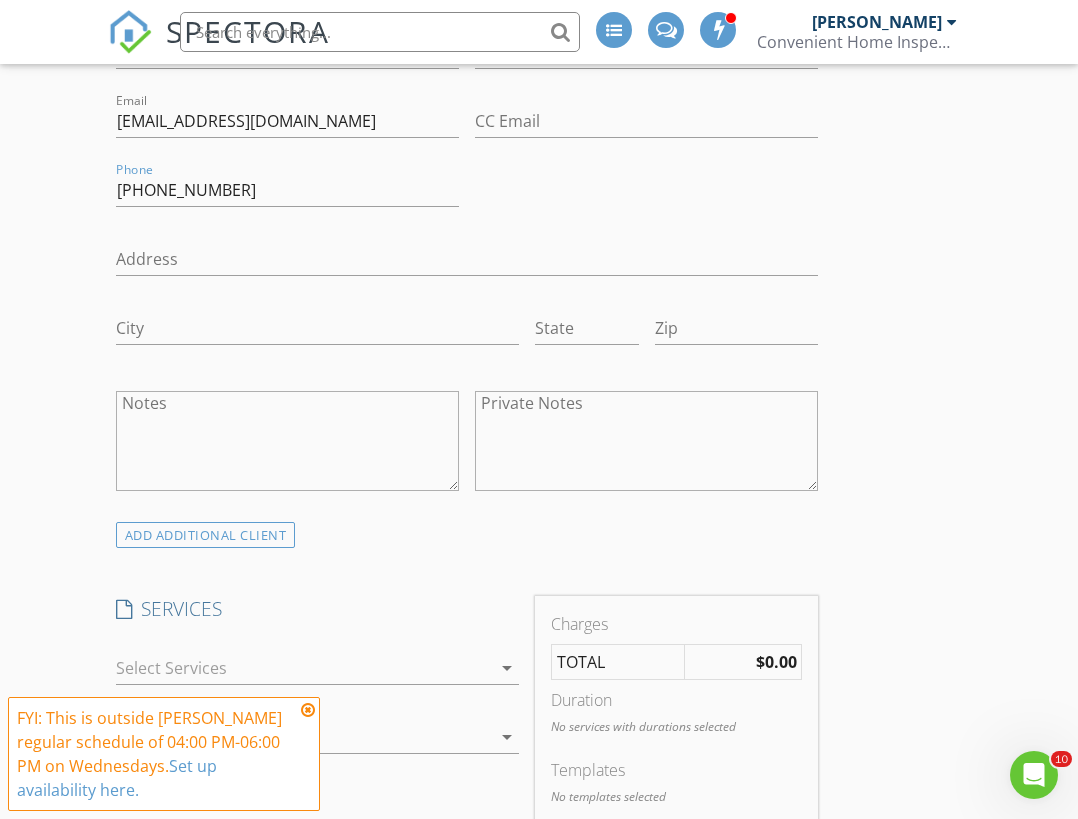 click at bounding box center (308, 710) 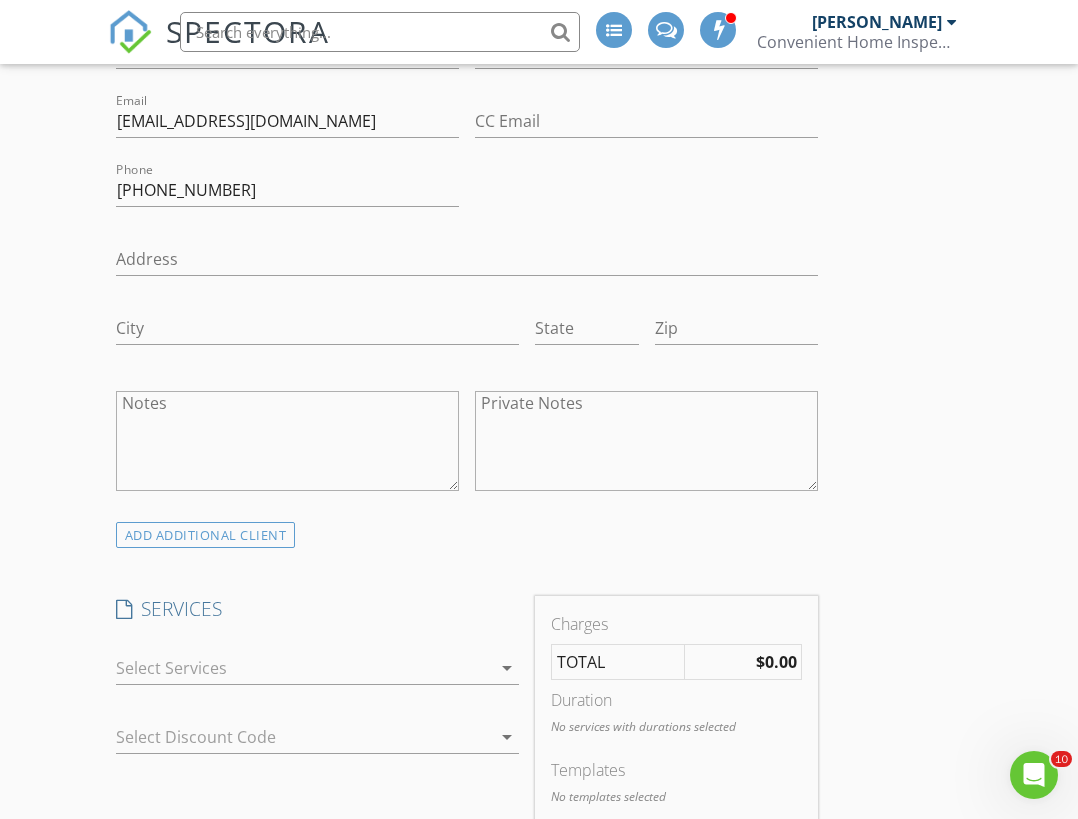 click at bounding box center (303, 668) 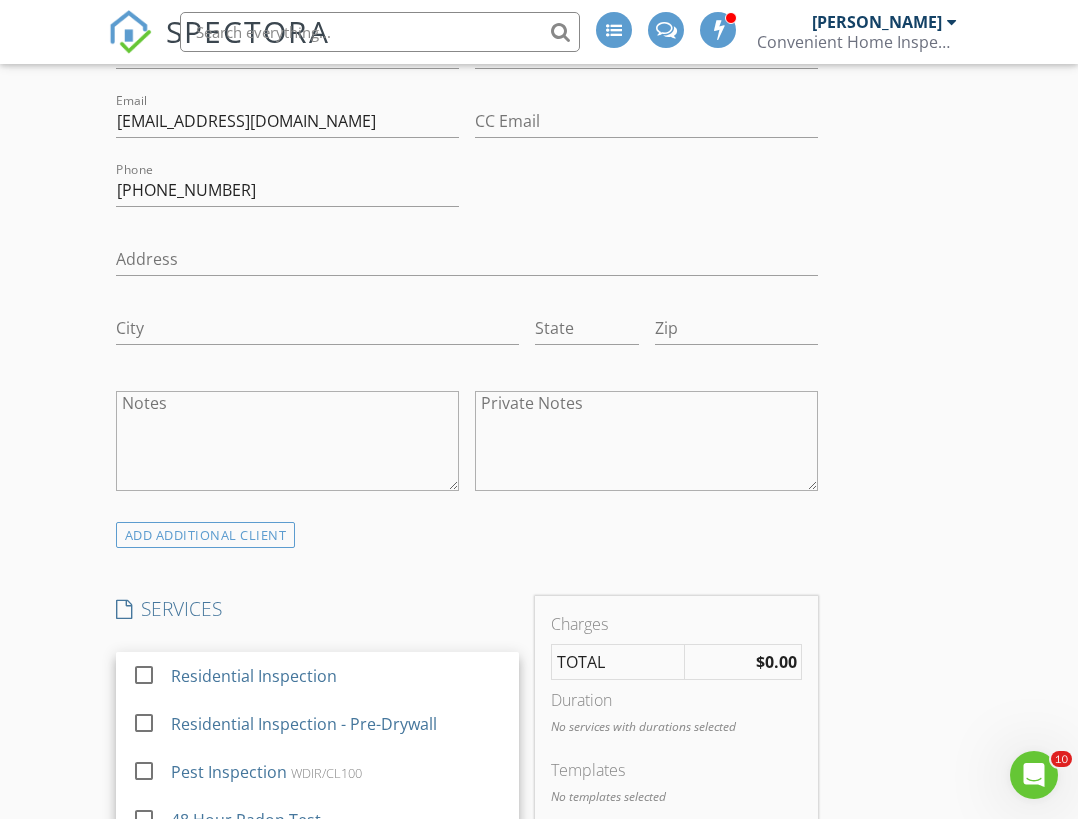click on "Residential Inspection" at bounding box center (254, 676) 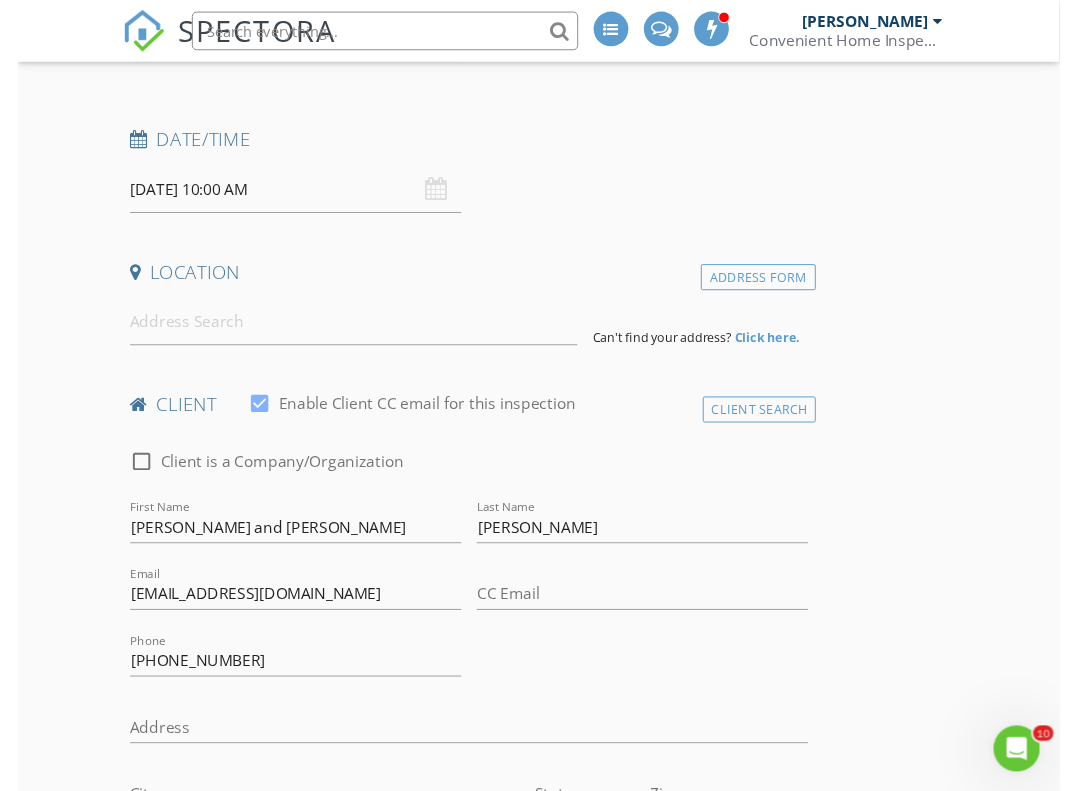 scroll, scrollTop: 256, scrollLeft: 0, axis: vertical 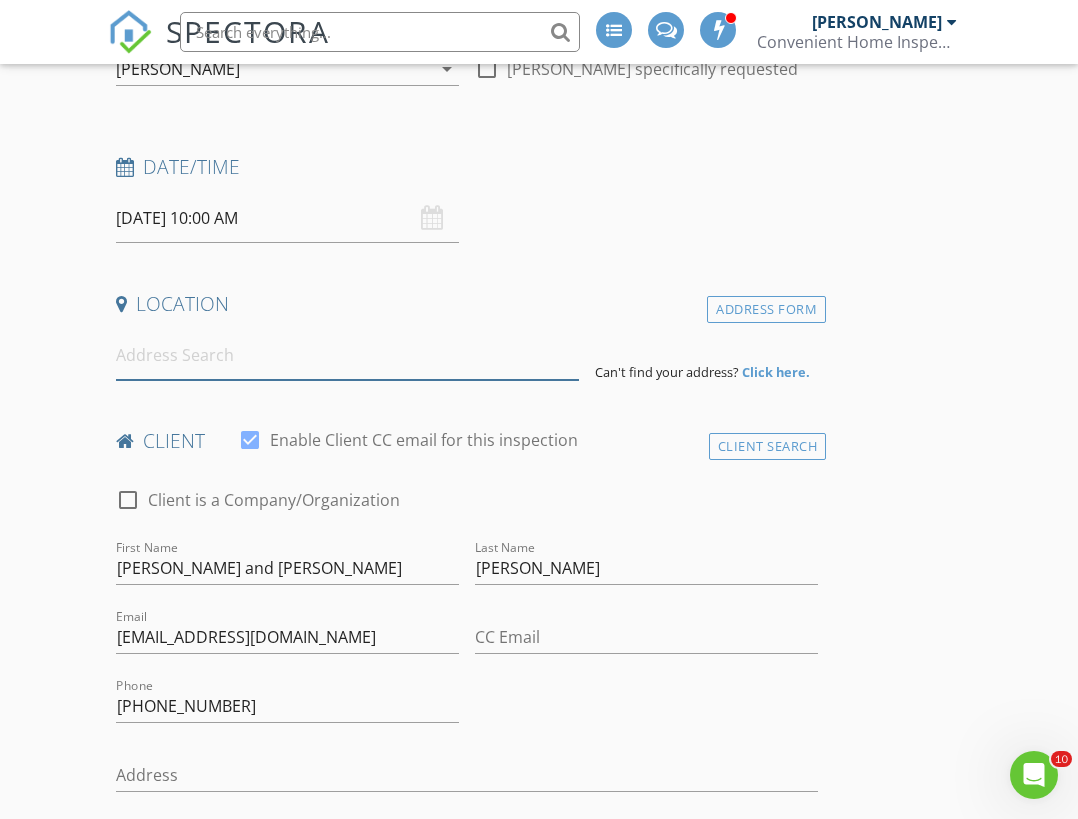 click at bounding box center (347, 355) 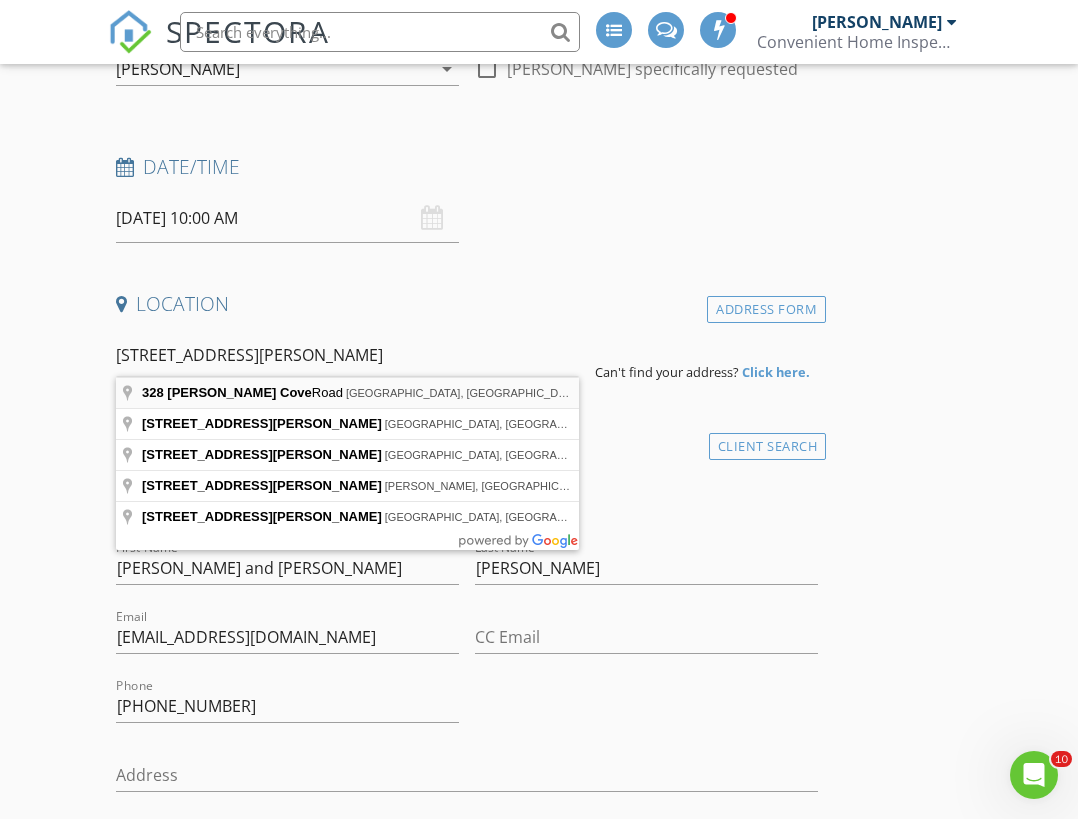 type on "328 McCoy Cove Road, Black Mountain, NC, USA" 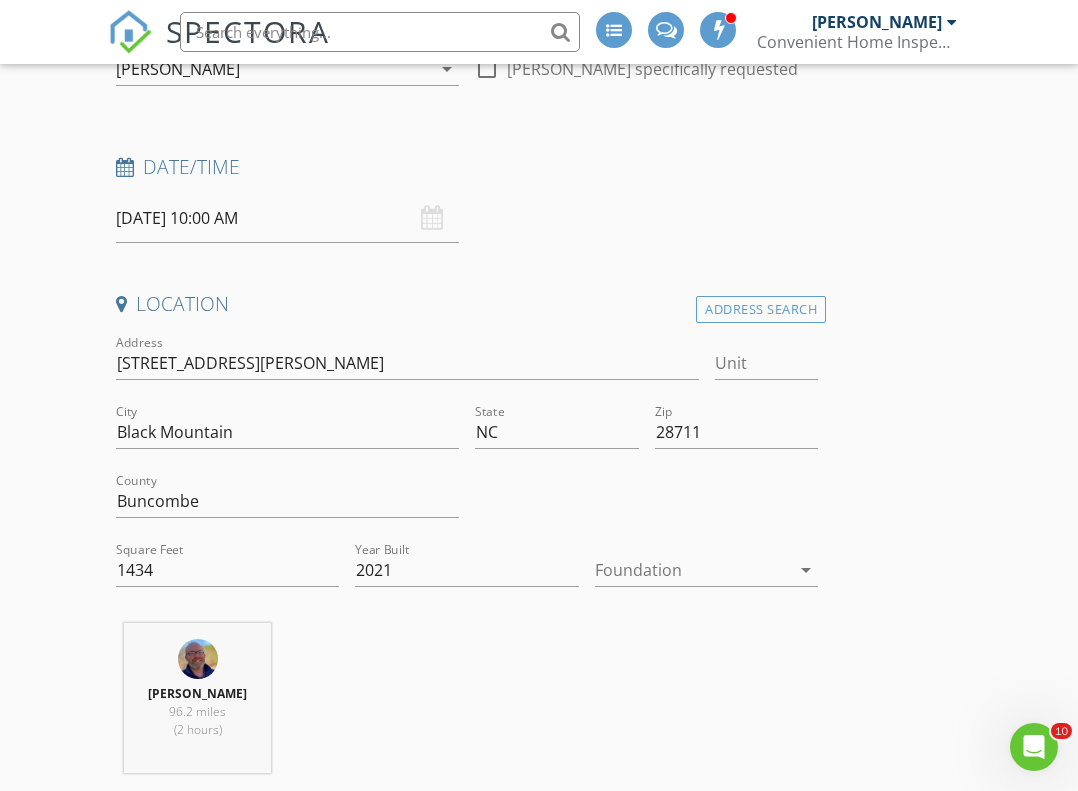 click on "07/16/2025 10:00 AM" at bounding box center [287, 218] 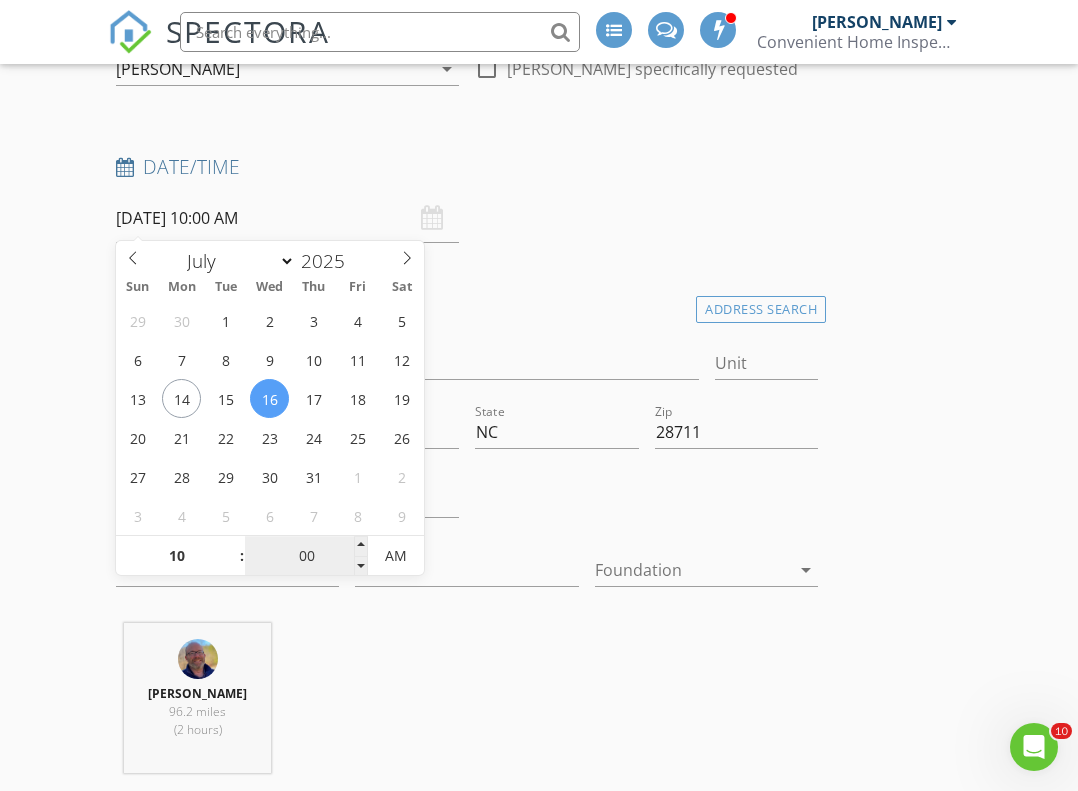click on "00" at bounding box center (306, 557) 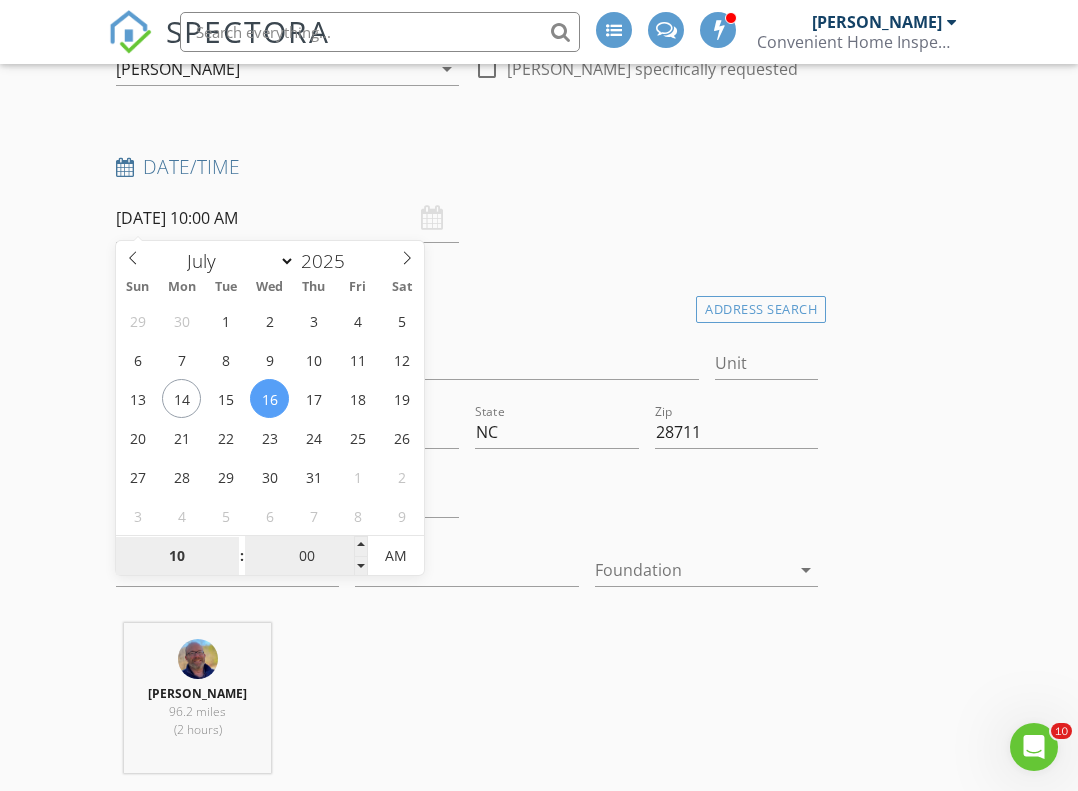 type on "1" 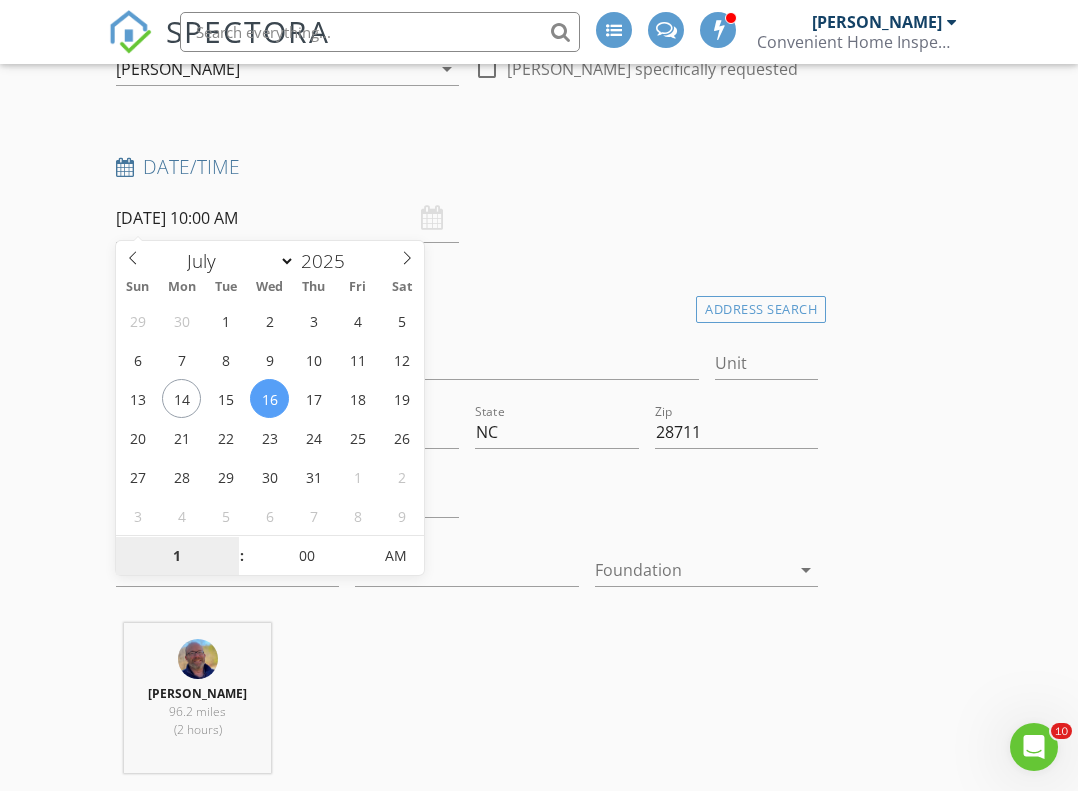 type on "10" 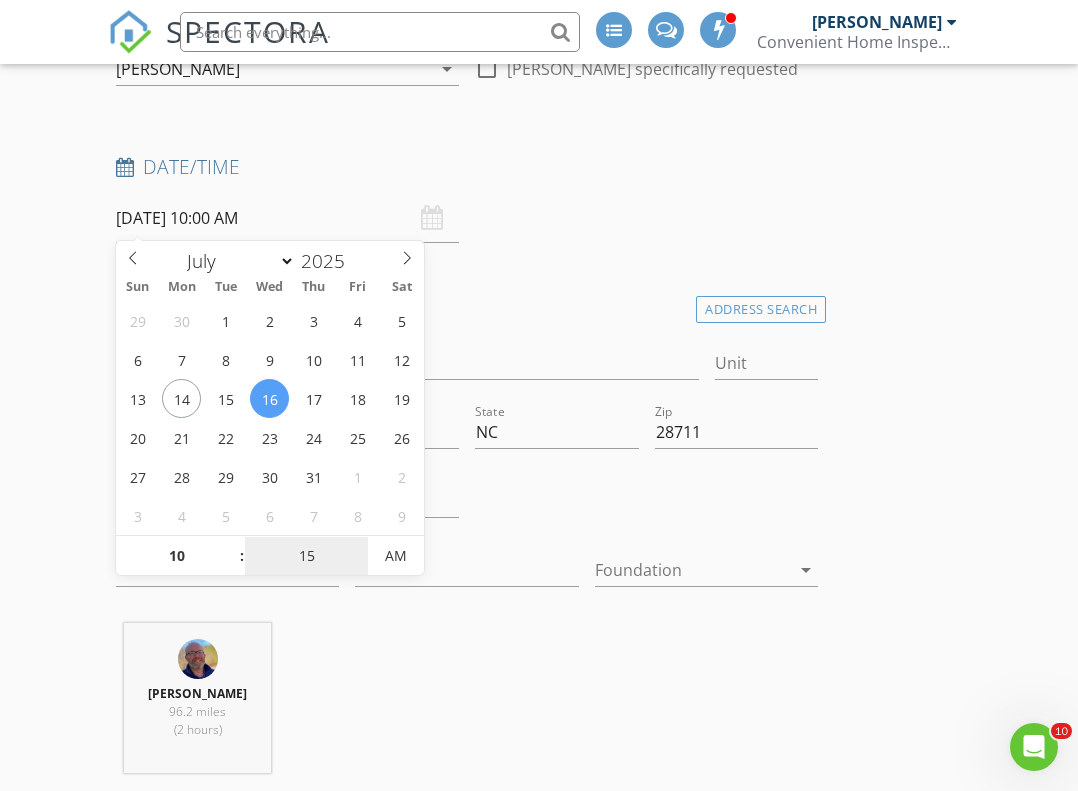 type on "15" 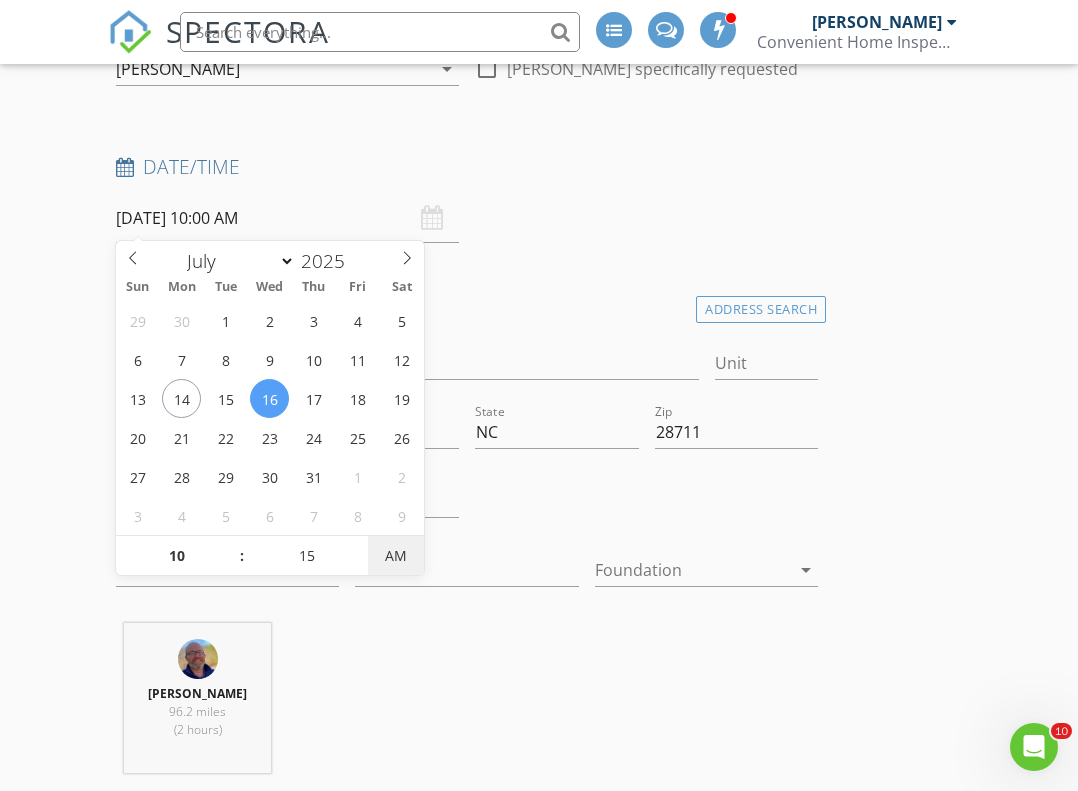 type on "07/16/2025 10:15 AM" 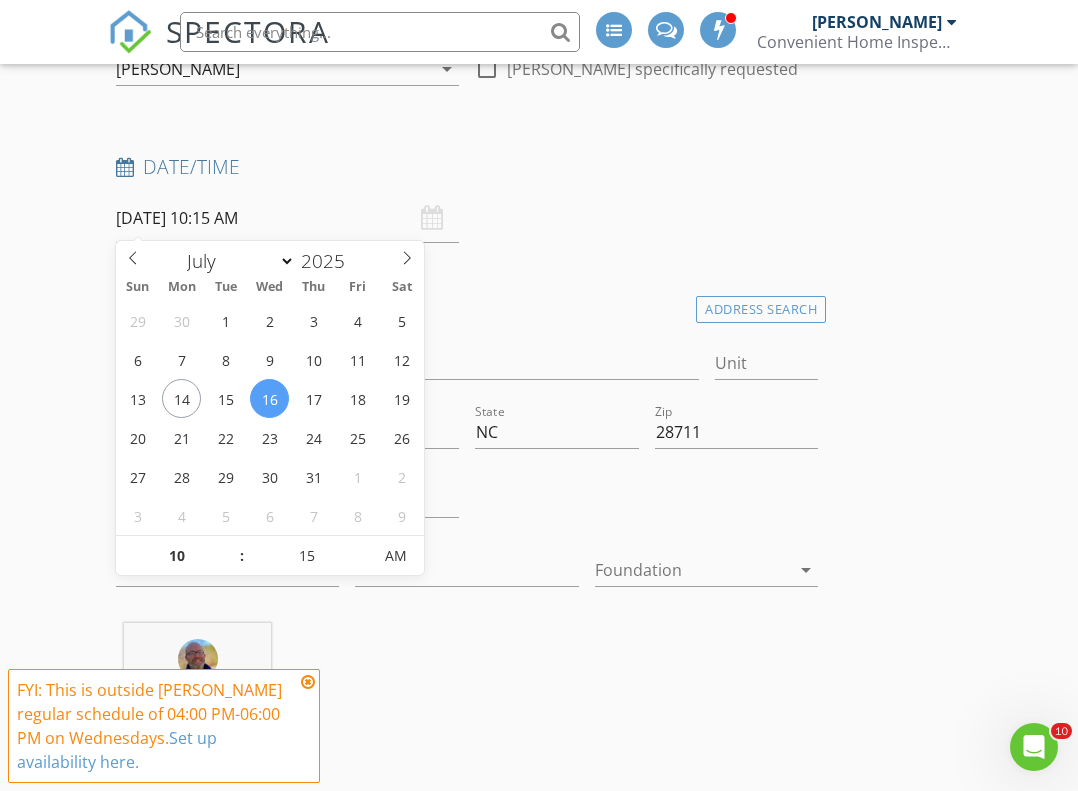 click on "Chuck Myers     96.2 miles     (2 hours)" at bounding box center [467, 706] 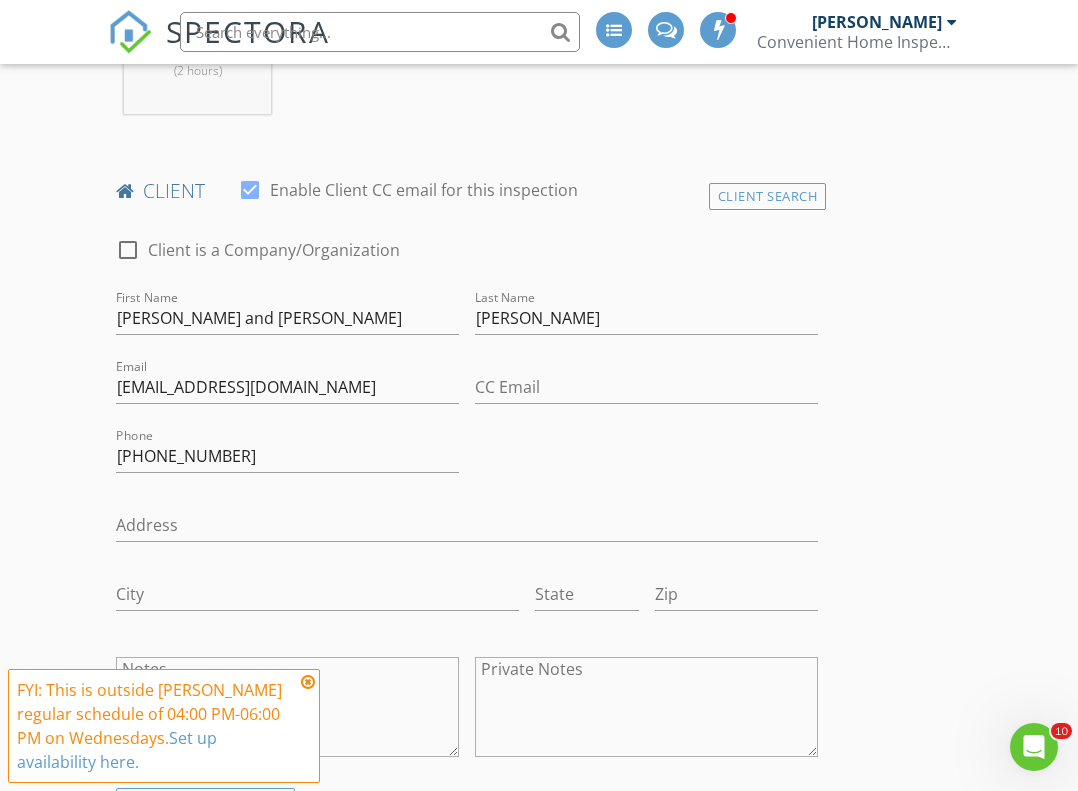 scroll, scrollTop: 916, scrollLeft: 0, axis: vertical 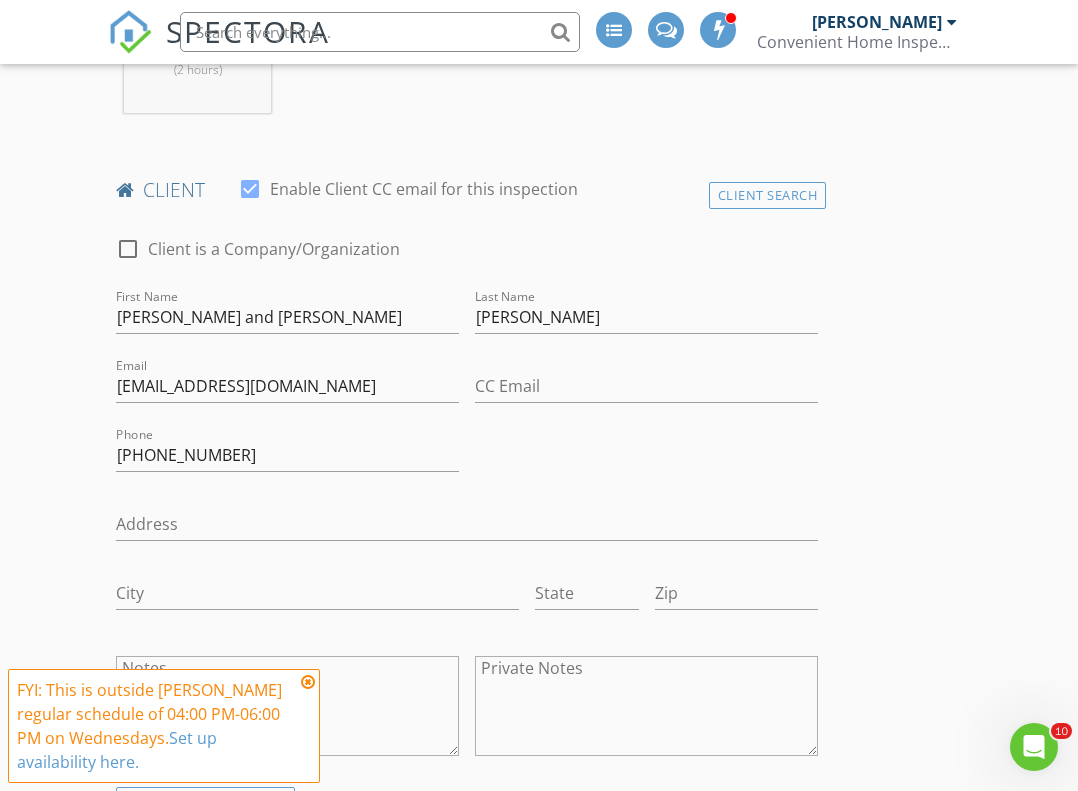 click at bounding box center [308, 682] 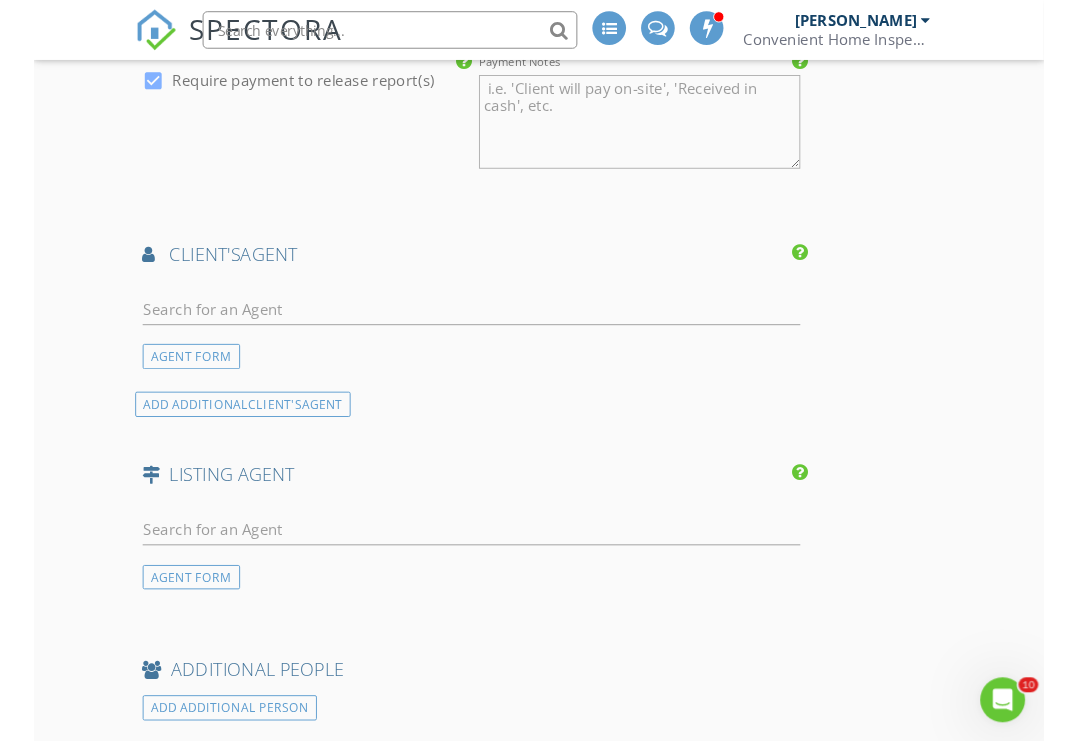 scroll, scrollTop: 2328, scrollLeft: 0, axis: vertical 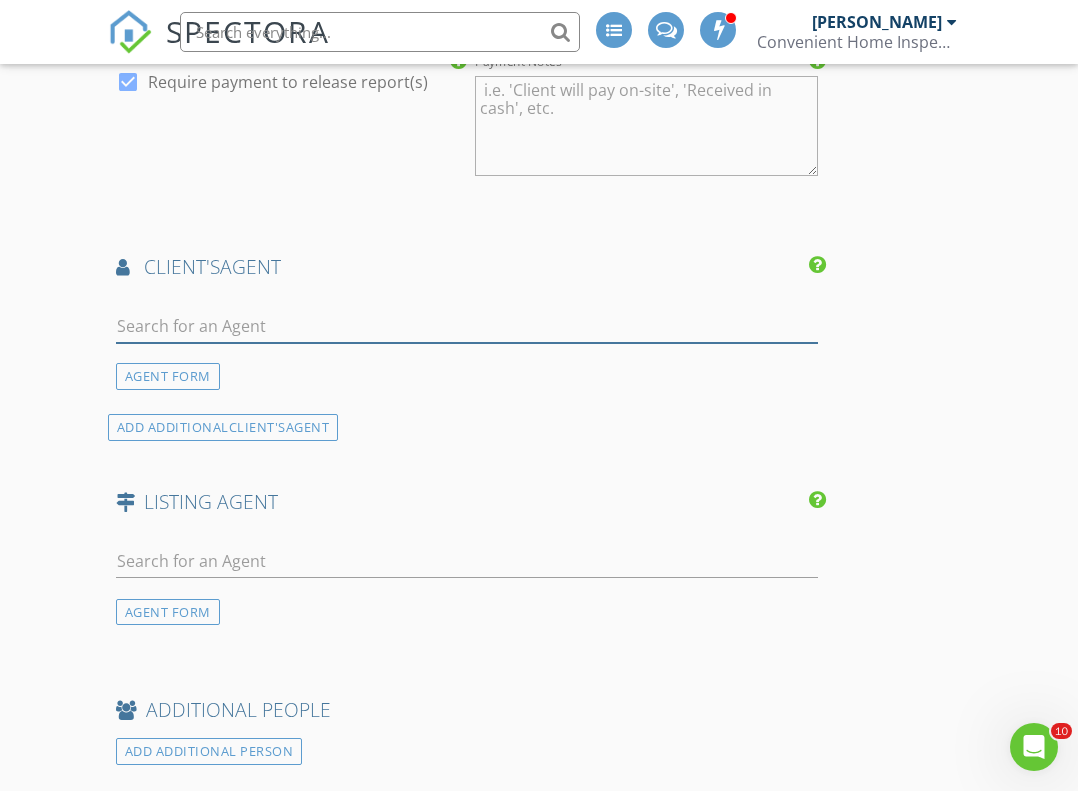 click at bounding box center [467, 326] 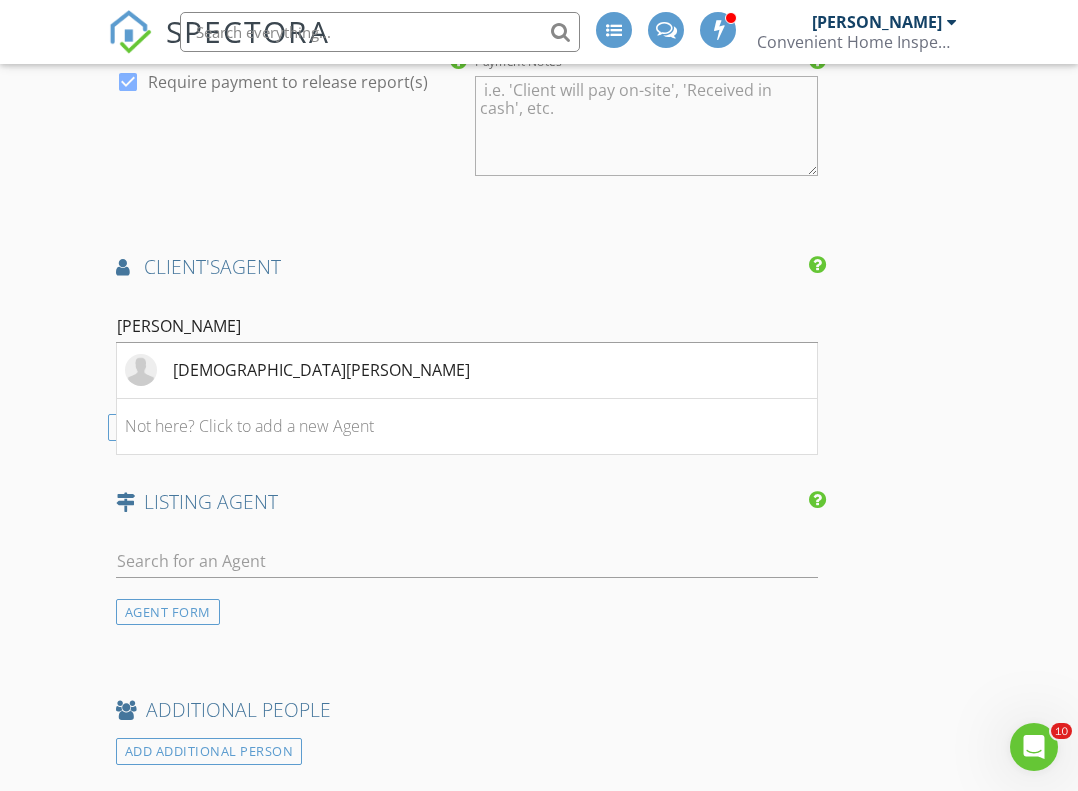 click on "New Inspection
INSPECTOR(S)
check_box   Chuck Myers   PRIMARY   check_box_outline_blank   COLE HARTZLER     check_box_outline_blank   Caleb Myers     Chuck Myers arrow_drop_down   check_box_outline_blank Chuck Myers specifically requested
Date/Time
07/16/2025 10:15 AM
Location
Address Search       Address 328 McCoy Cove Rd   Unit   City Black Mountain   State NC   Zip 28711   County Buncombe     Square Feet 1434   Year Built 2021   Foundation arrow_drop_down     Chuck Myers     96.2 miles     (2 hours)
client
check_box Enable Client CC email for this inspection   Client Search     check_box_outline_blank Client is a Company/Organization     First Name Kristen and Mike   Last Name Krueger   Email Kkrueger198@gmail.com   CC Email   Phone 813-758-3419   Address   City   State   Zip       Notes   Private Notes          check_box   Residential Inspection" at bounding box center (539, -110) 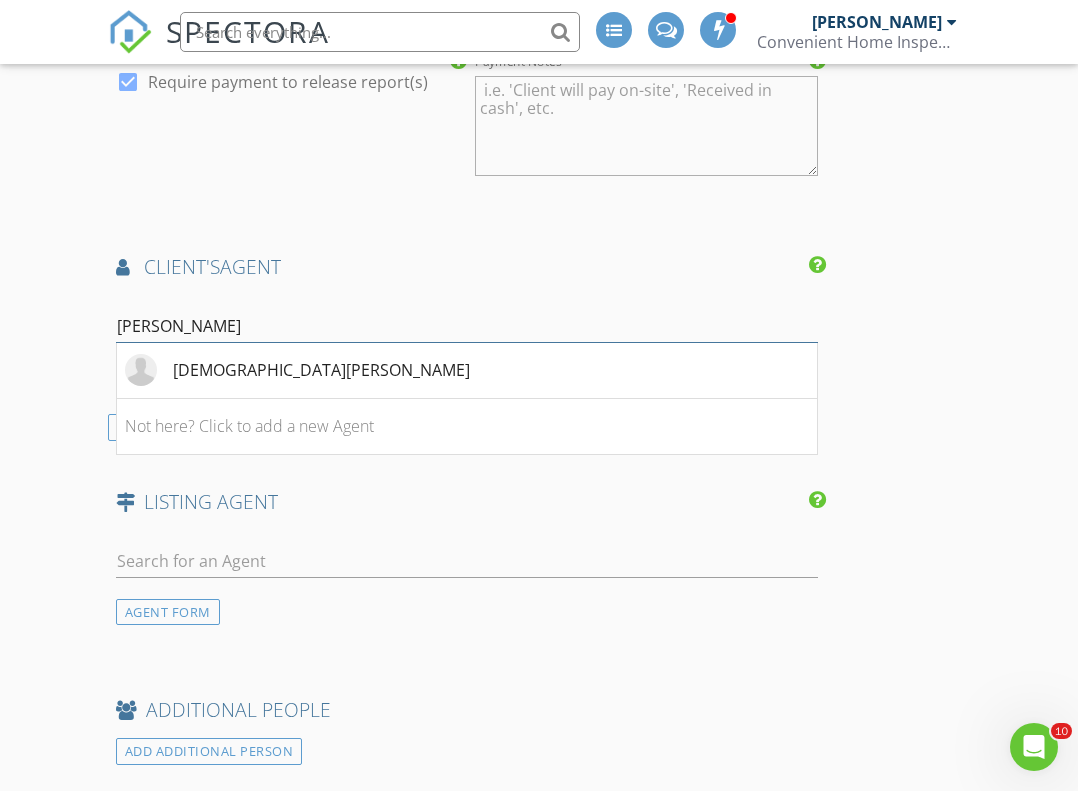 click on "Kristen" at bounding box center [467, 326] 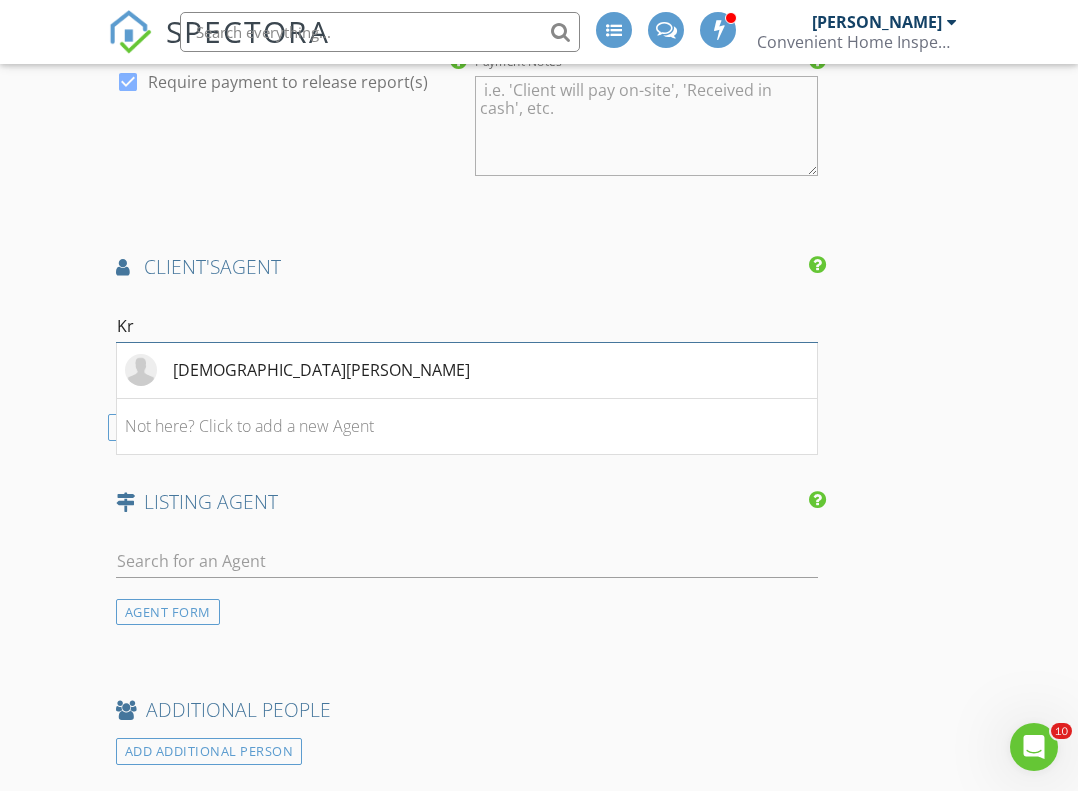 type on "K" 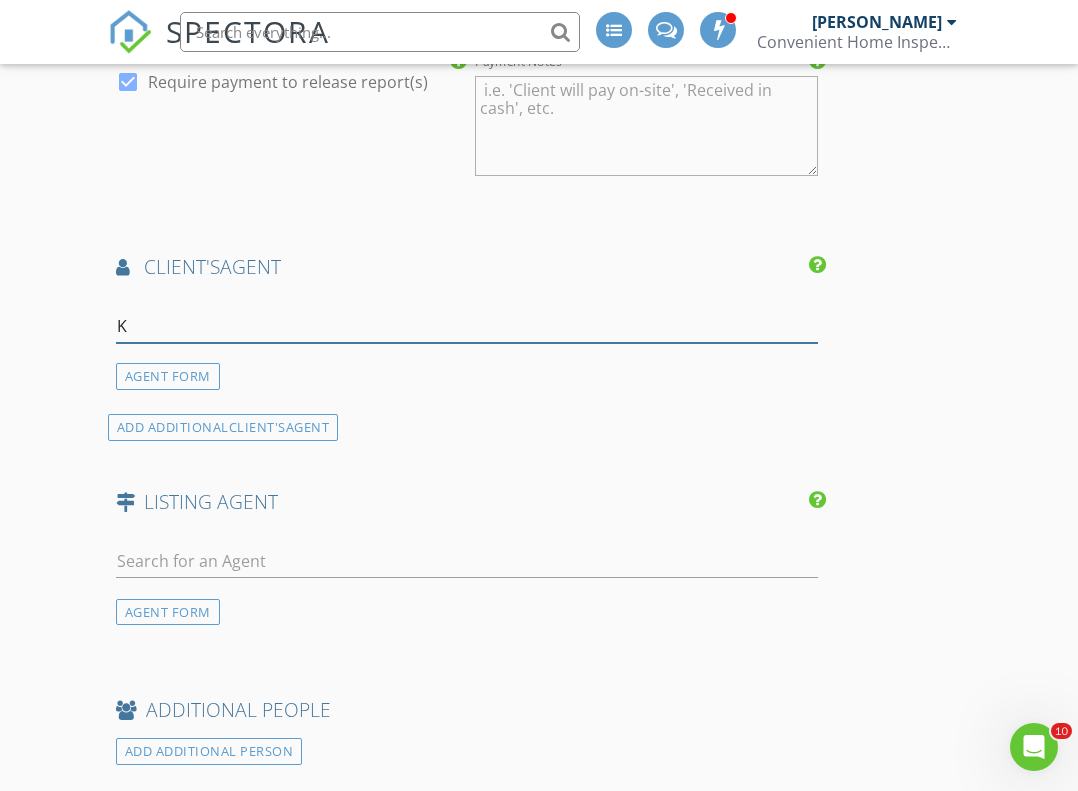 type 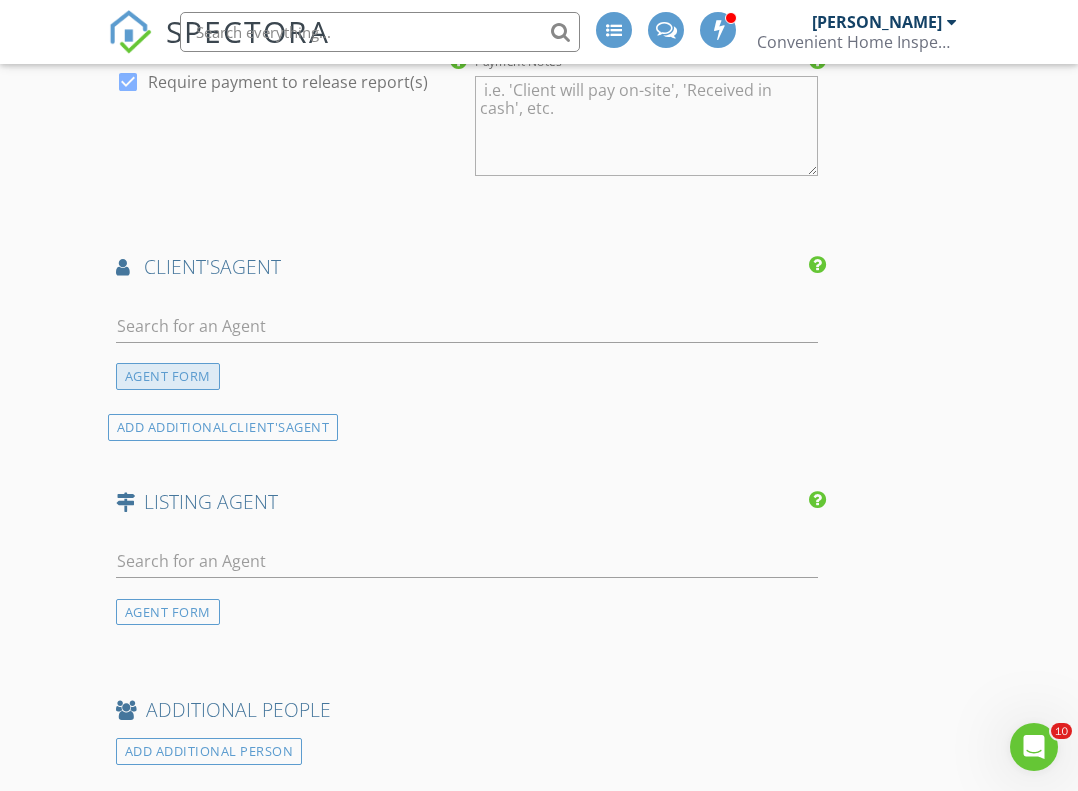 click on "AGENT FORM" at bounding box center (168, 376) 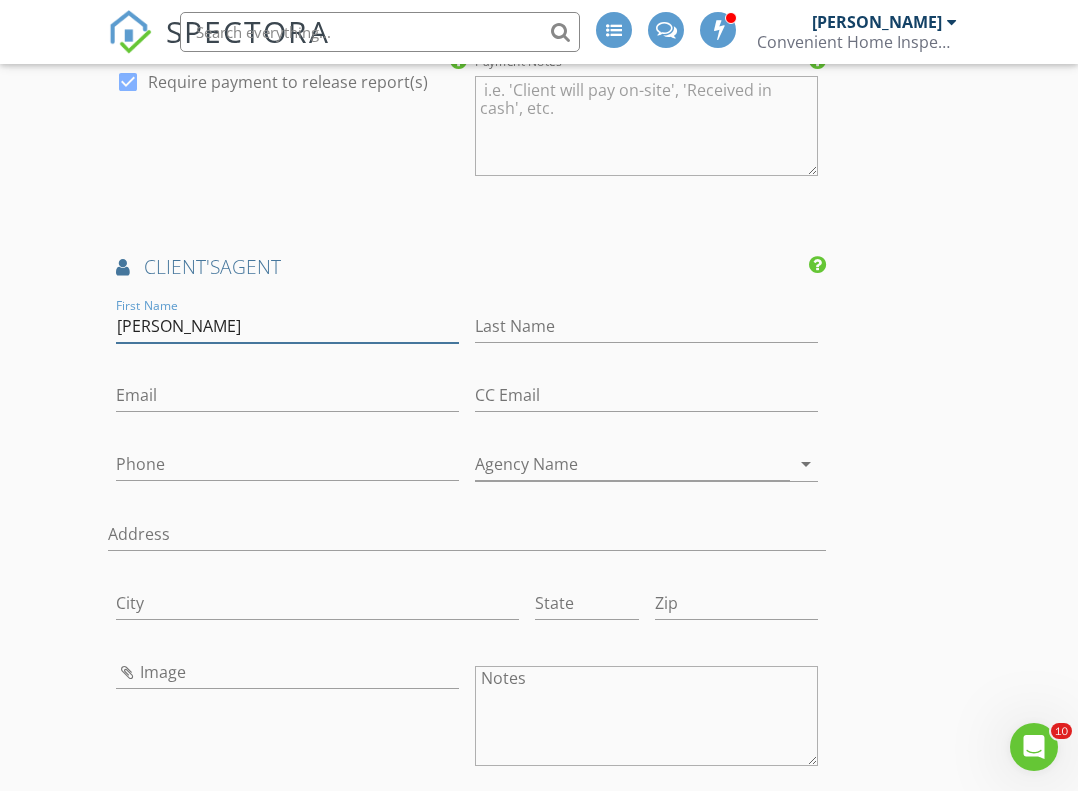 type on "Kristin" 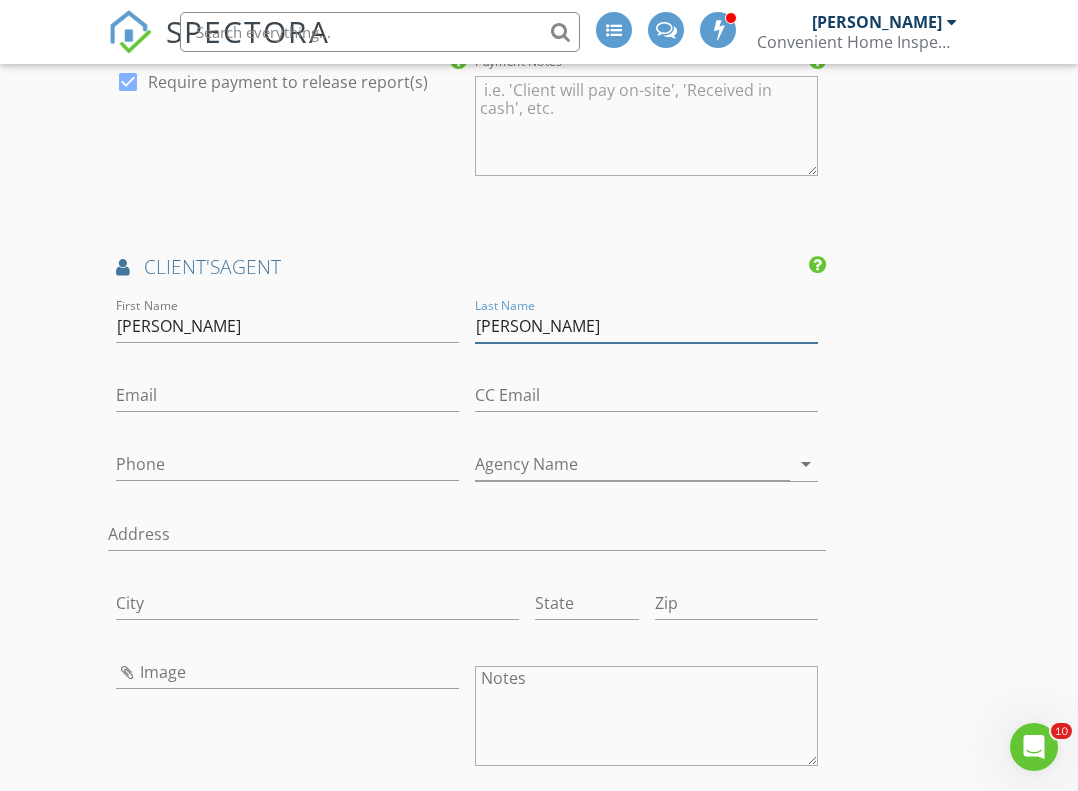 type on "Duncan" 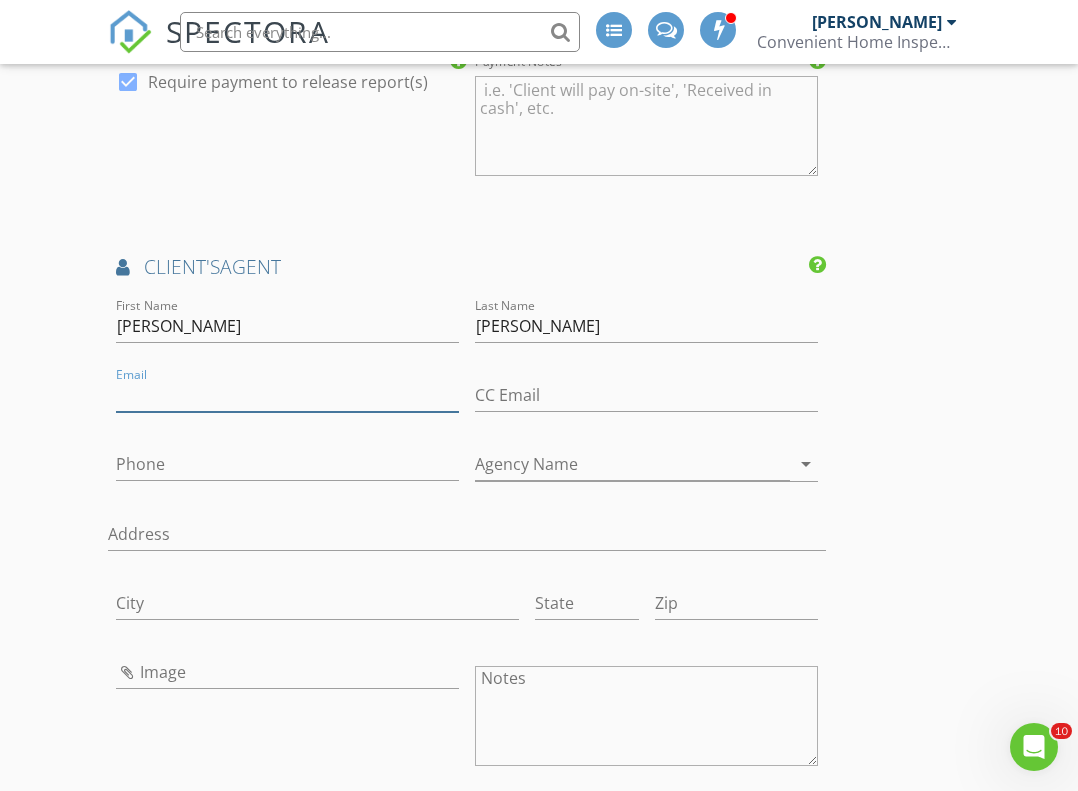paste on "Kristin@duncanteamnc.com" 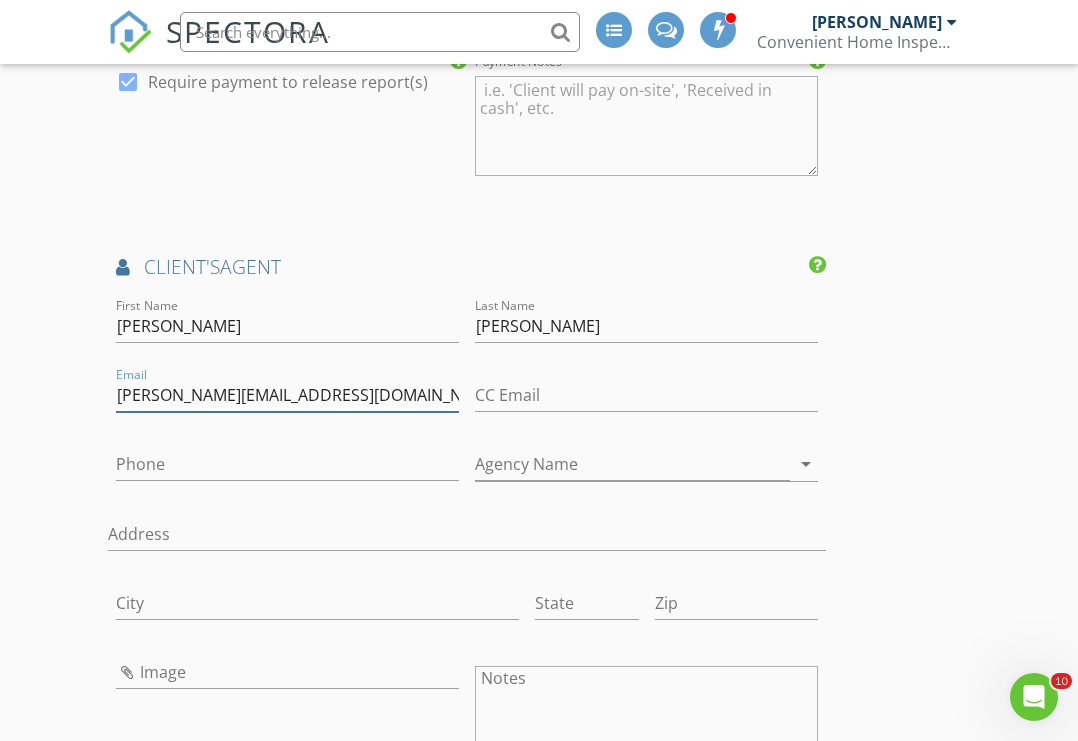 type on "Kristin@duncanteamnc.com" 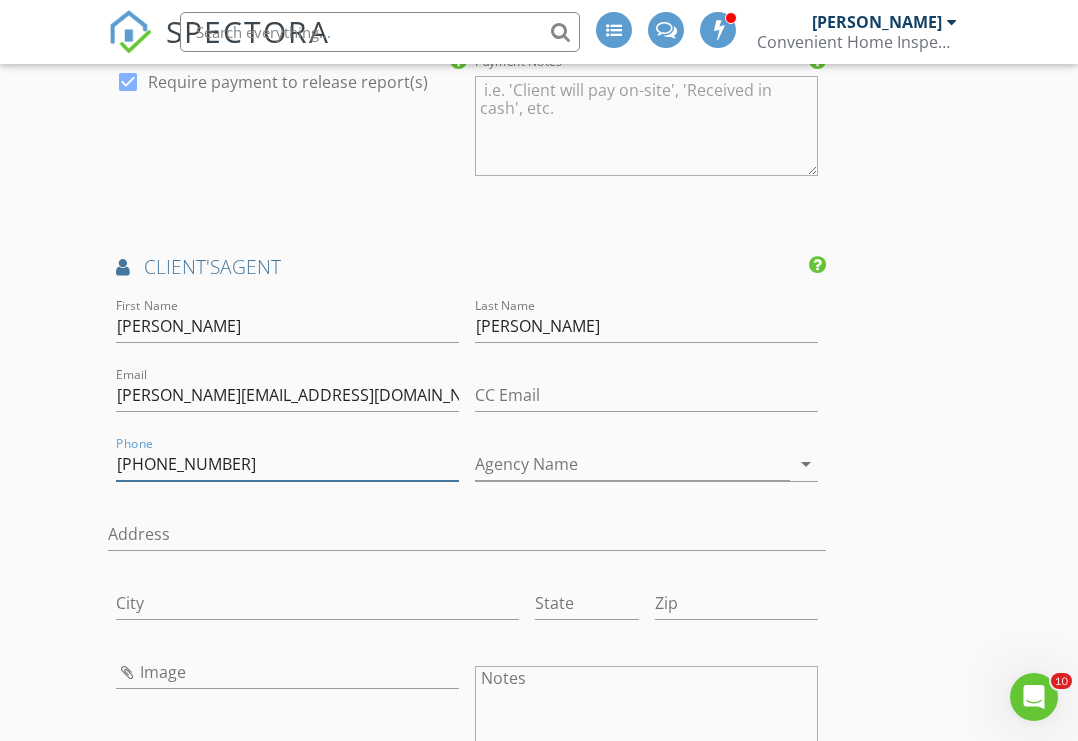 type on "407-274-5911" 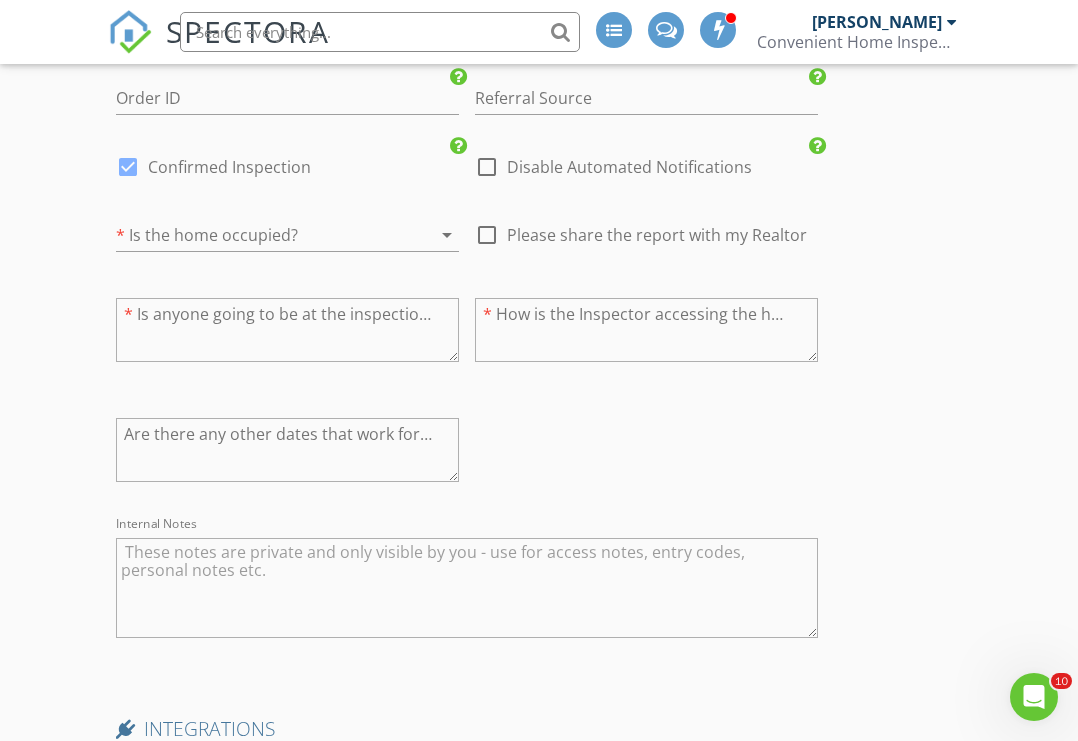 scroll, scrollTop: 3735, scrollLeft: 0, axis: vertical 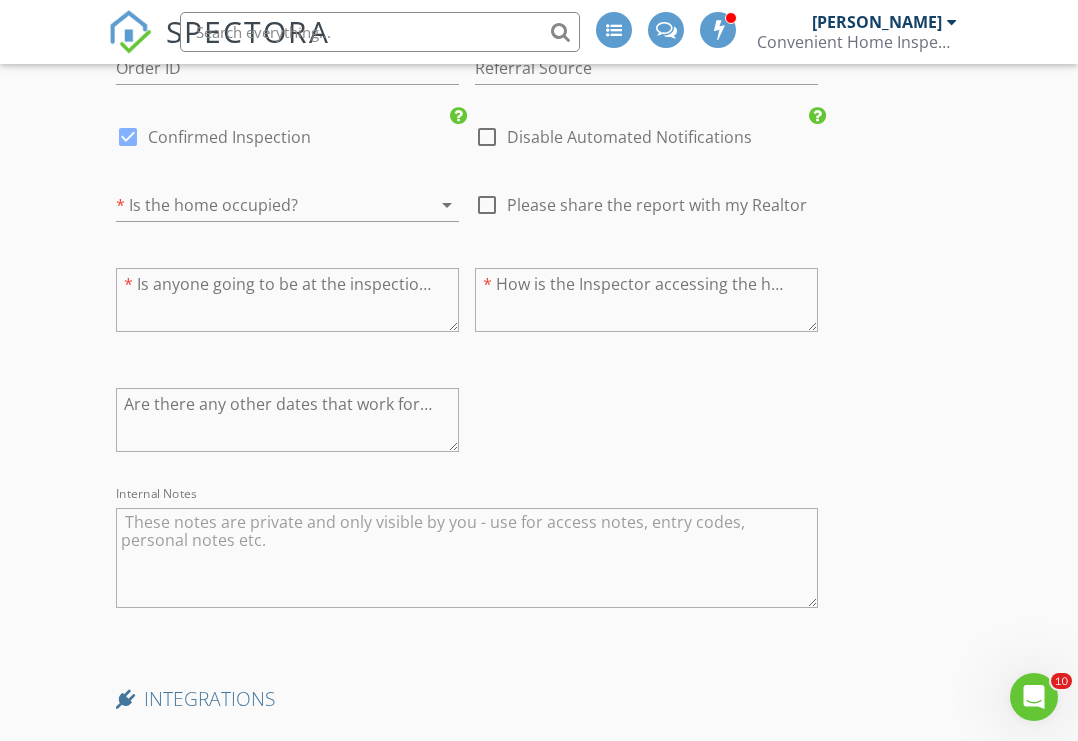 type on "Keller Willitams Professionals Realty" 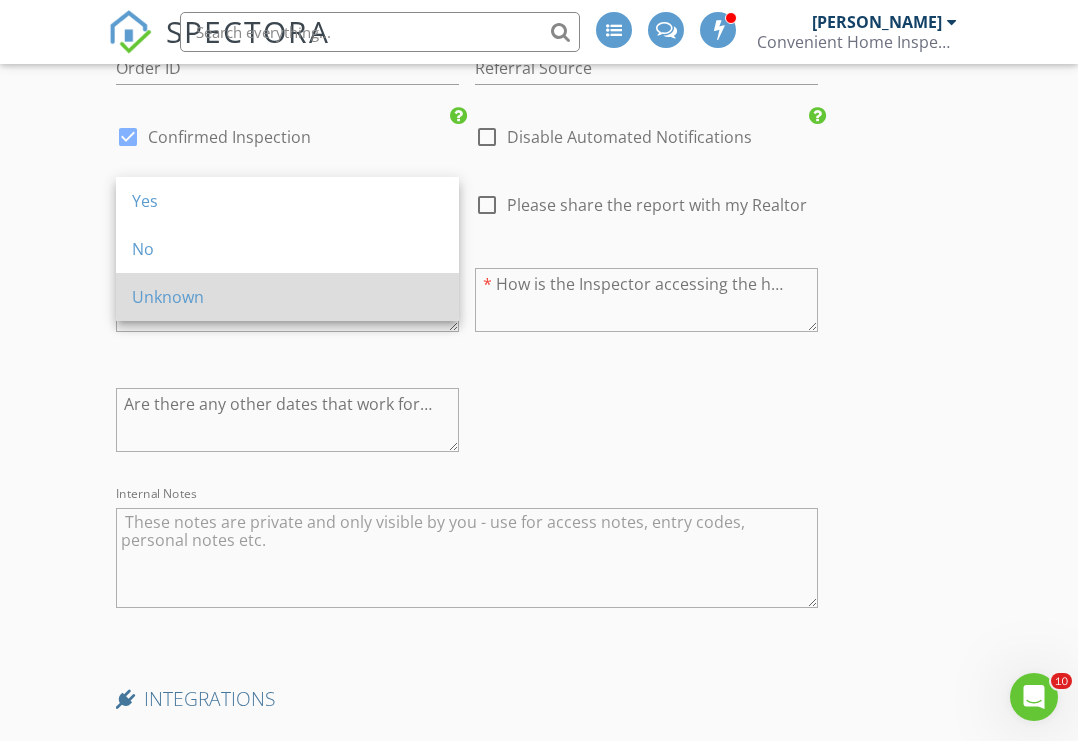 click on "Unknown" at bounding box center (287, 297) 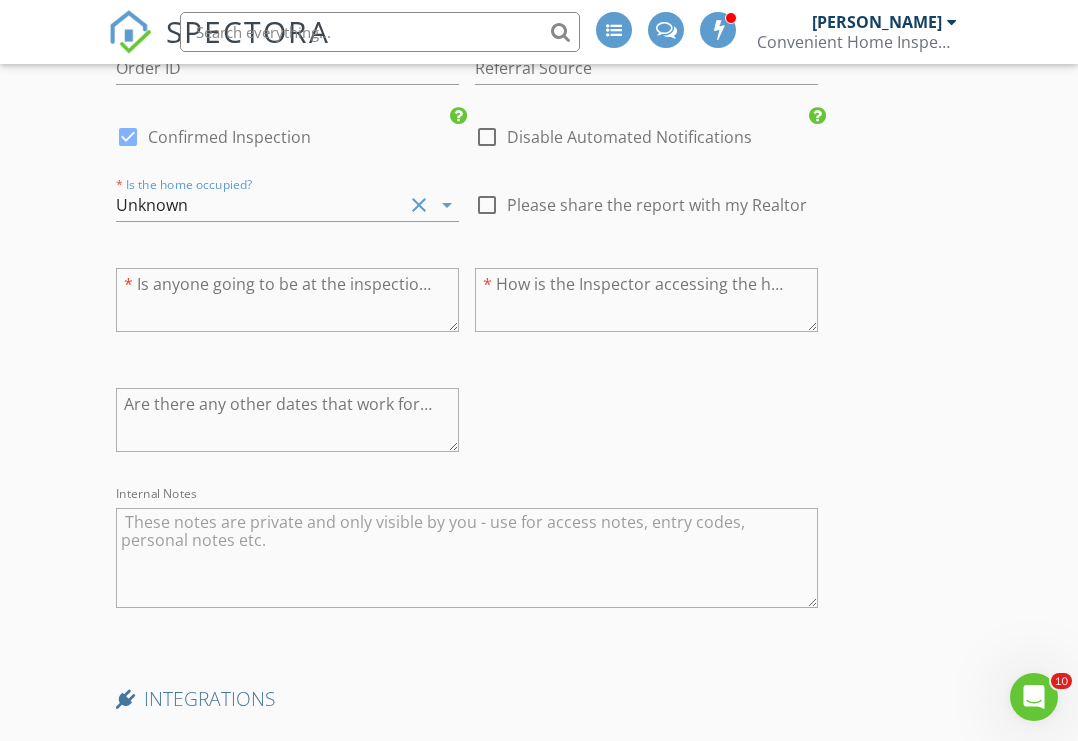 click on "New Inspection
INSPECTOR(S)
check_box   Chuck Myers   PRIMARY   check_box_outline_blank   COLE HARTZLER     check_box_outline_blank   Caleb Myers     Chuck Myers arrow_drop_down   check_box_outline_blank Chuck Myers specifically requested
Date/Time
07/16/2025 10:15 AM
Location
Address Search       Address 328 McCoy Cove Rd   Unit   City Black Mountain   State NC   Zip 28711   County Buncombe     Square Feet 1434   Year Built 2021   Foundation arrow_drop_down     Chuck Myers     96.2 miles     (2 hours)
client
check_box Enable Client CC email for this inspection   Client Search     check_box_outline_blank Client is a Company/Organization     First Name Kristen and Mike   Last Name Krueger   Email Kkrueger198@gmail.com   CC Email   Phone 813-758-3419   Address   City   State   Zip       Notes   Private Notes          check_box   Residential Inspection" at bounding box center (539, -1222) 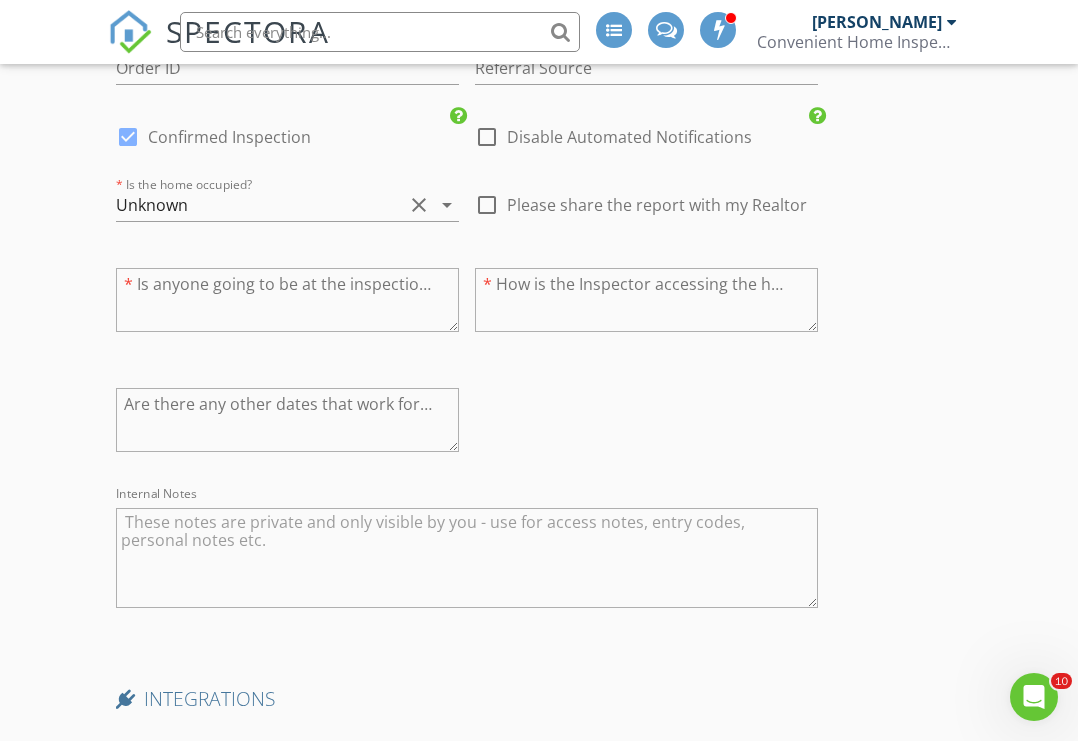 click at bounding box center [287, 300] 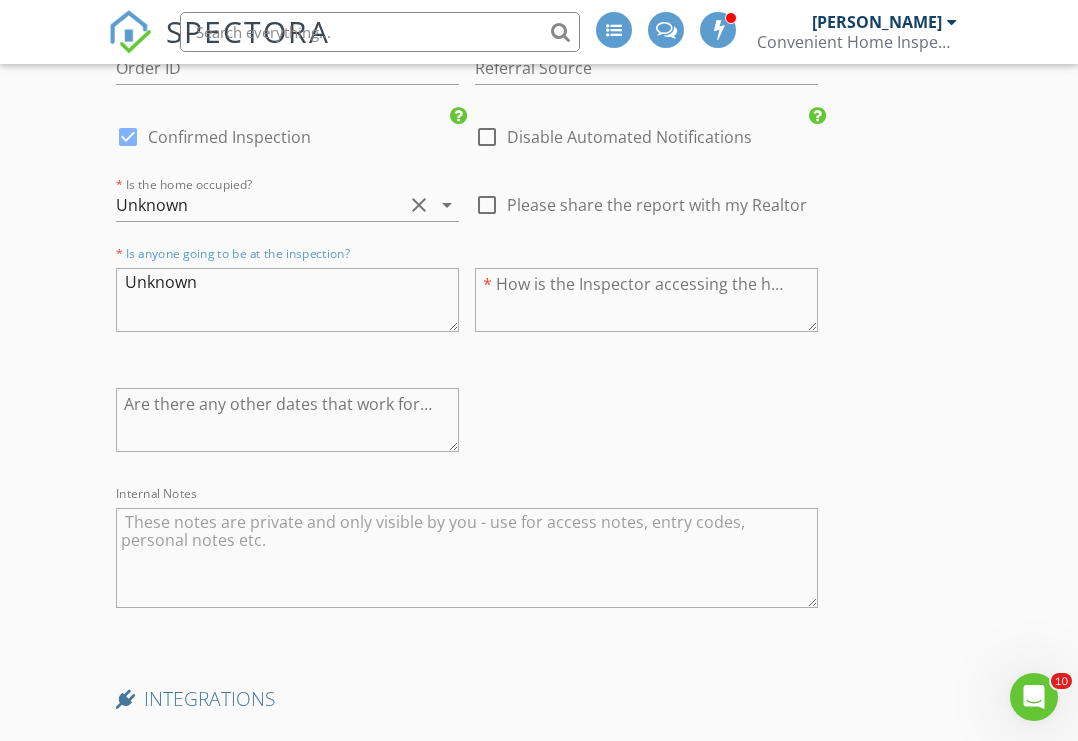 type on "Unknown" 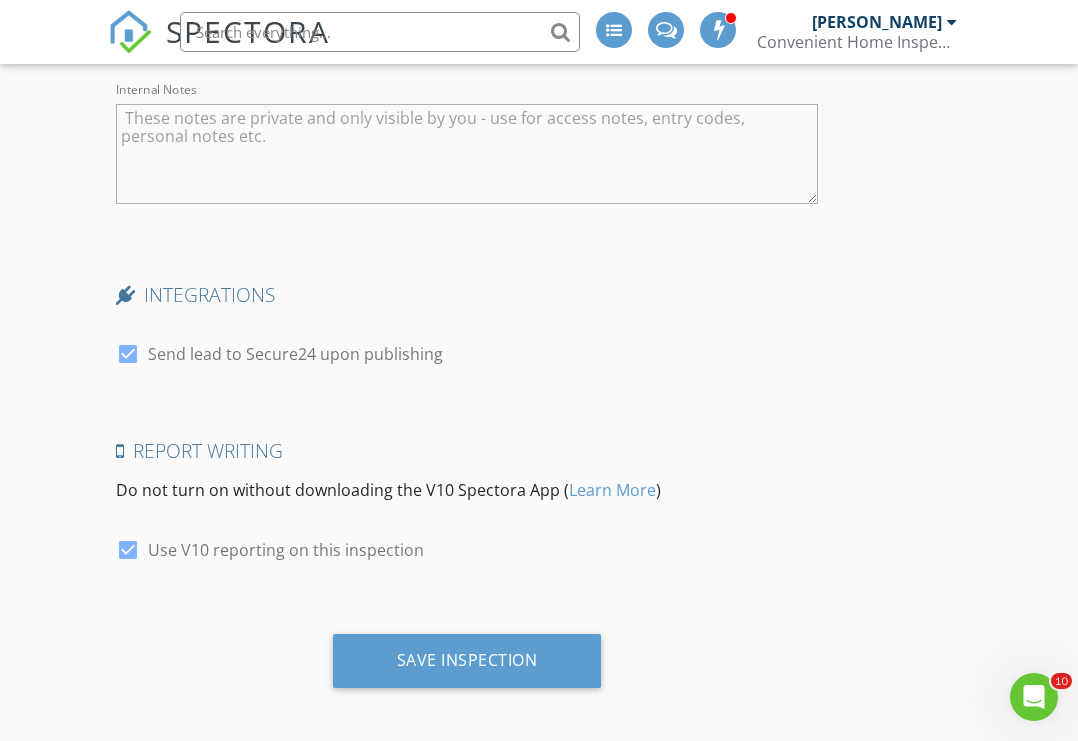 scroll, scrollTop: 4137, scrollLeft: 0, axis: vertical 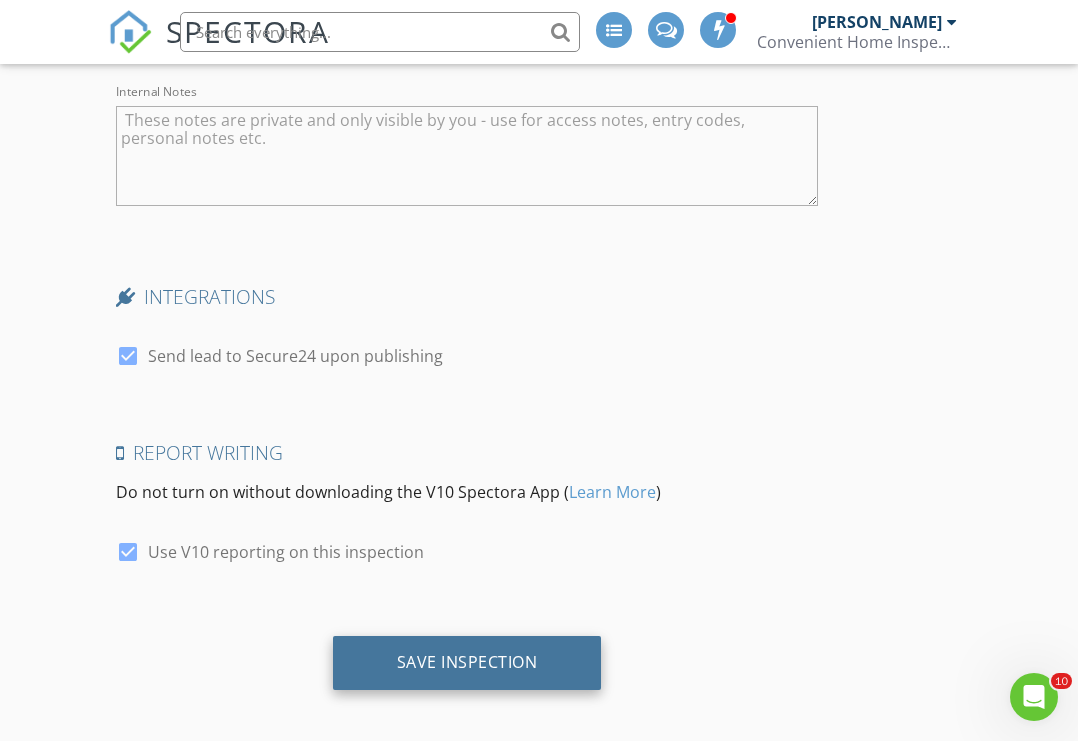 type on "waiting on Showingtime confirmation" 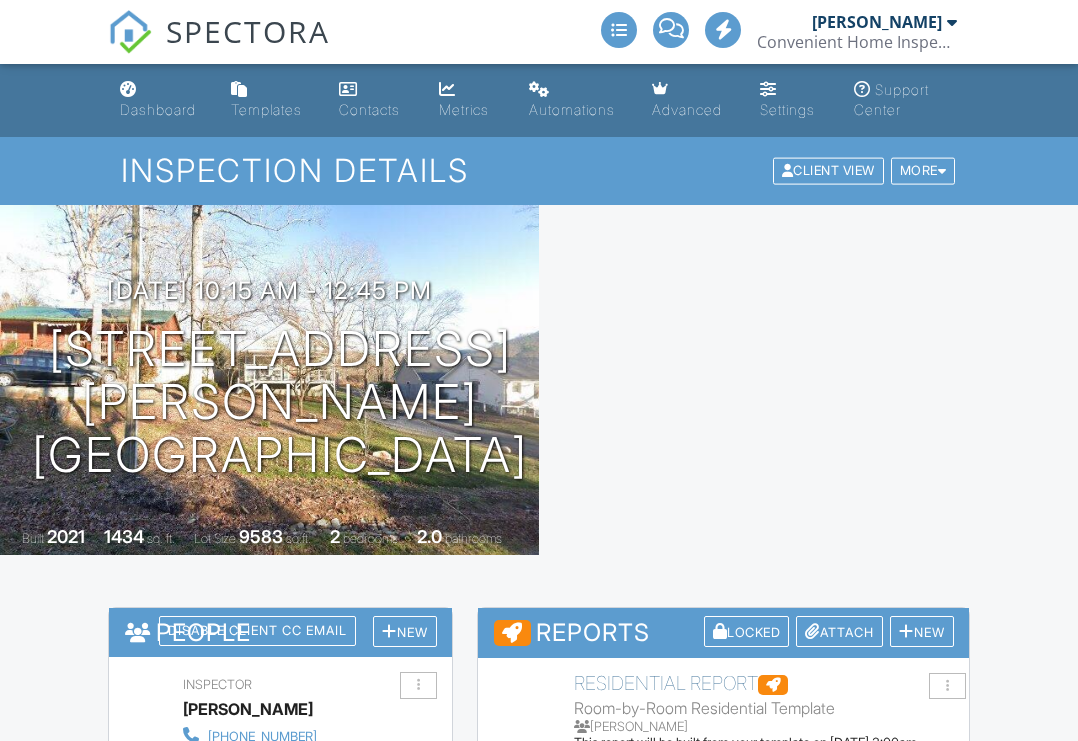 scroll, scrollTop: 0, scrollLeft: 0, axis: both 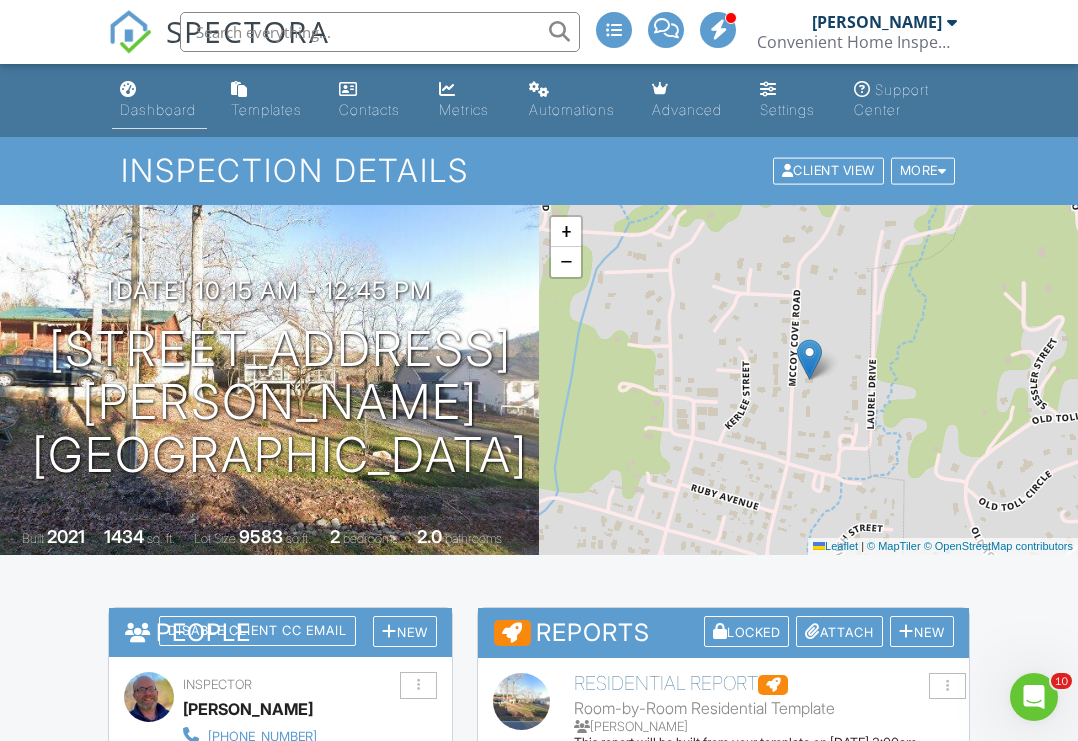 click on "Dashboard" at bounding box center (158, 109) 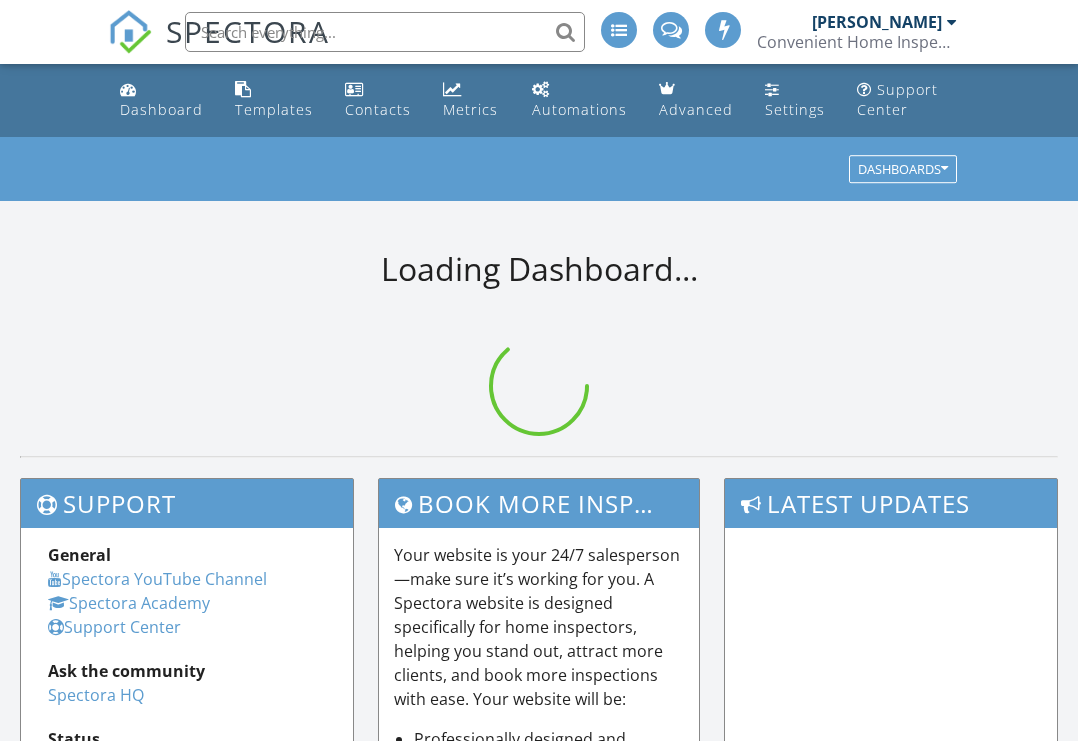 scroll, scrollTop: 0, scrollLeft: 0, axis: both 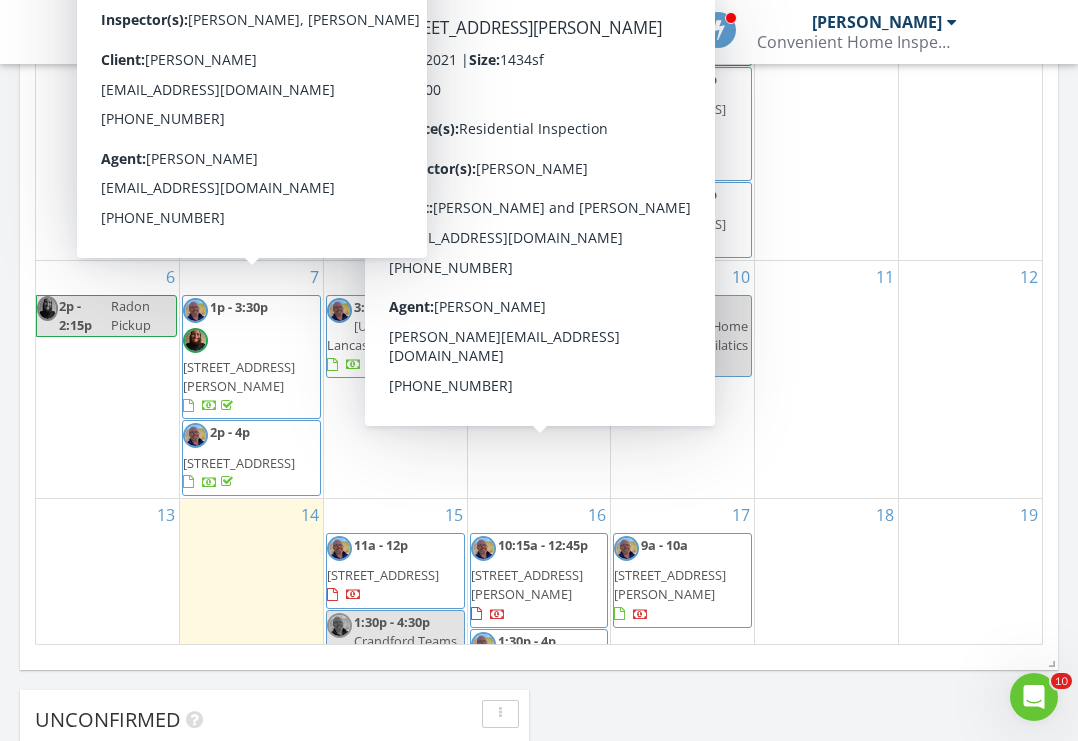 click on "18" at bounding box center [826, 602] 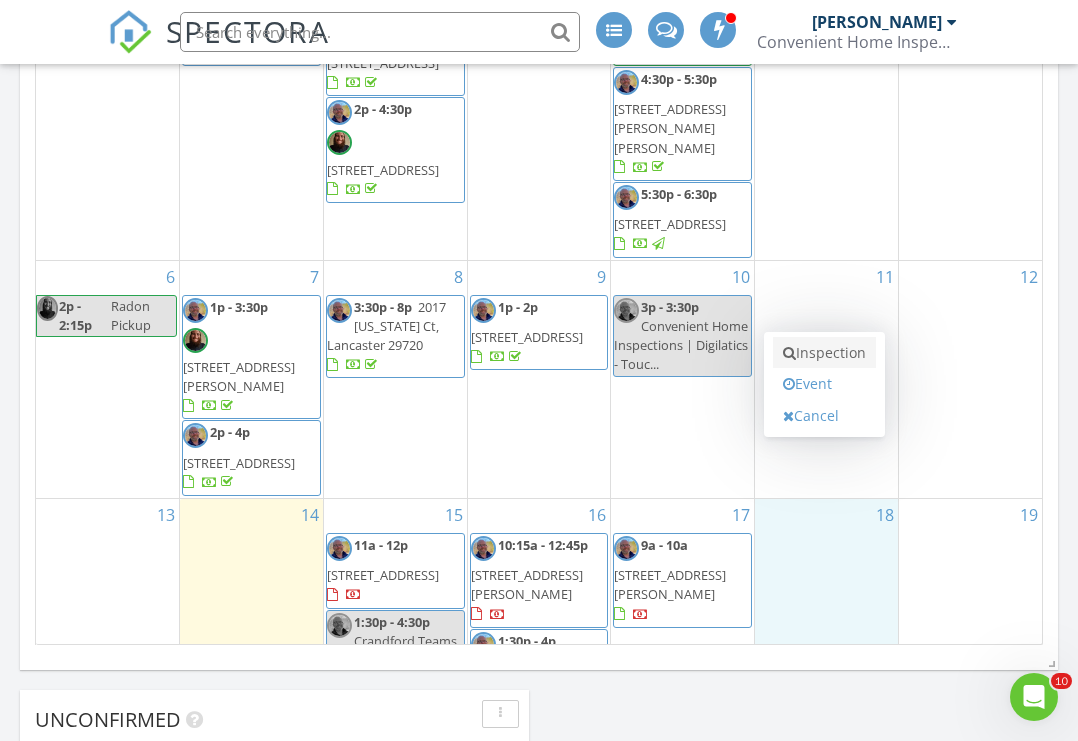 click on "Inspection" at bounding box center (824, 353) 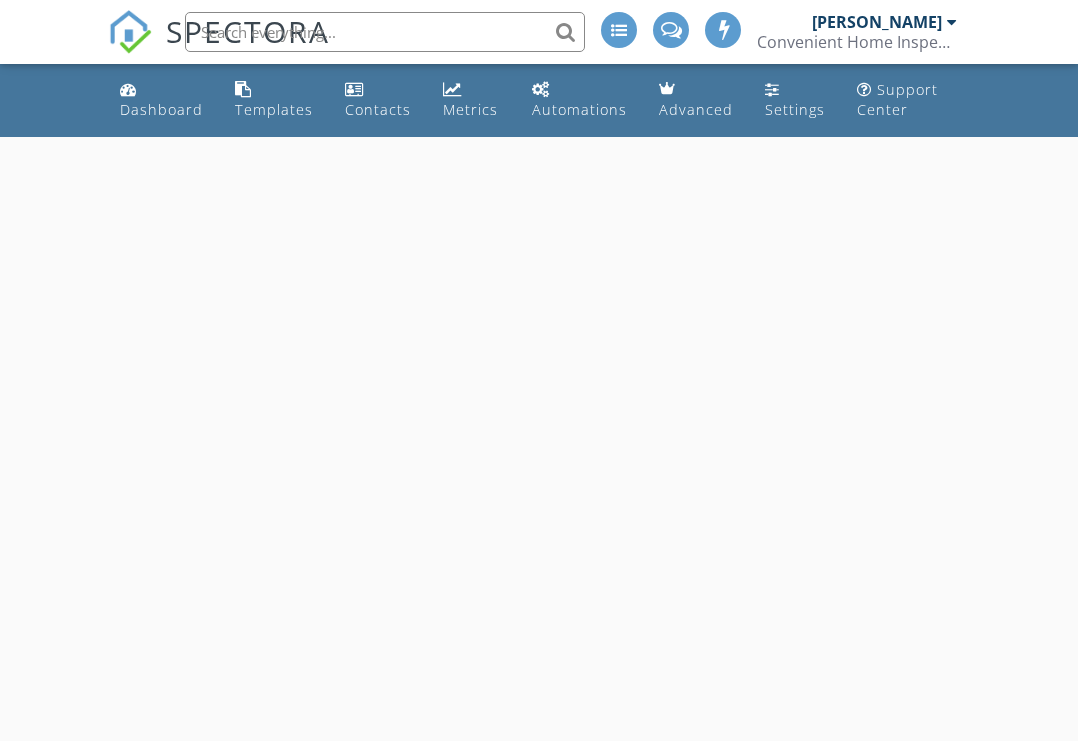 scroll, scrollTop: 0, scrollLeft: 0, axis: both 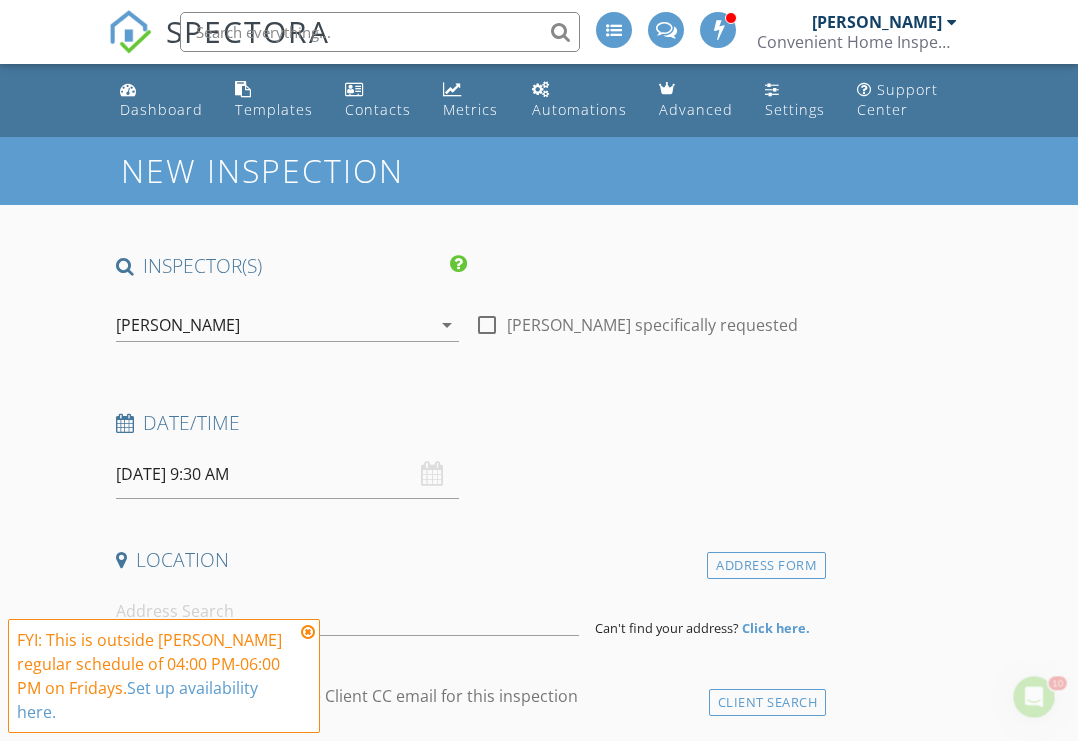 click on "arrow_drop_down" at bounding box center (447, 325) 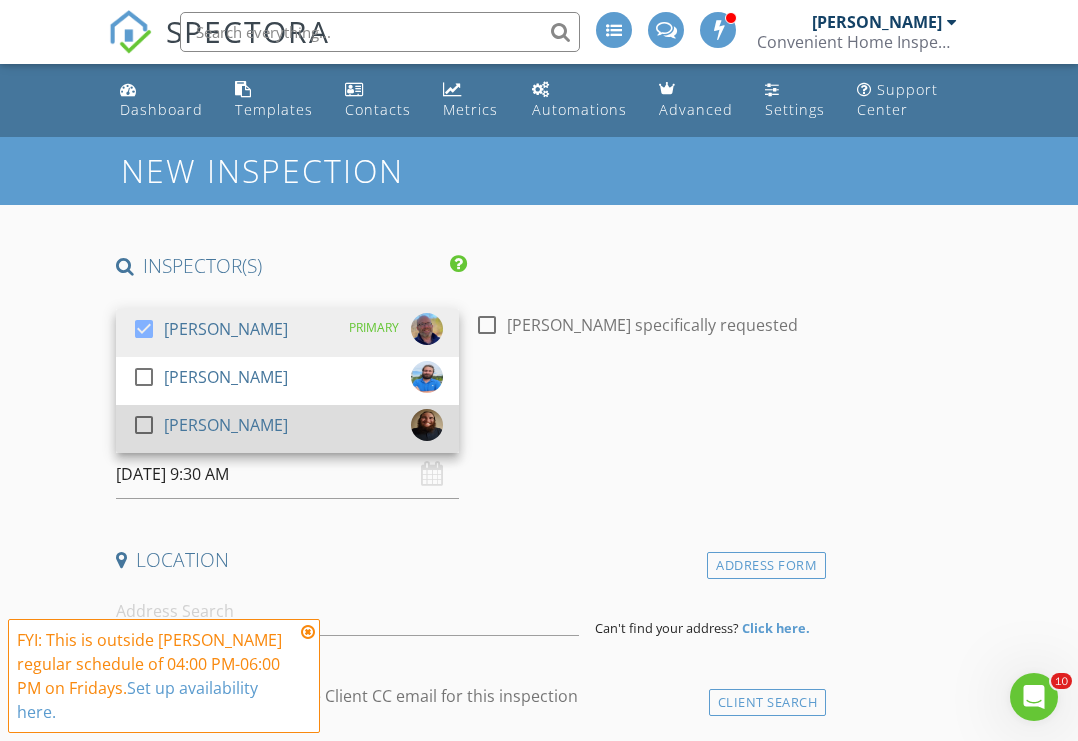 click on "check_box_outline_blank   [PERSON_NAME]" at bounding box center [287, 429] 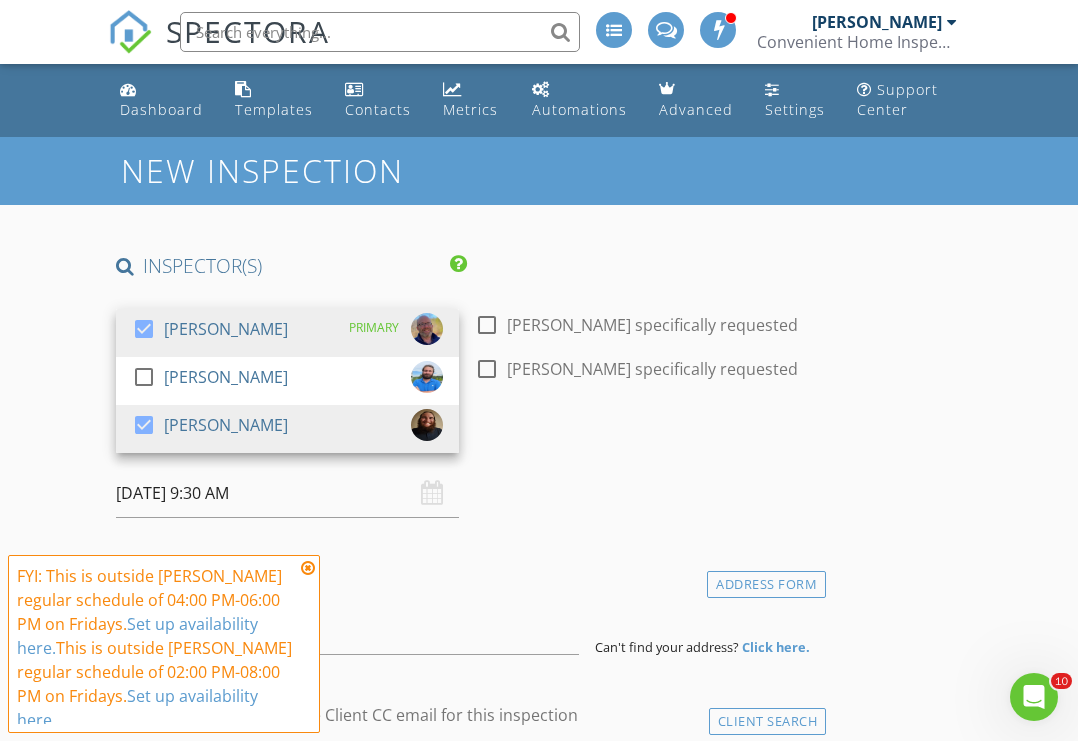 click on "INSPECTOR(S)
check_box   [PERSON_NAME]   PRIMARY   check_box_outline_blank   [PERSON_NAME]     check_box   [PERSON_NAME]     [PERSON_NAME],  [PERSON_NAME] arrow_drop_down   check_box_outline_blank [PERSON_NAME] specifically requested check_box_outline_blank [PERSON_NAME] specifically requested
Date/Time
[DATE] 9:30 AM
Location
Address Form       Can't find your address?   Click here.
client
check_box Enable Client CC email for this inspection   Client Search     check_box_outline_blank Client is a Company/Organization     First Name   Last Name   Email   CC Email   Phone   Address   City   State   Zip       Notes   Private Notes
ADD ADDITIONAL client
SERVICES
check_box_outline_blank   Residential Inspection   check_box_outline_blank   Residential Inspection - Pre-Drywall     Pest Inspection" at bounding box center [467, 1992] 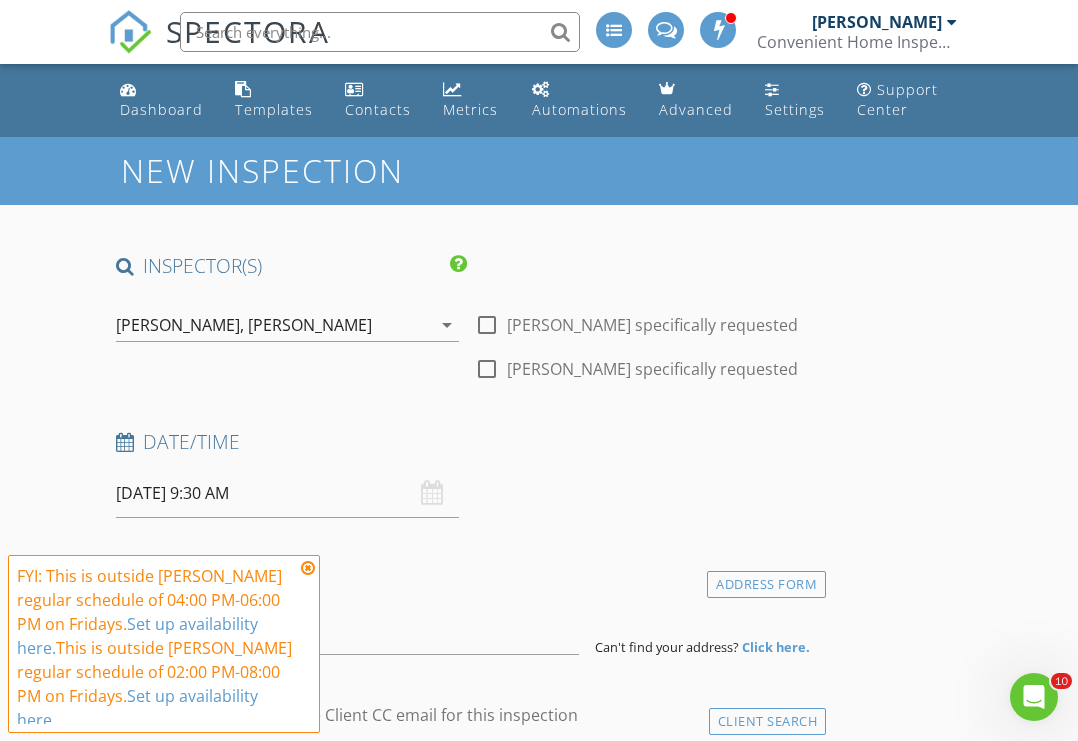 click at bounding box center (308, 568) 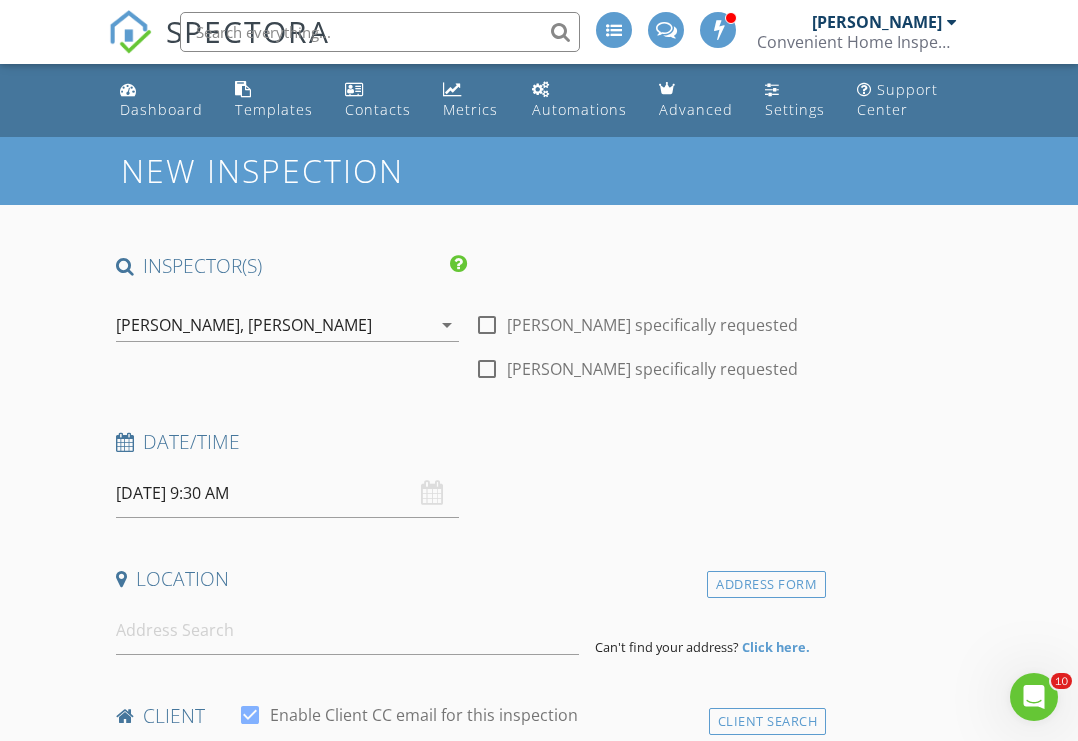 click on "07/18/2025 9:30 AM" at bounding box center [287, 493] 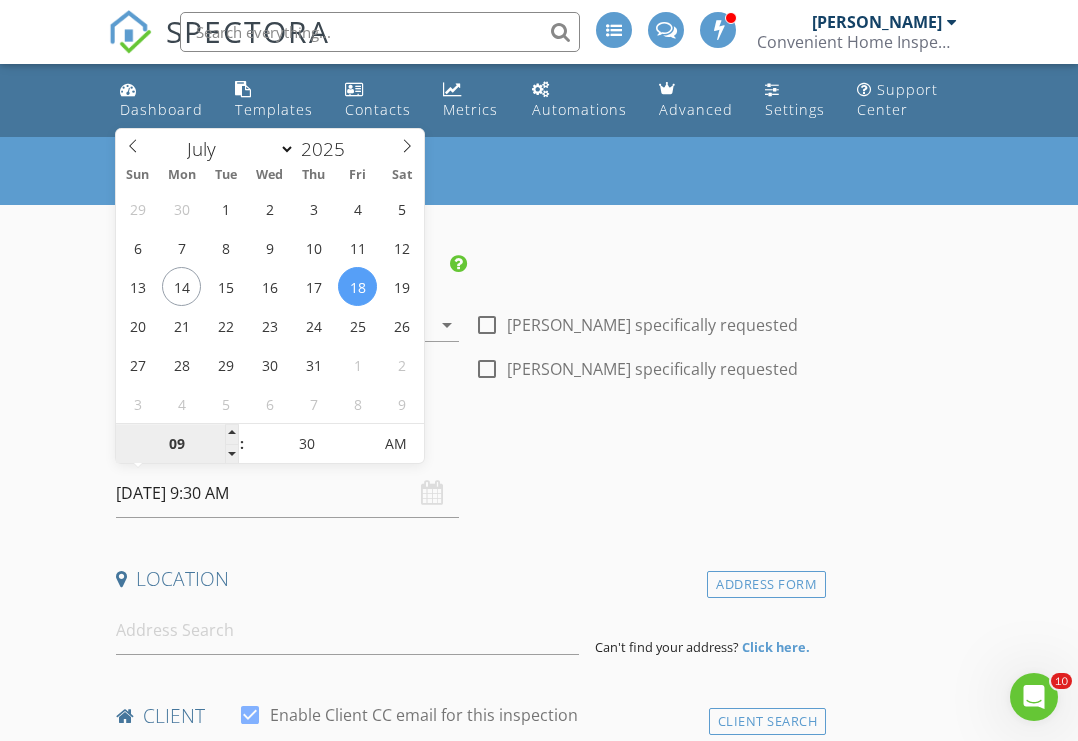 click on "09" at bounding box center [177, 445] 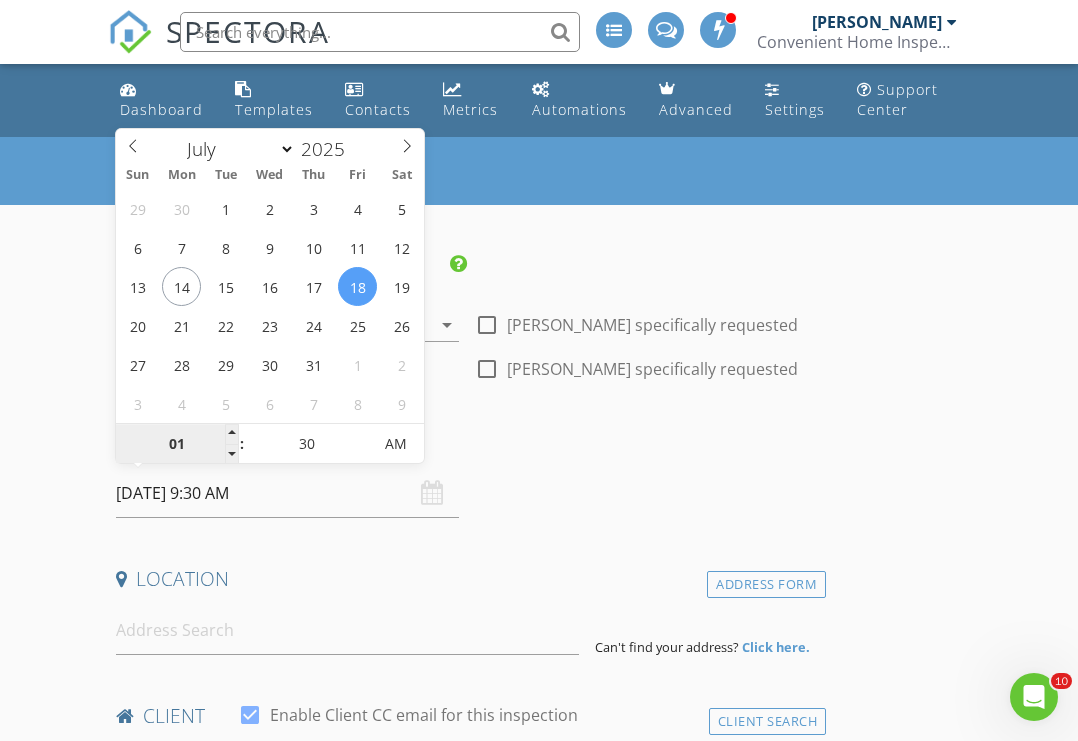 type on "01" 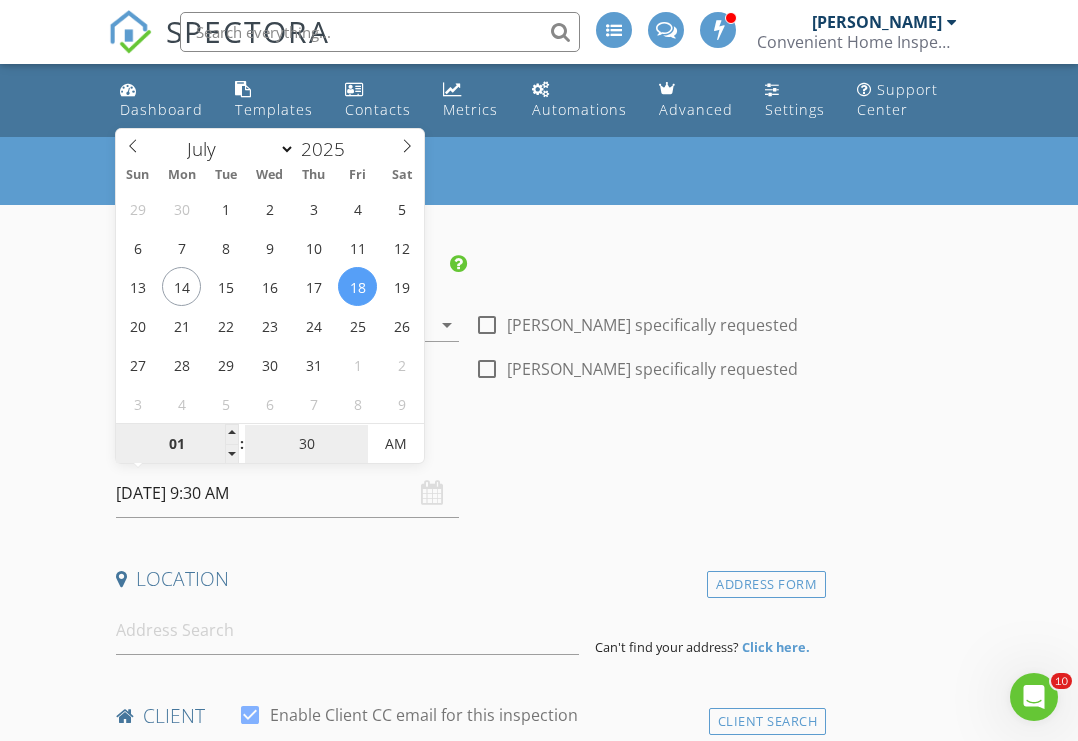 type on "07/18/2025 1:30 AM" 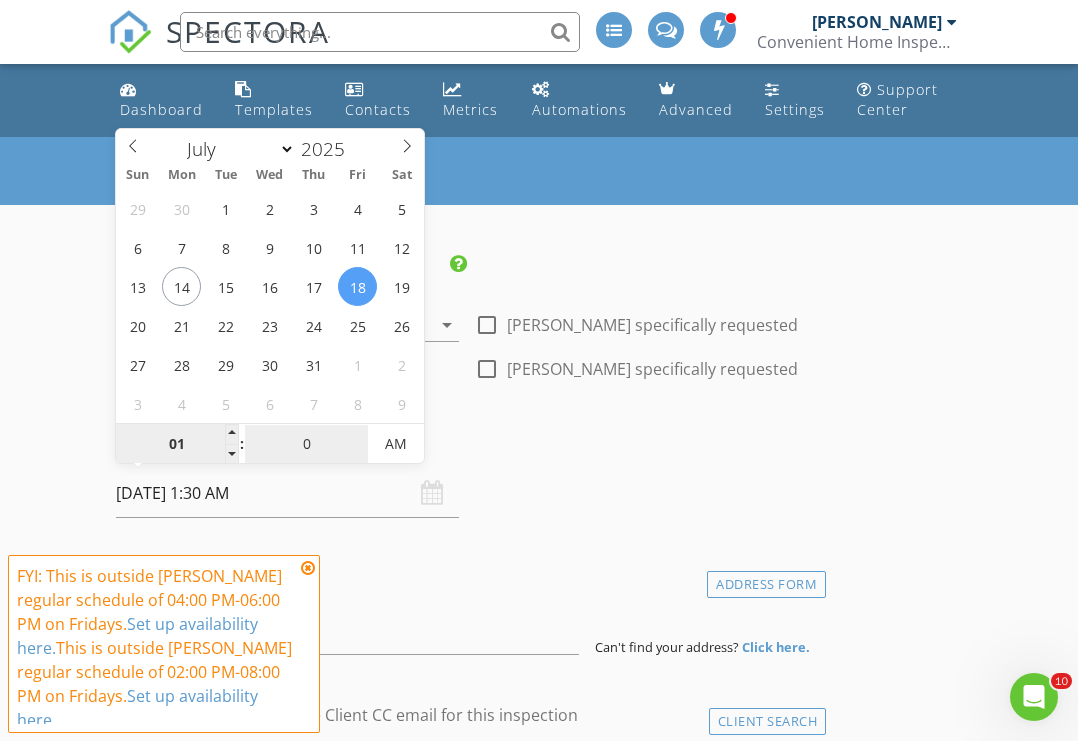 type on "00" 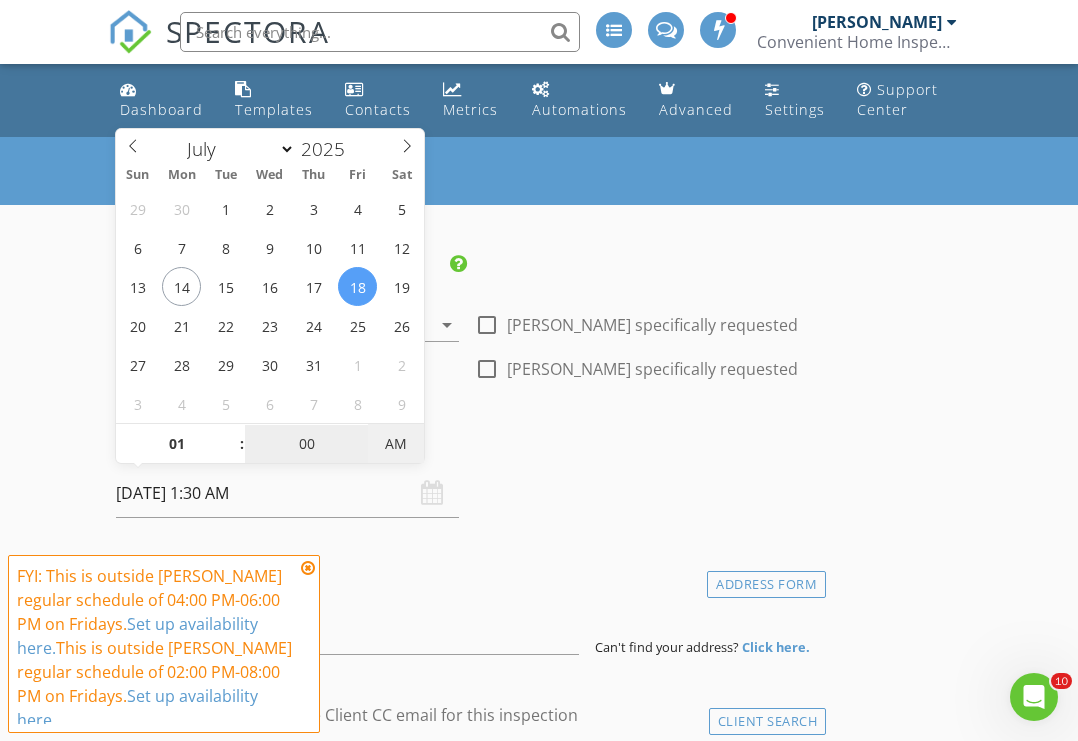 type on "07/18/2025 1:00 PM" 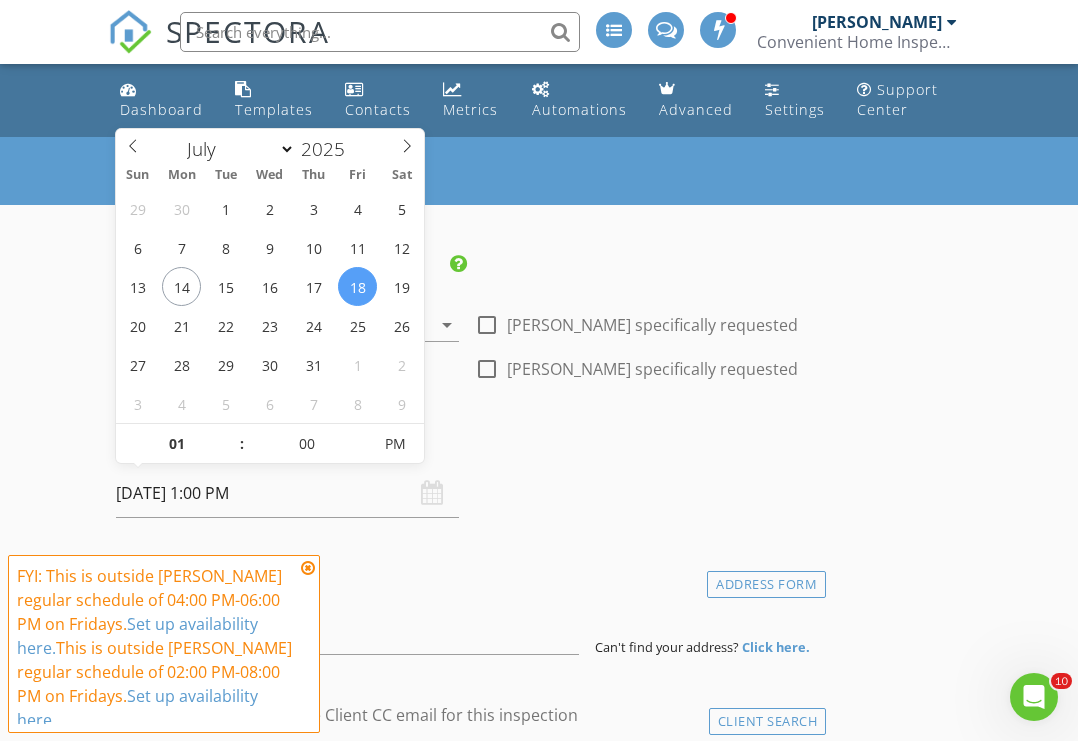 click at bounding box center [308, 568] 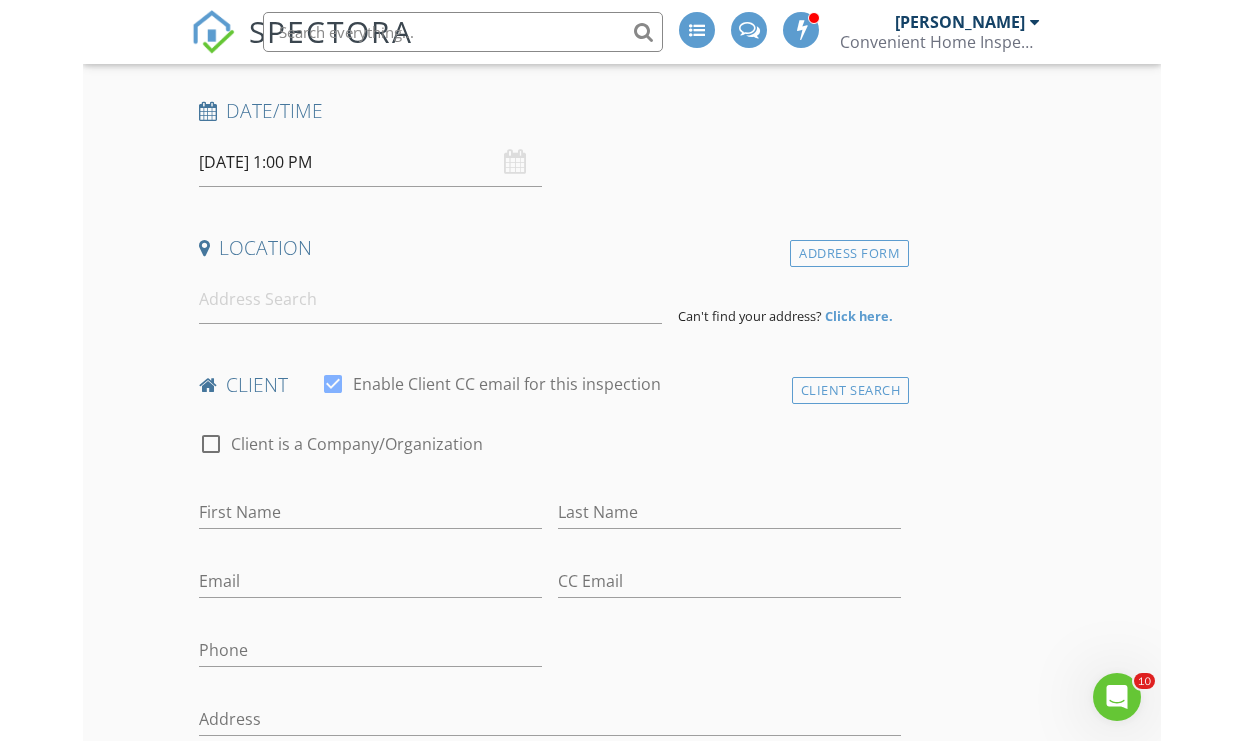 scroll, scrollTop: 395, scrollLeft: 0, axis: vertical 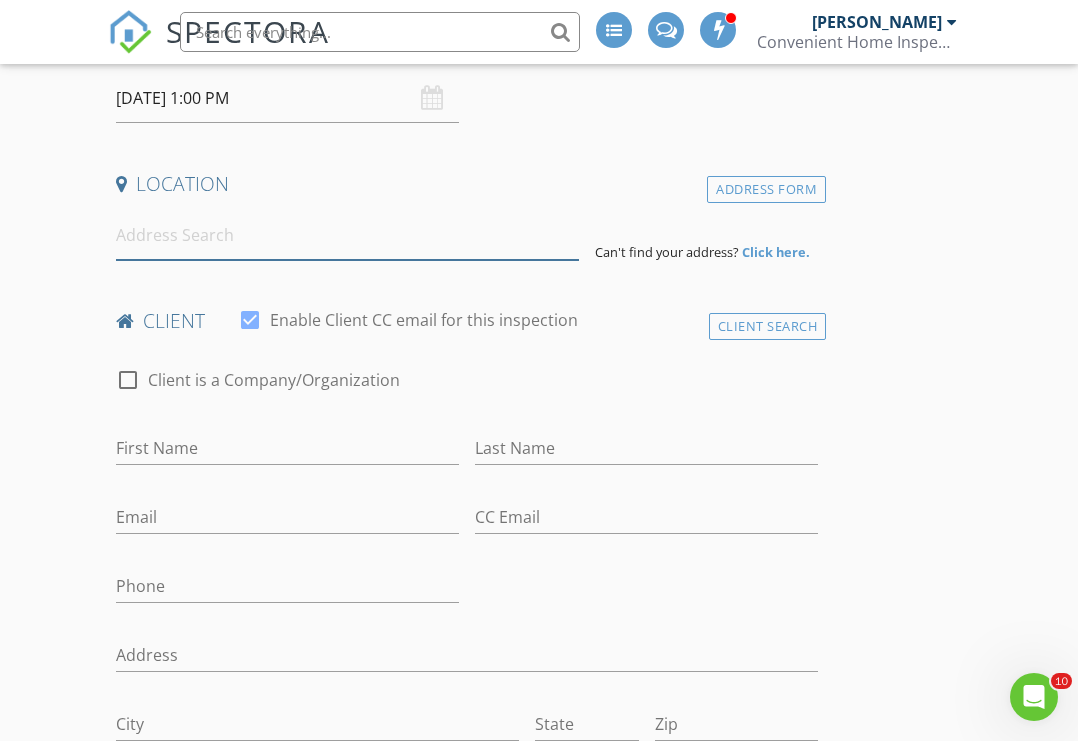 click at bounding box center (347, 235) 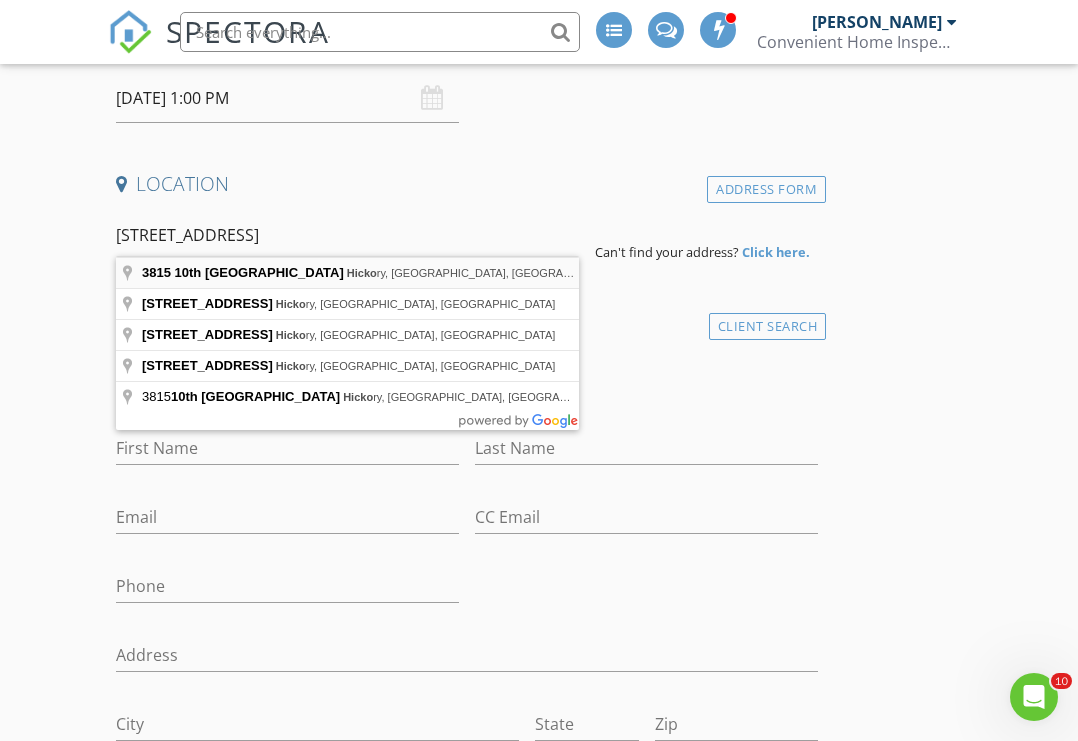 type on "3815 10th St NE, Hickory, NC, USA" 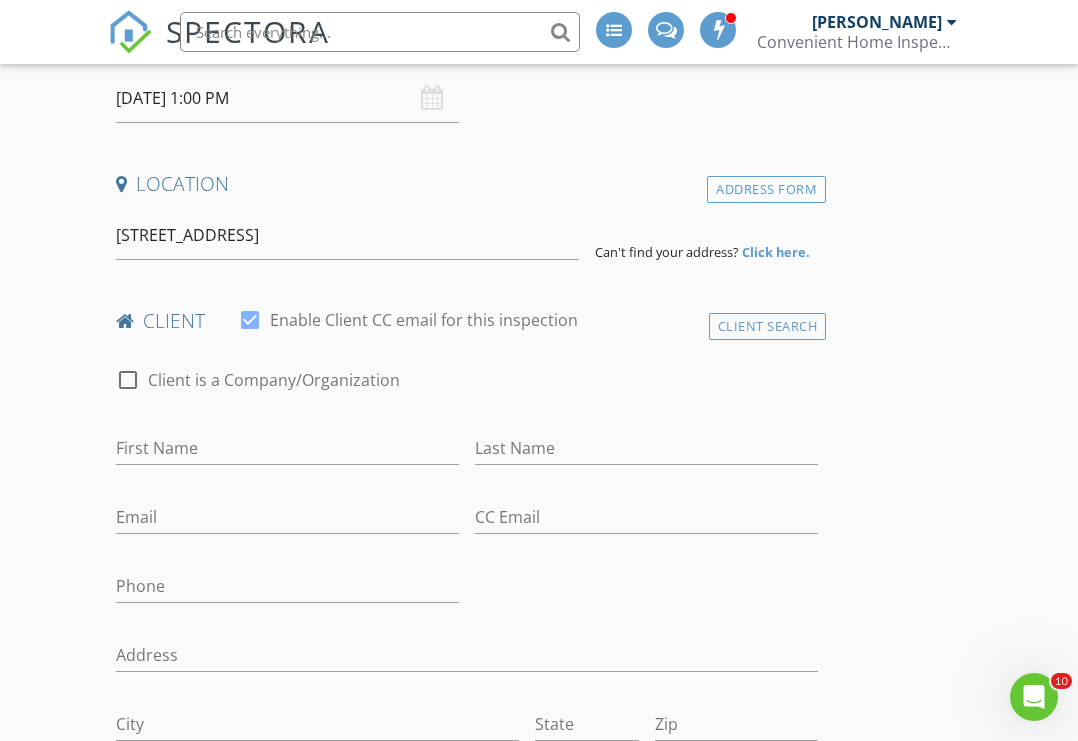 drag, startPoint x: 269, startPoint y: 266, endPoint x: 222, endPoint y: 274, distance: 47.67599 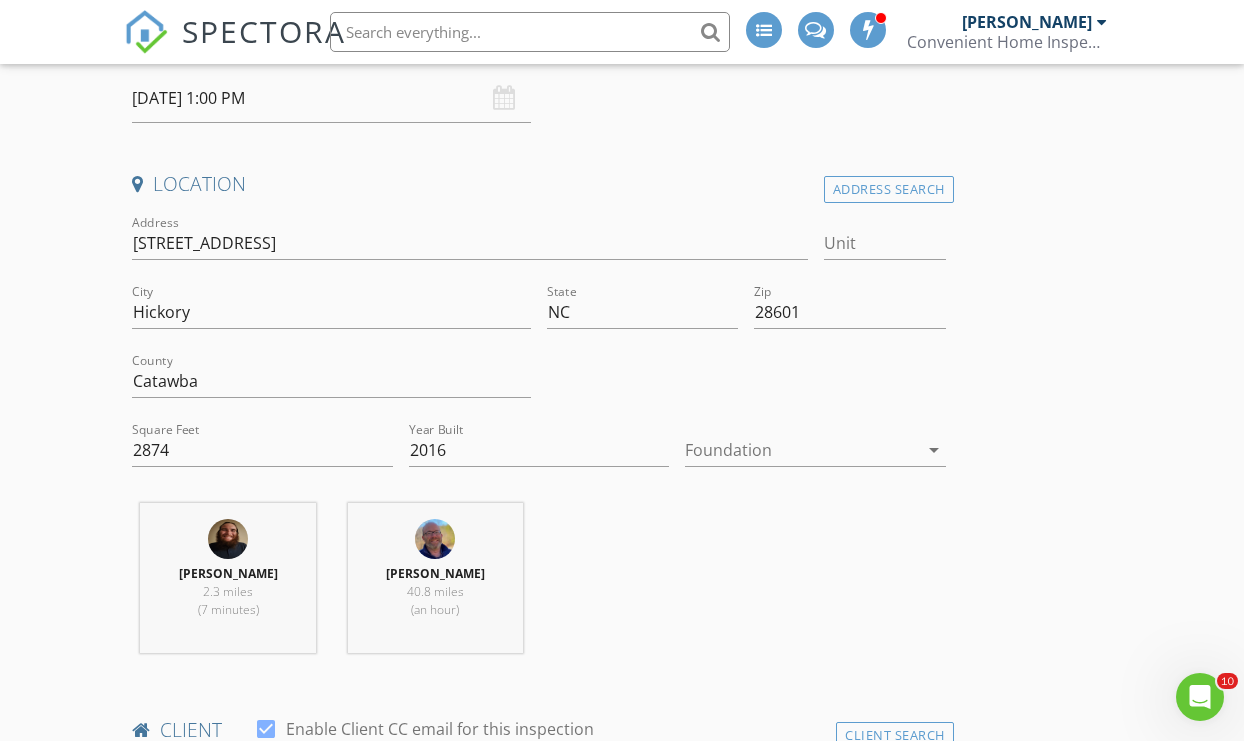 click at bounding box center (801, 450) 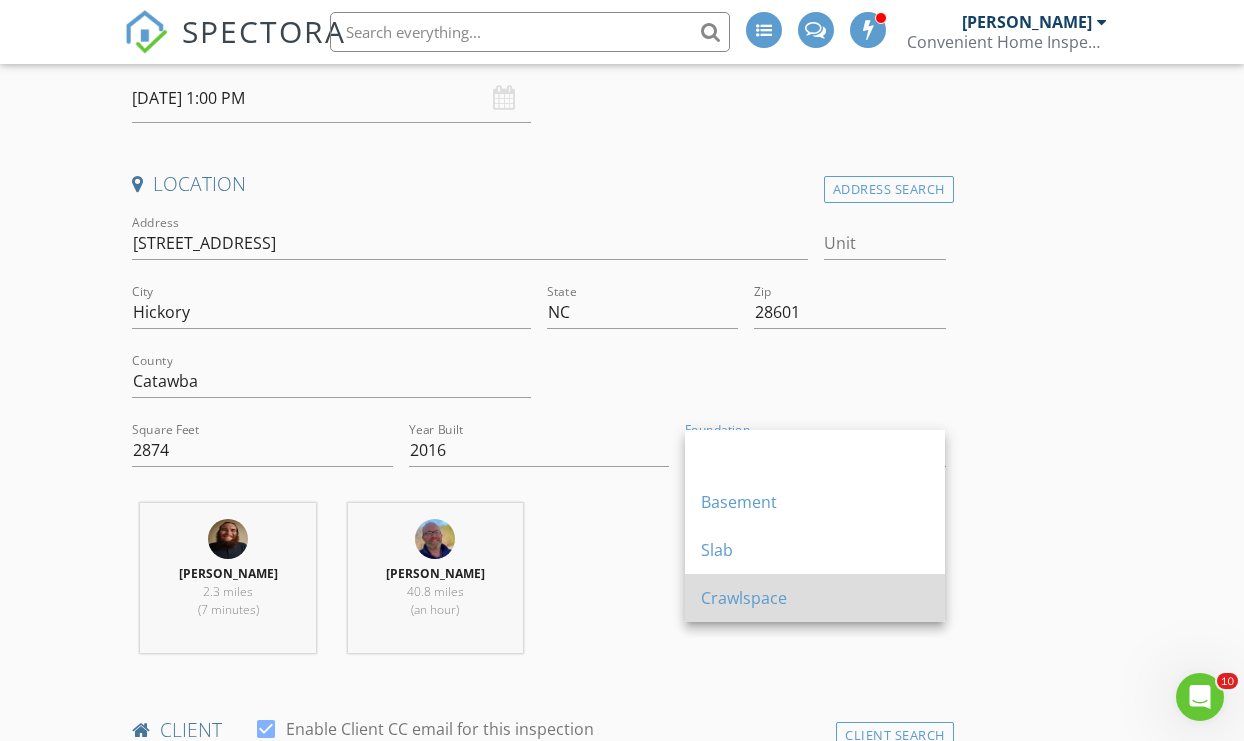 click on "Crawlspace" at bounding box center [815, 598] 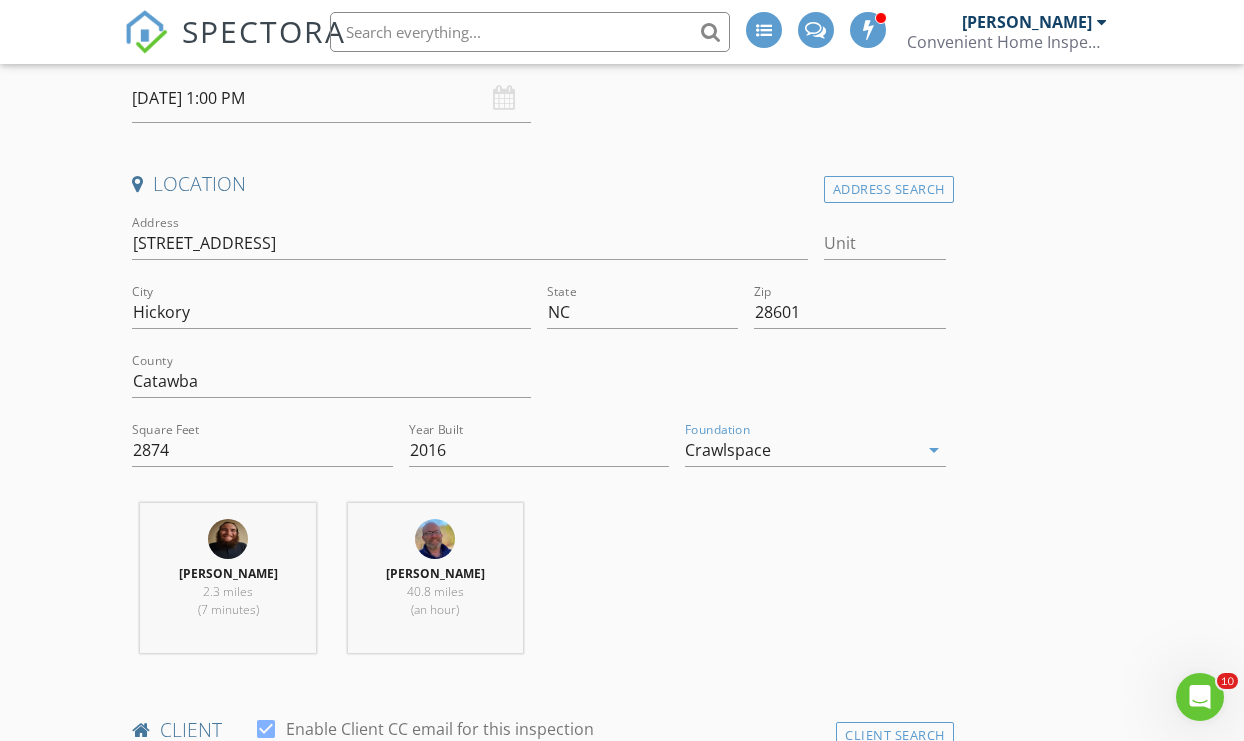 click on "Caleb Myers     2.3 miles     (7 minutes)         Chuck Myers     40.8 miles     (an hour)" at bounding box center [538, 586] 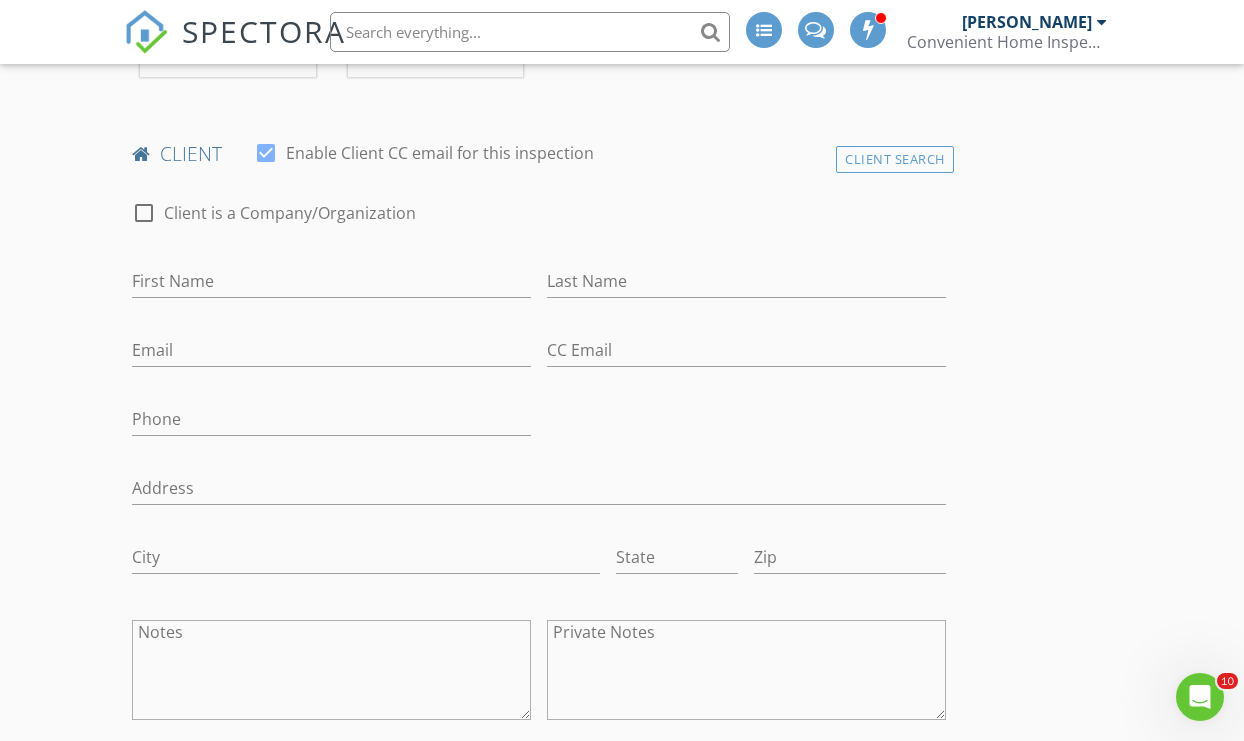 scroll, scrollTop: 1000, scrollLeft: 0, axis: vertical 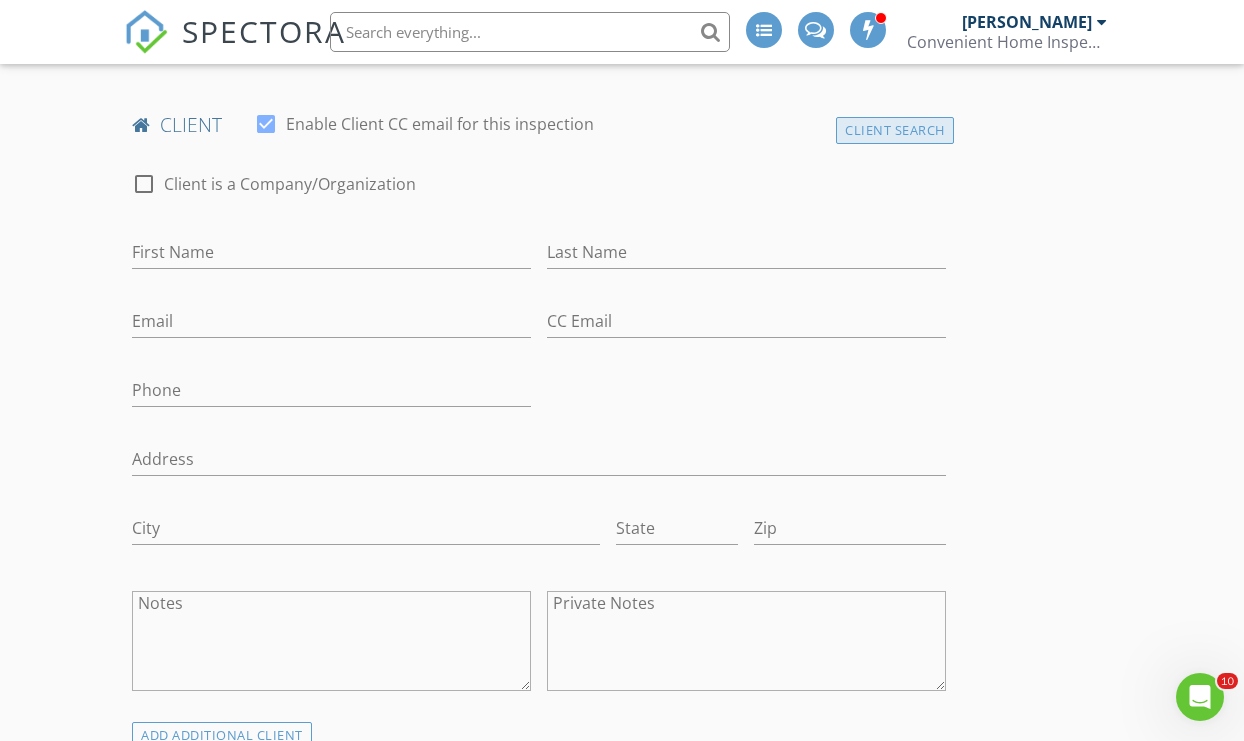 click on "Client Search" at bounding box center [895, 130] 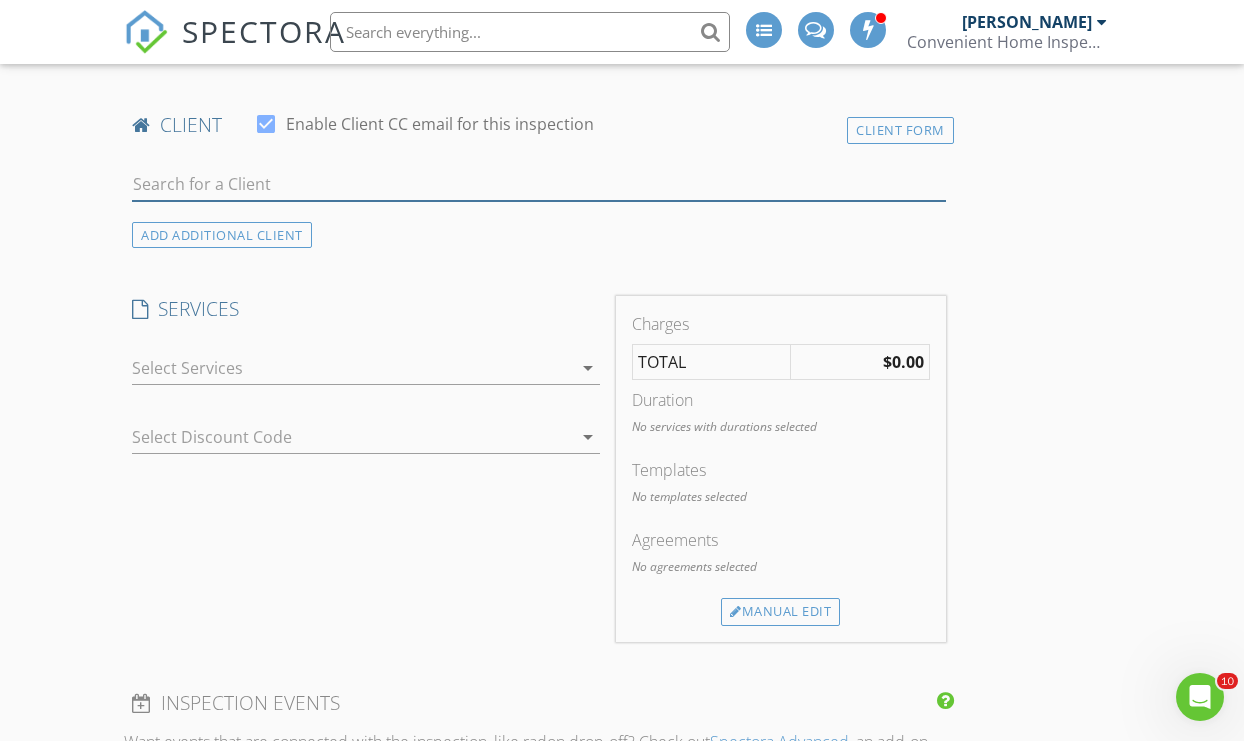 click at bounding box center (538, 184) 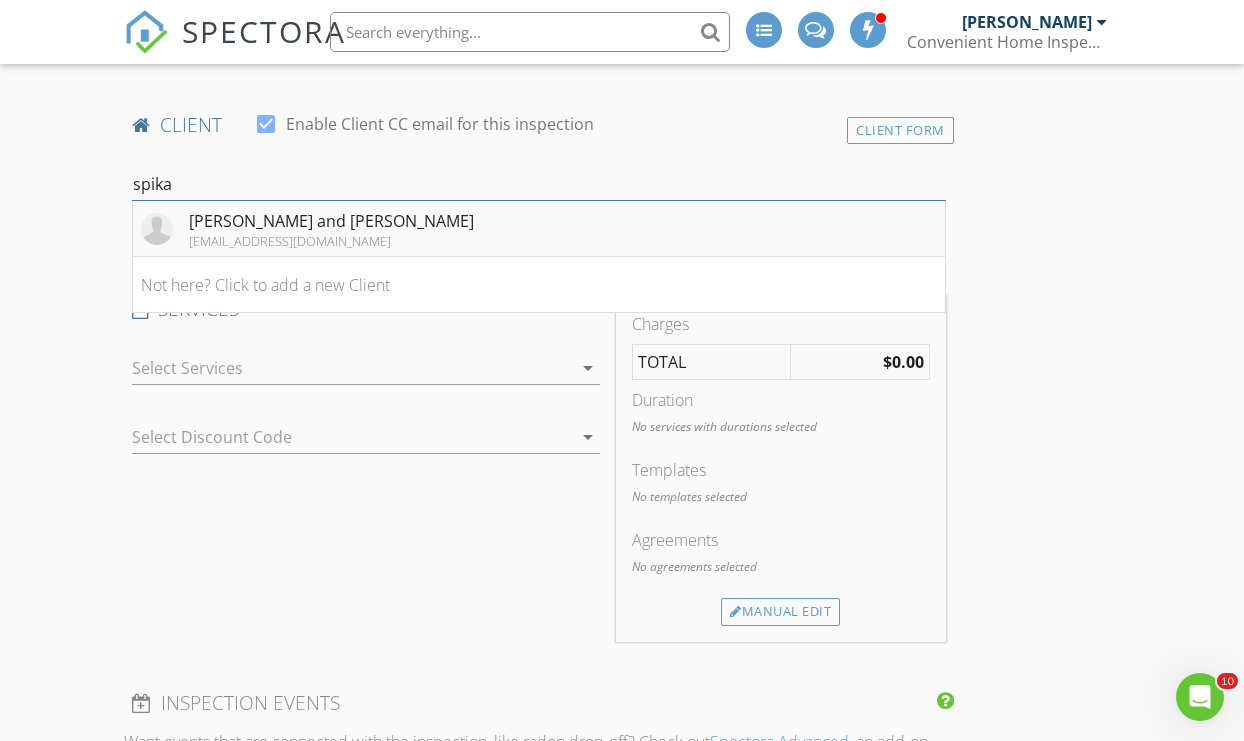 type on "spika" 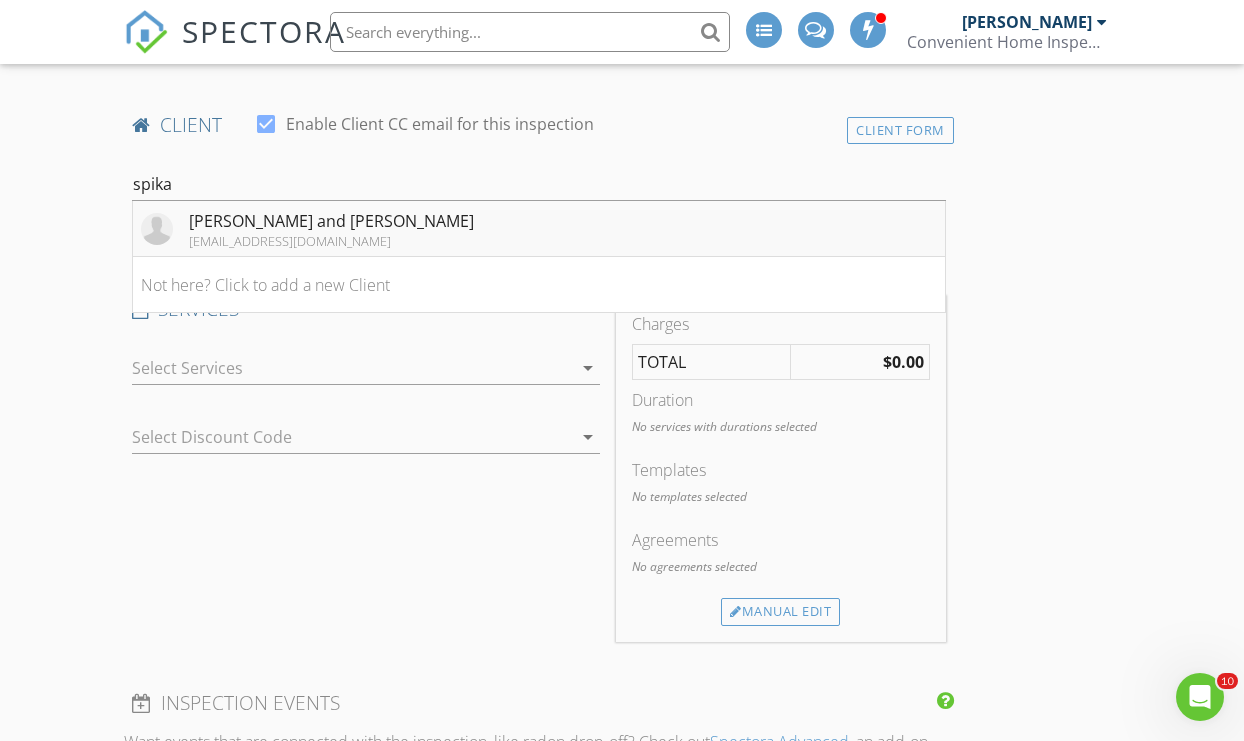 click on "Caitlin and Stephen Spika" at bounding box center (331, 221) 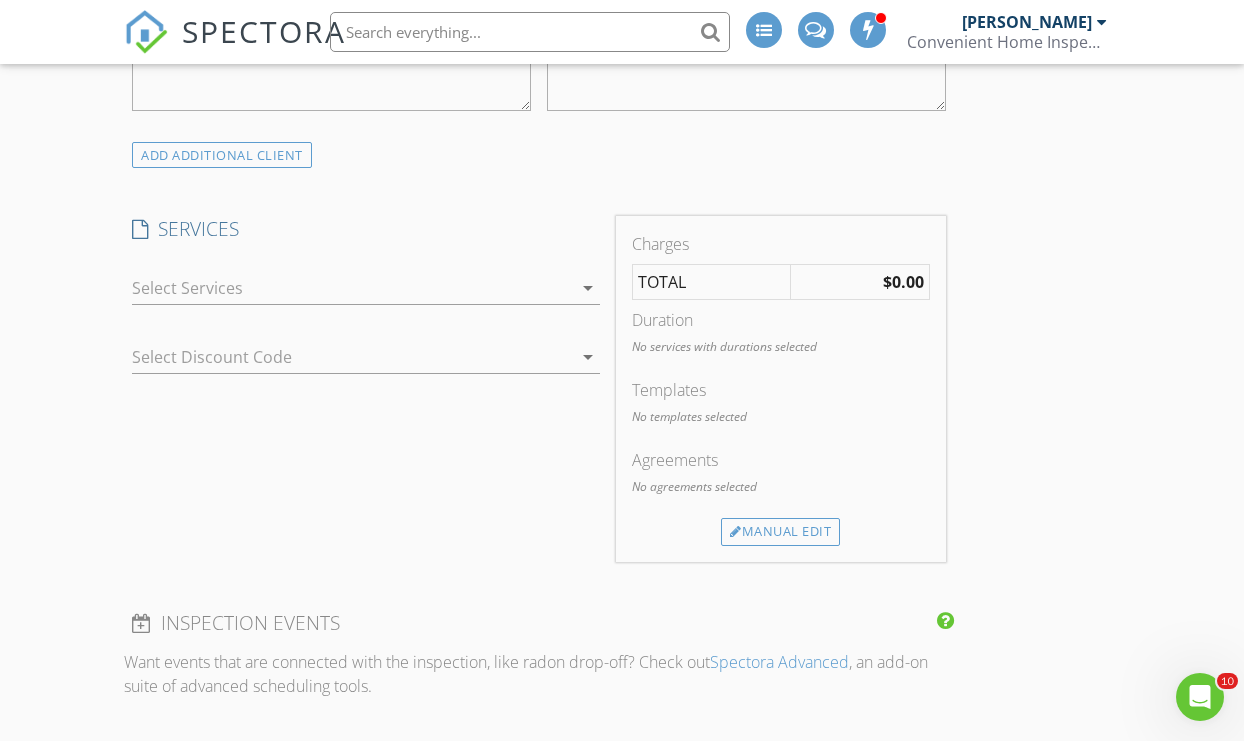 scroll, scrollTop: 1569, scrollLeft: 0, axis: vertical 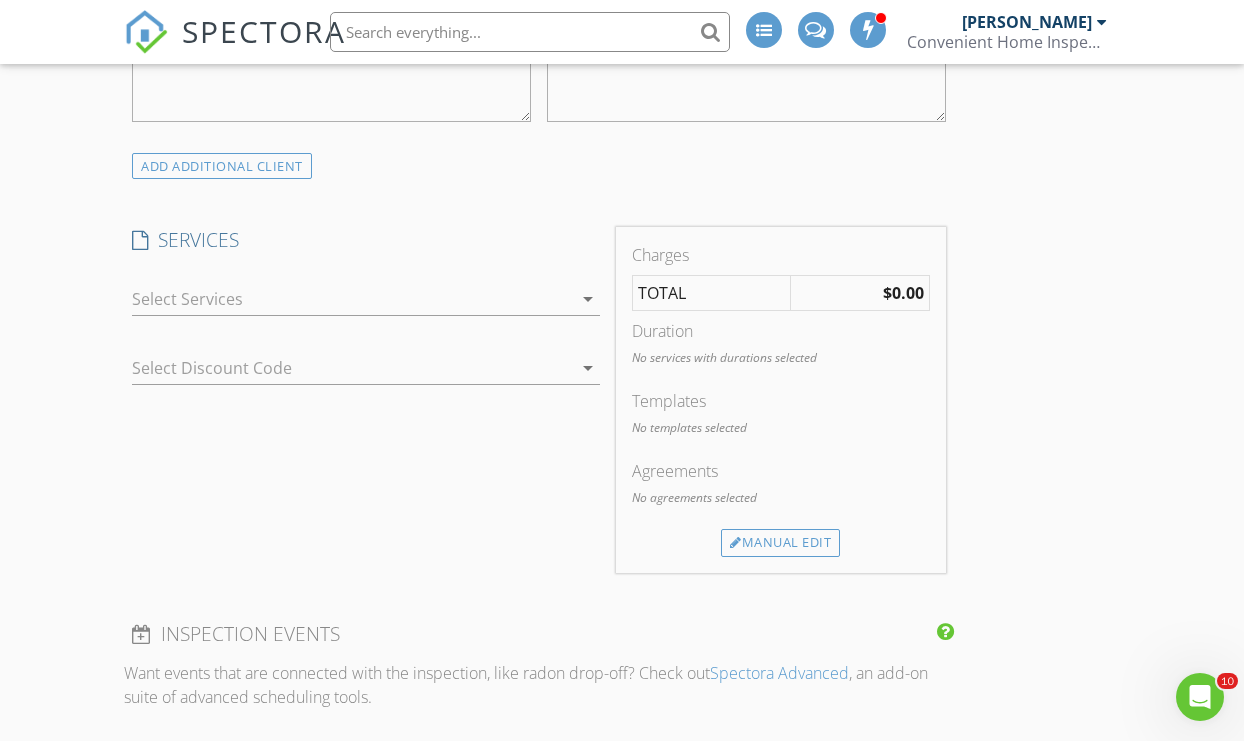 click at bounding box center [352, 299] 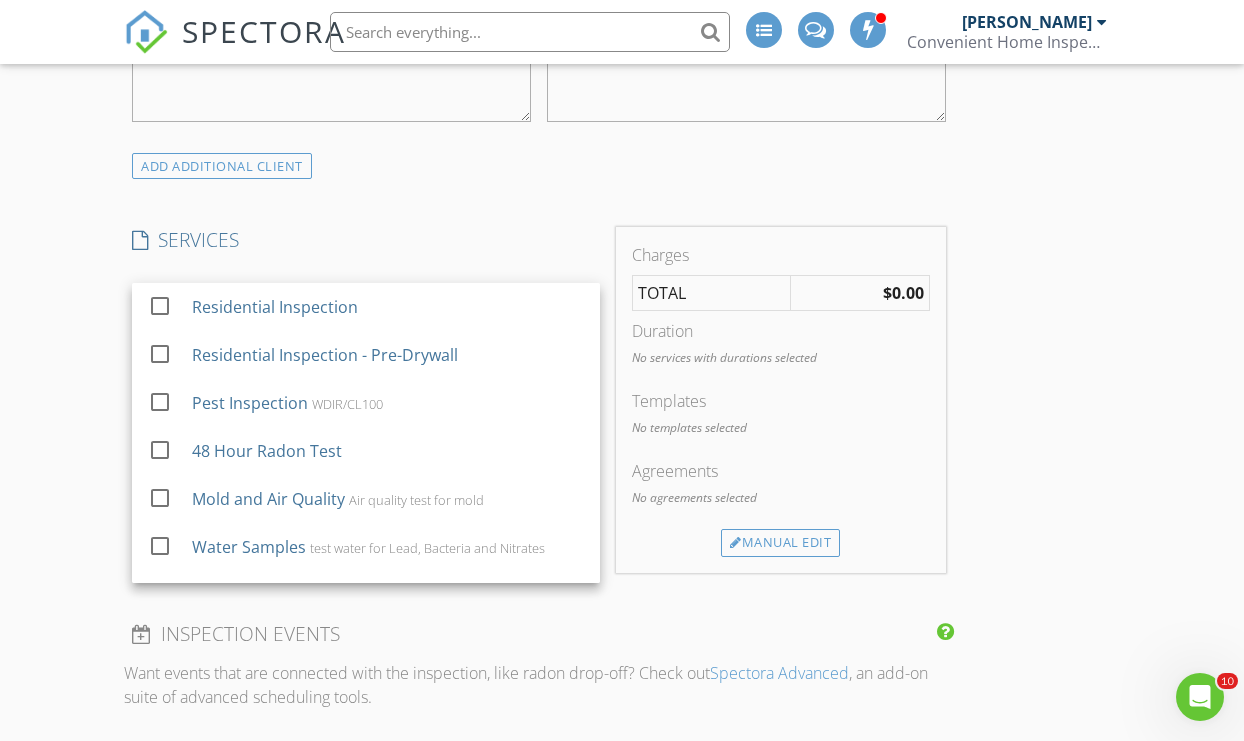 click on "Residential Inspection" at bounding box center [276, 307] 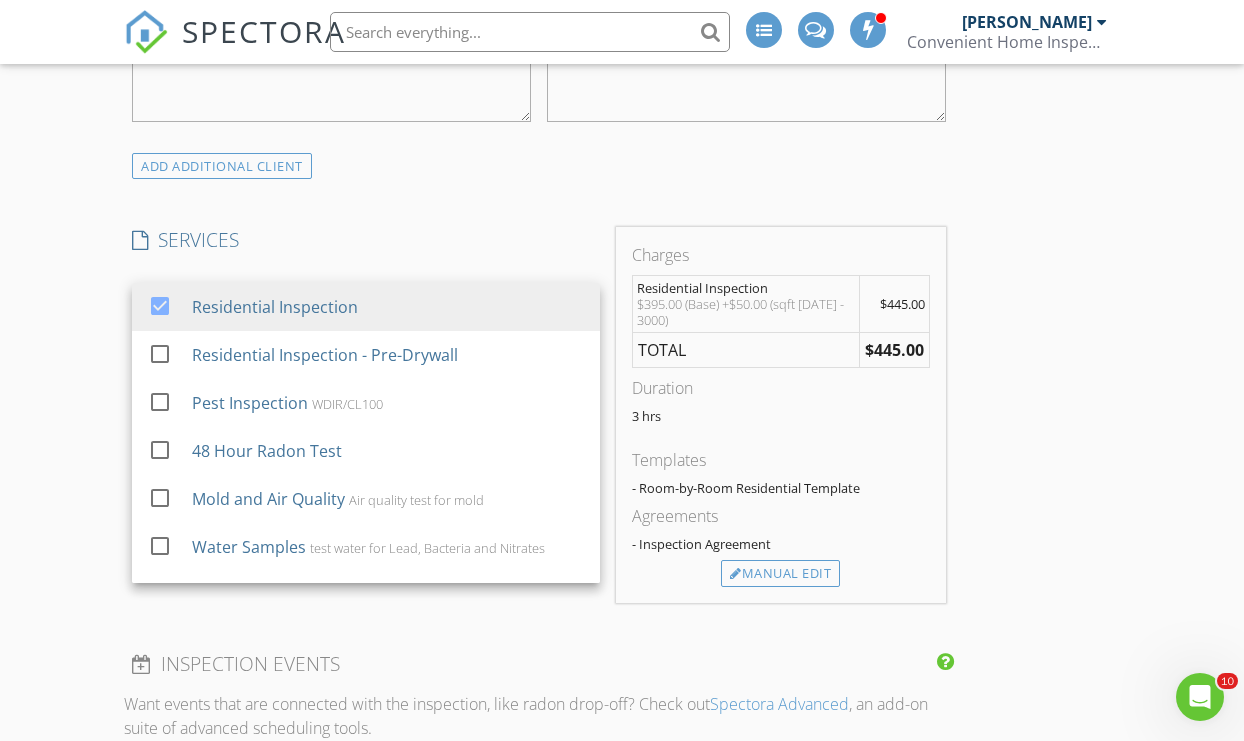 click on "INSPECTOR(S)
check_box   Chuck Myers   PRIMARY   check_box_outline_blank   COLE HARTZLER     check_box   Caleb Myers     Chuck Myers,  Caleb Myers arrow_drop_down   check_box_outline_blank Chuck Myers specifically requested check_box_outline_blank Caleb Myers specifically requested
Date/Time
07/18/2025 1:00 PM
Location
Address Search       Address 3815 10th St NE   Unit   City Hickory   State NC   Zip 28601   County Catawba     Square Feet 2874   Year Built 2016   Foundation Crawlspace arrow_drop_down     Caleb Myers     2.3 miles     (7 minutes)         Chuck Myers     40.8 miles     (an hour)
client
check_box Enable Client CC email for this inspection   Client Search     check_box_outline_blank Client is a Company/Organization     First Name Caitlin and Stephen   Last Name Spika   Email caitlinspika@gmail.com   CC Email stephenspika@gmail.com   Phone" at bounding box center (621, 701) 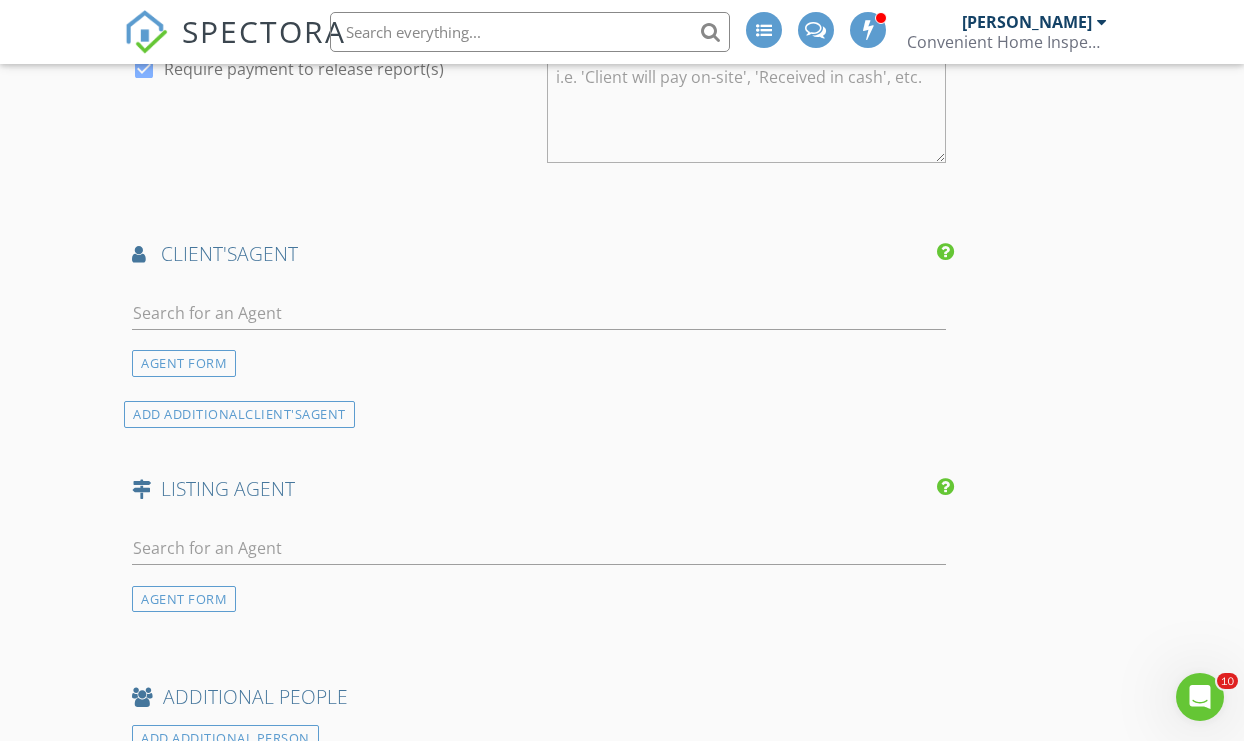scroll, scrollTop: 2386, scrollLeft: 0, axis: vertical 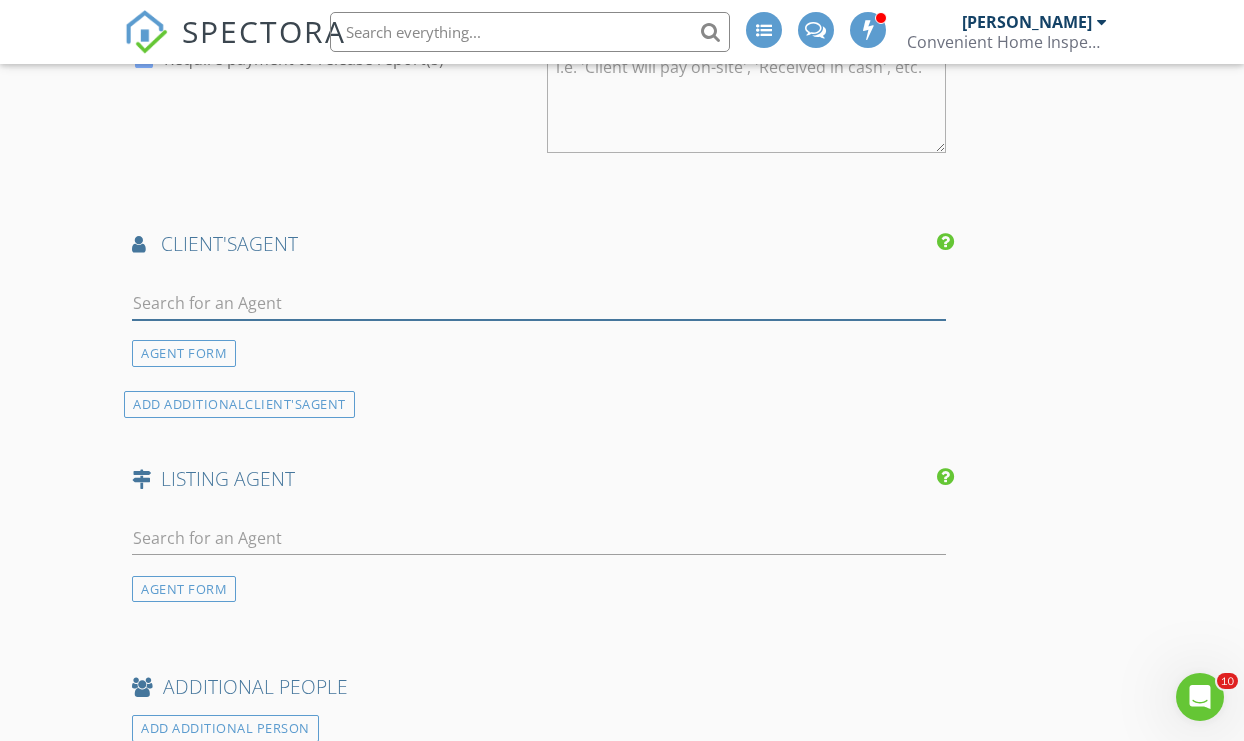 click at bounding box center (538, 303) 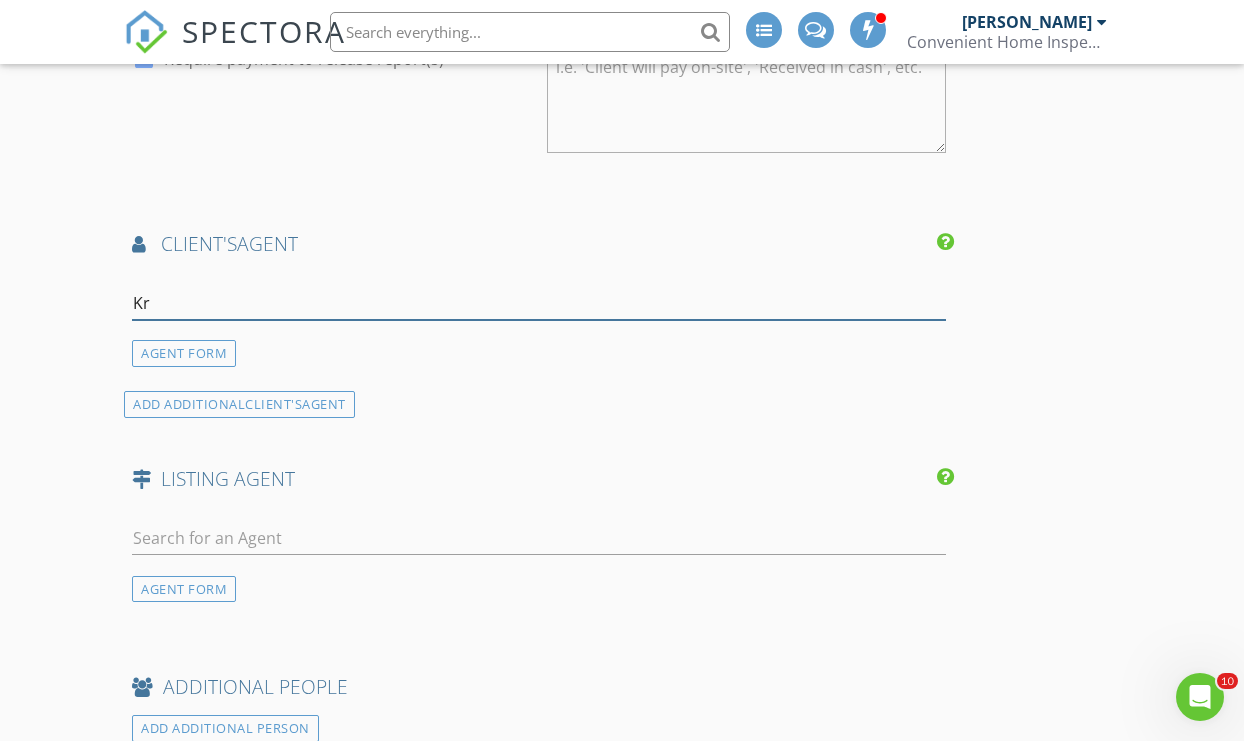 type on "Kri" 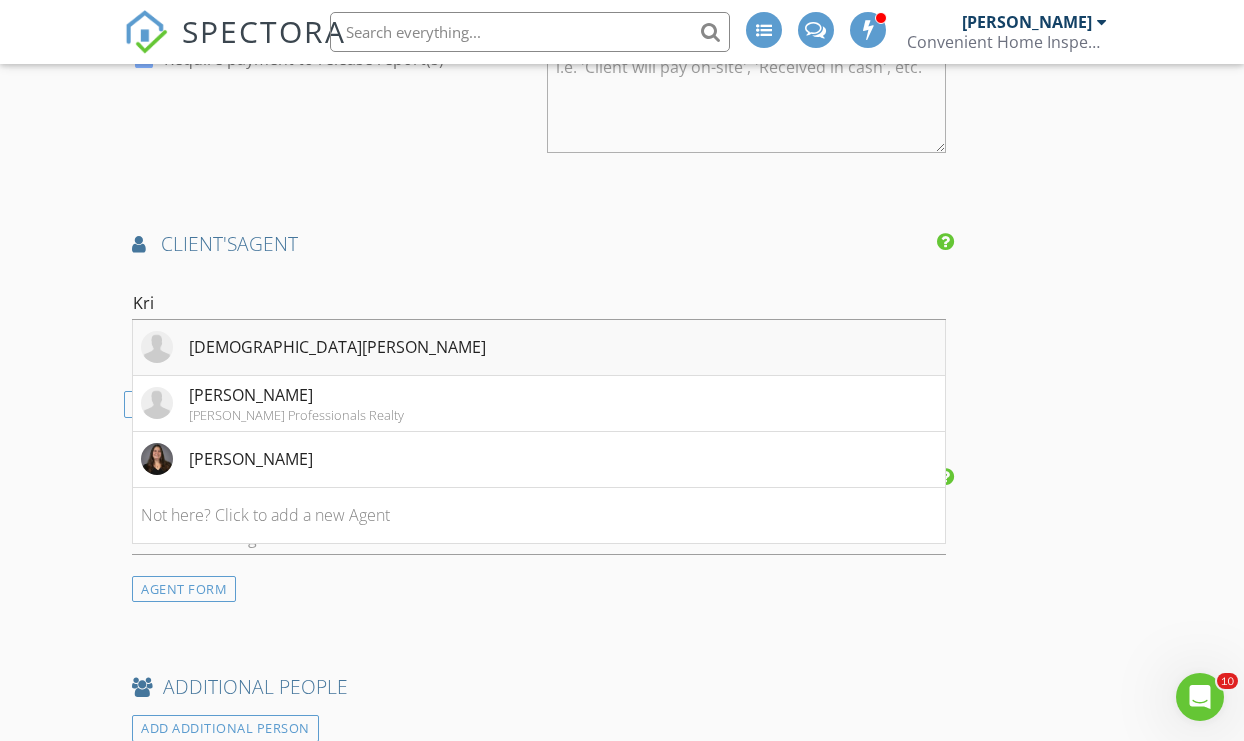 click on "Kristen Mahoney" at bounding box center [337, 347] 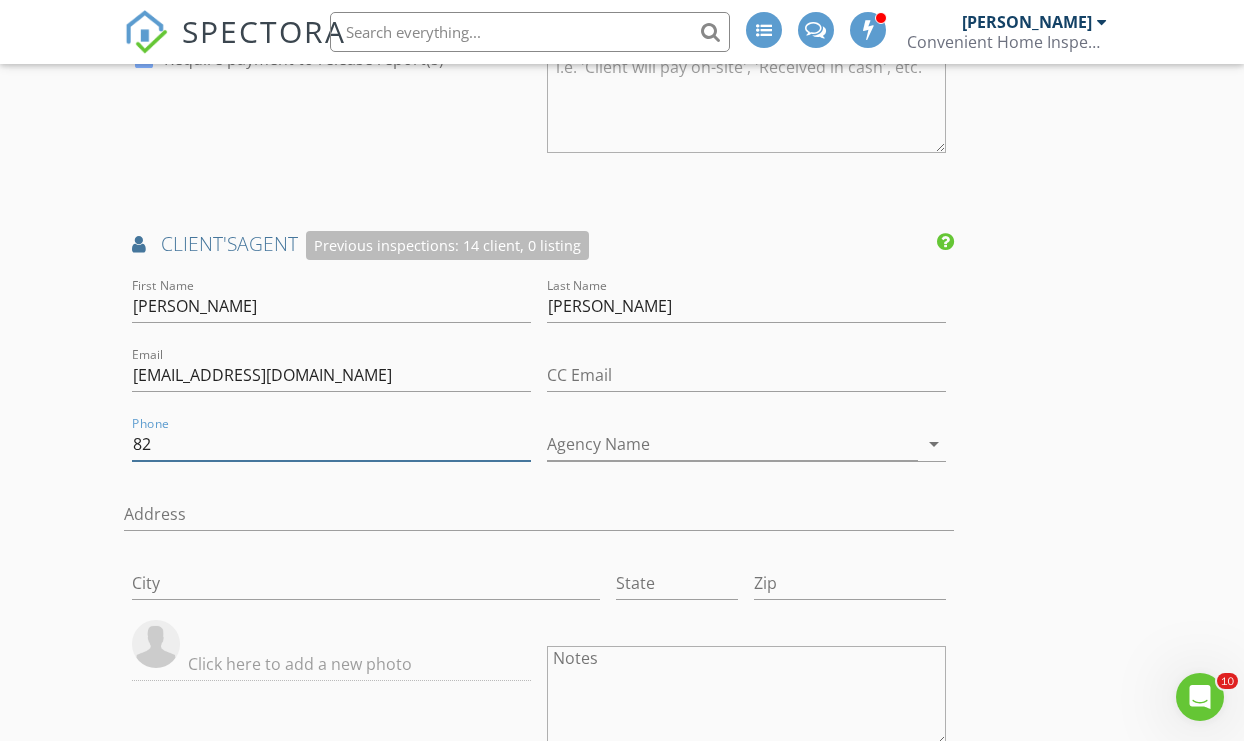 type on "8" 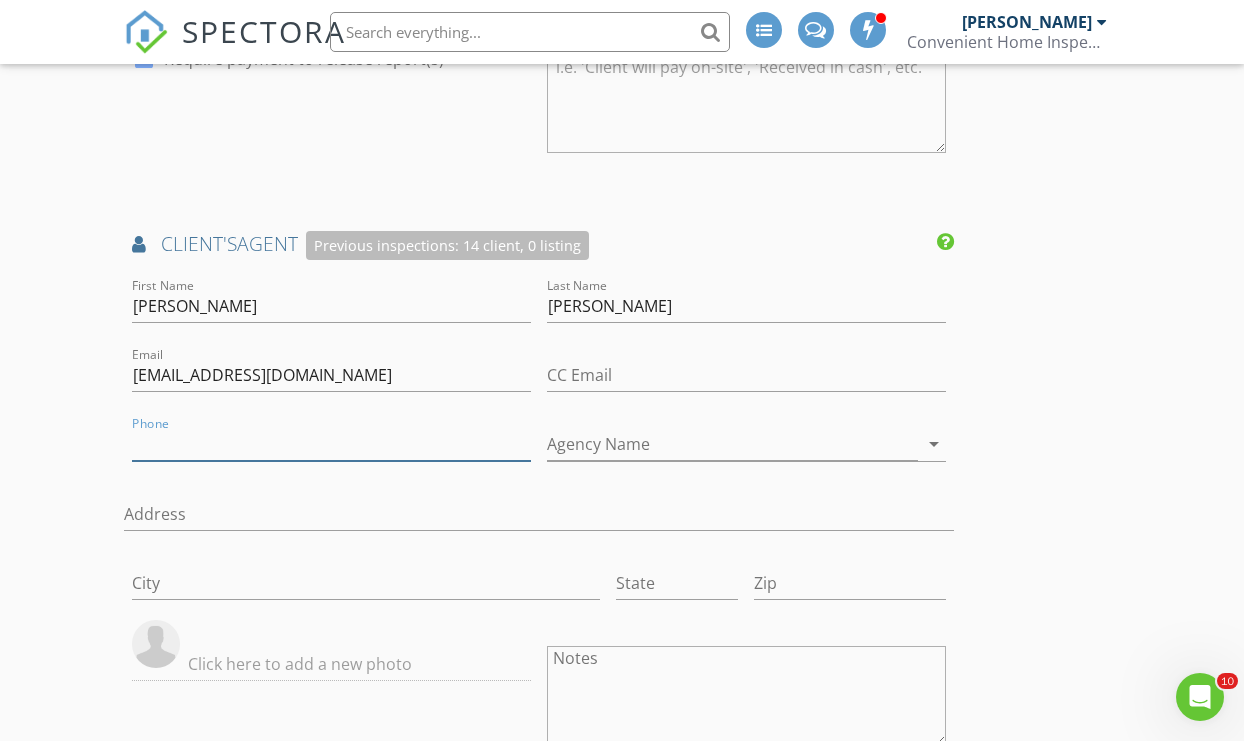 type 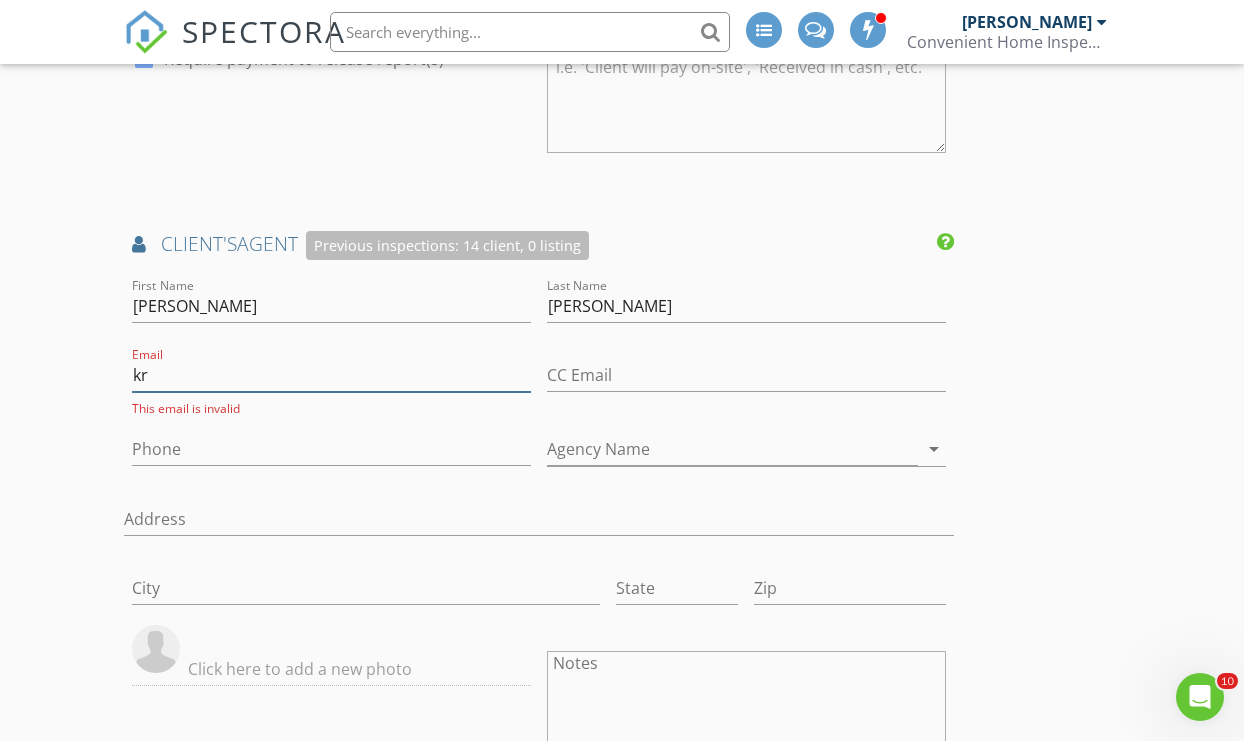 type on "k" 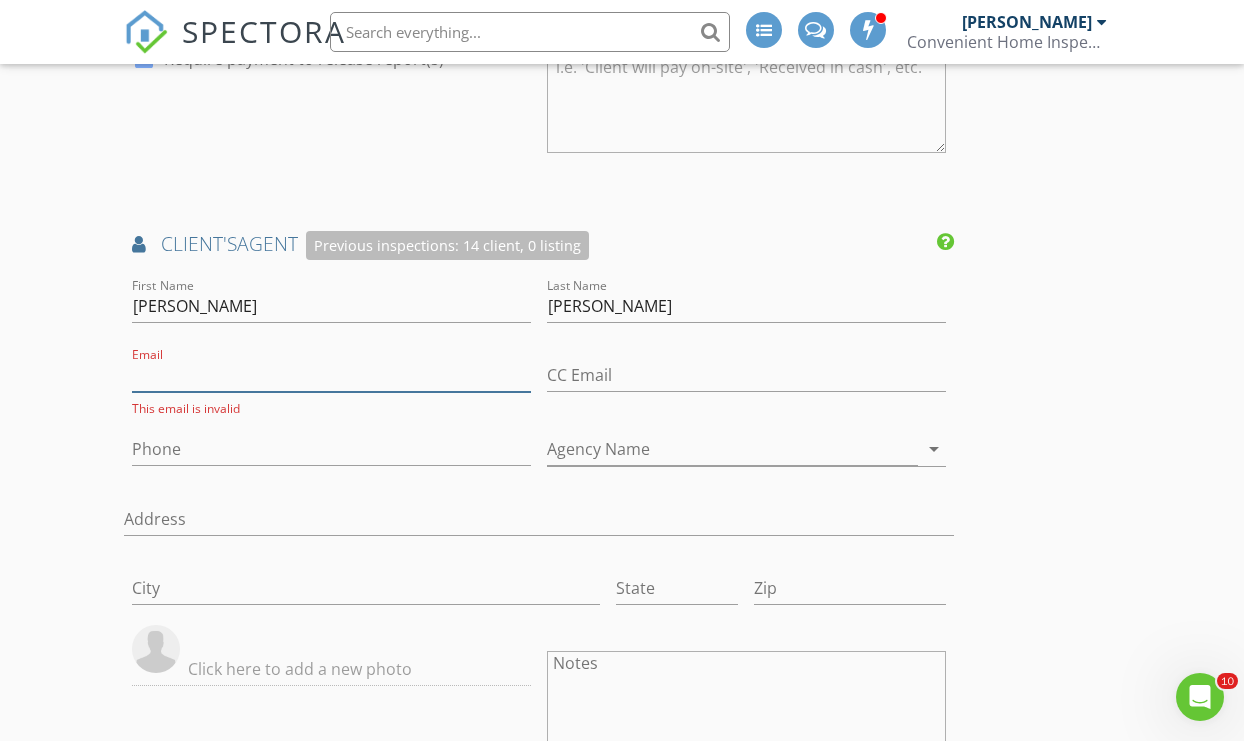type 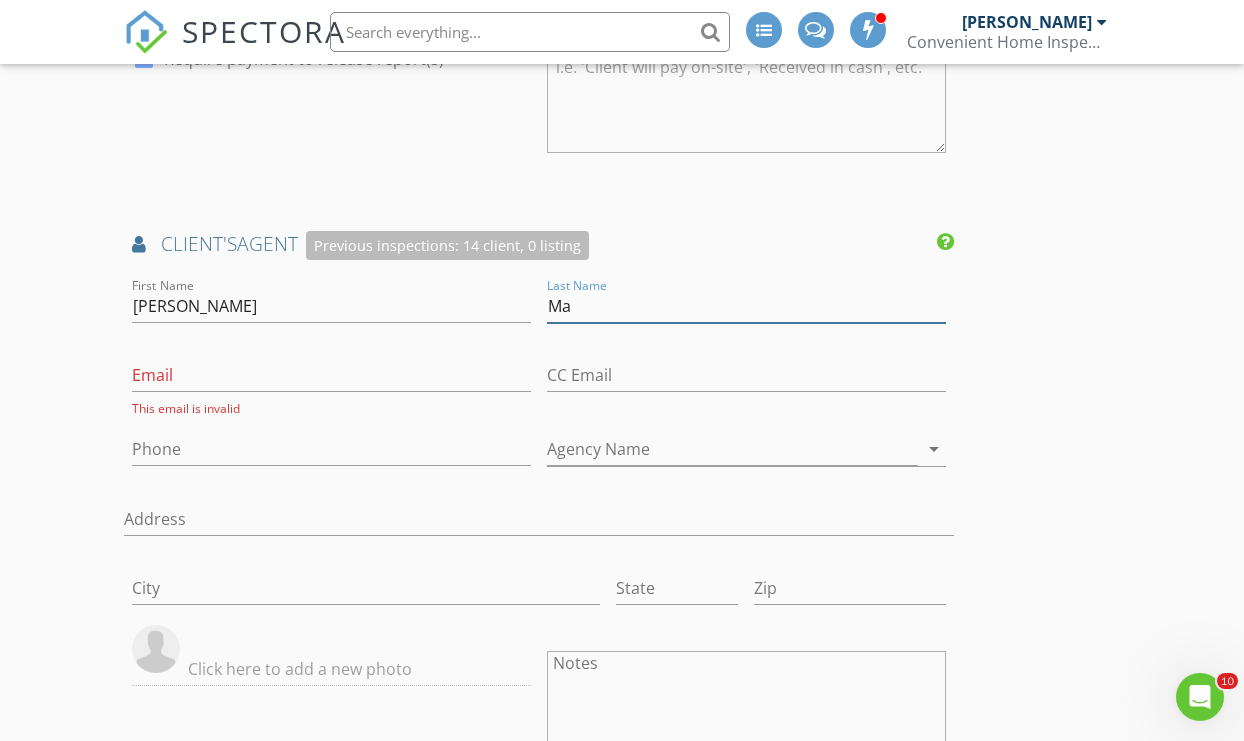 type on "M" 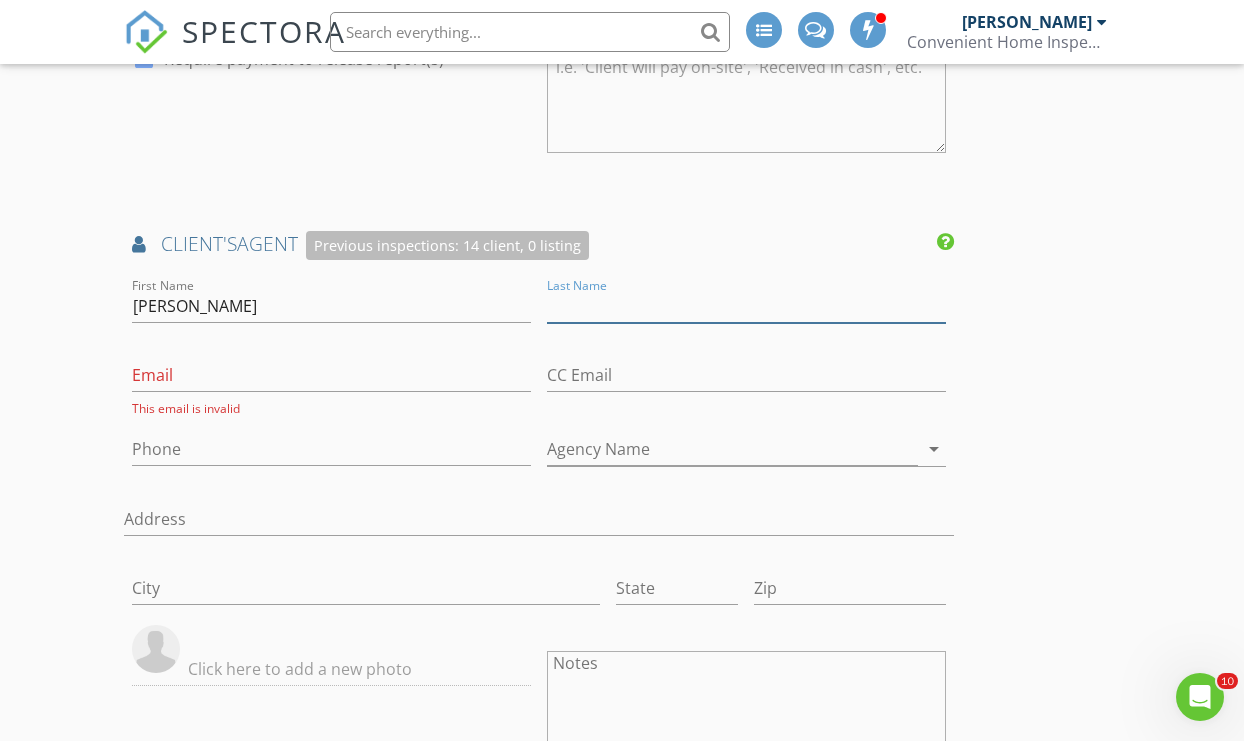 type 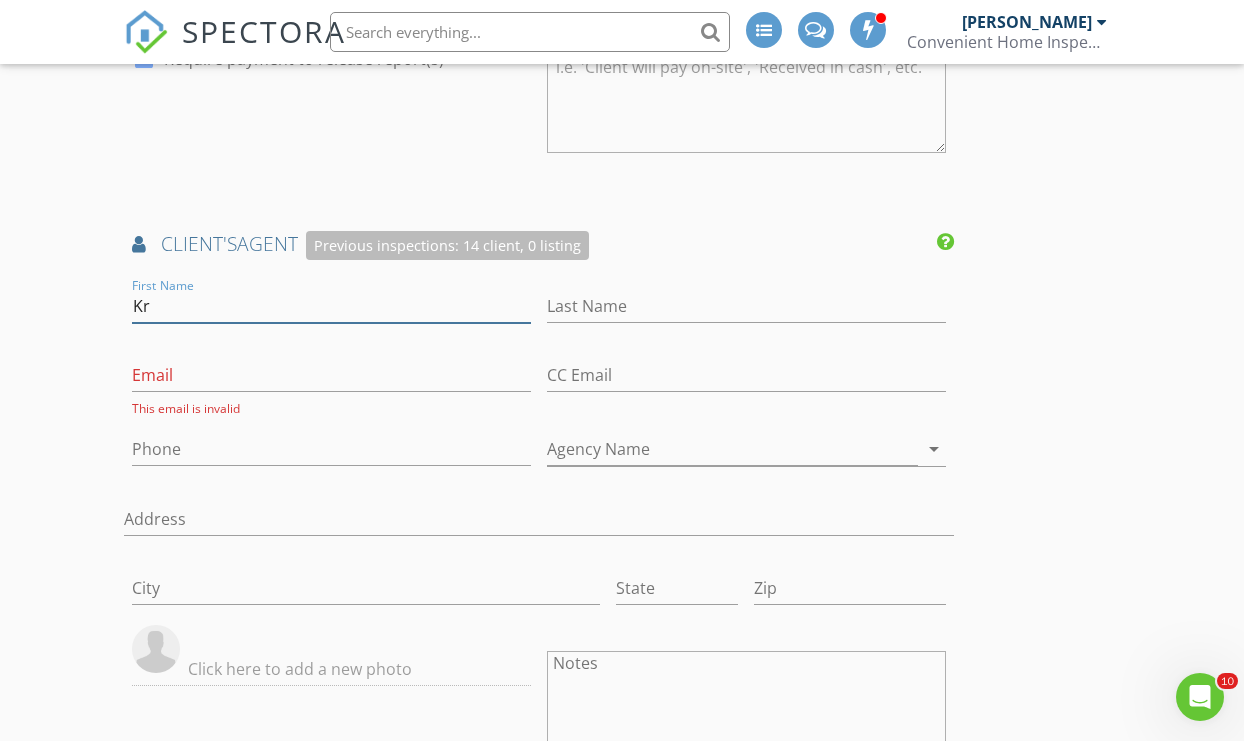 type on "K" 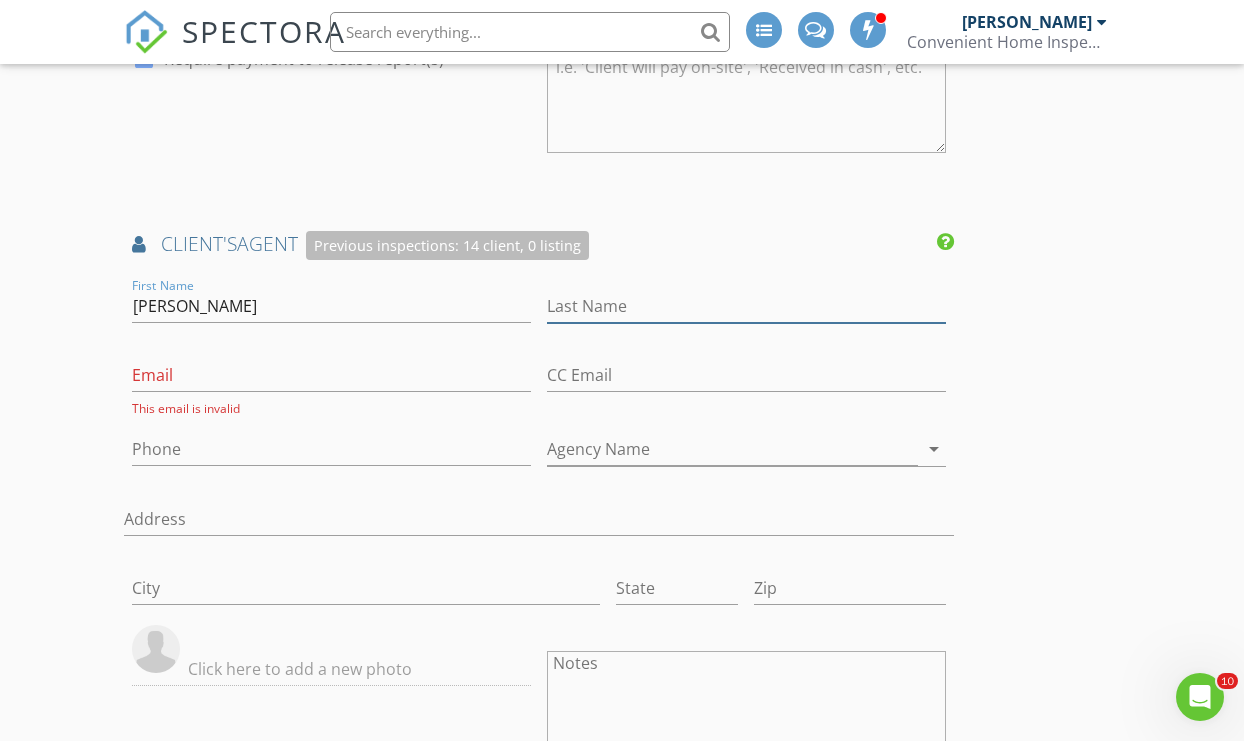 type on "Tiffany" 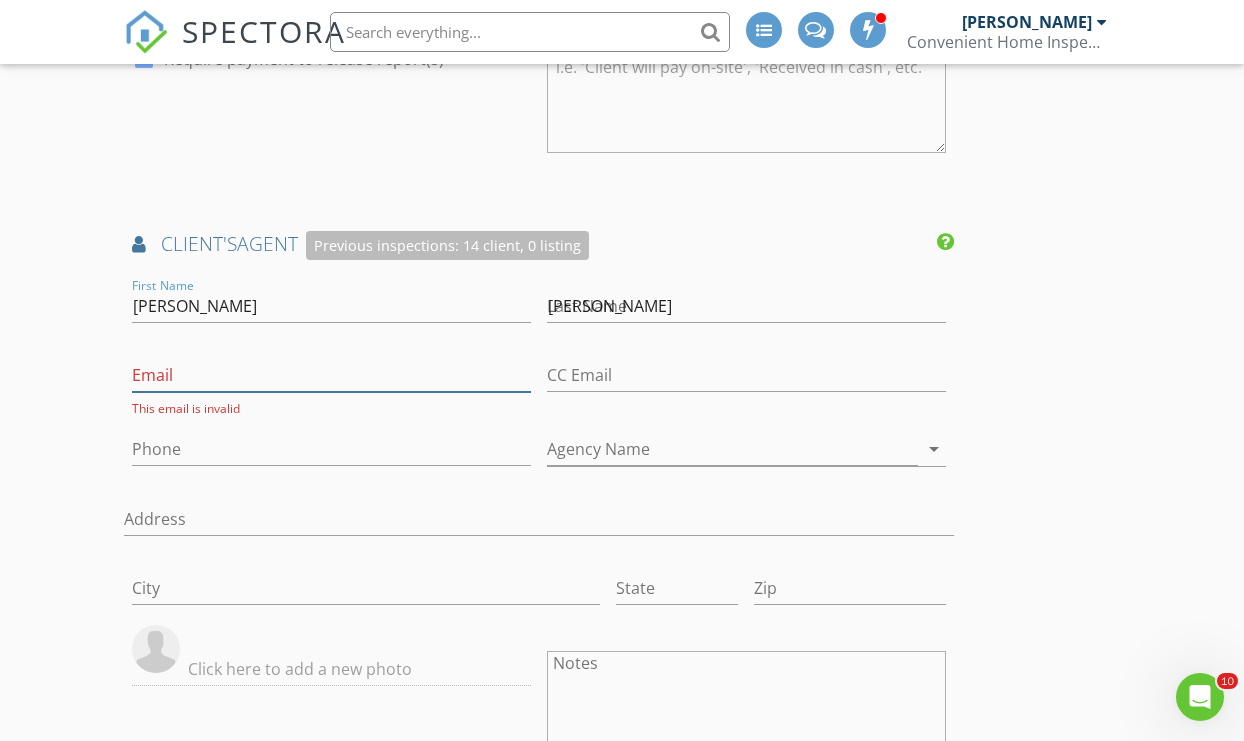 type on "tiffanylramirez54@gmail.com" 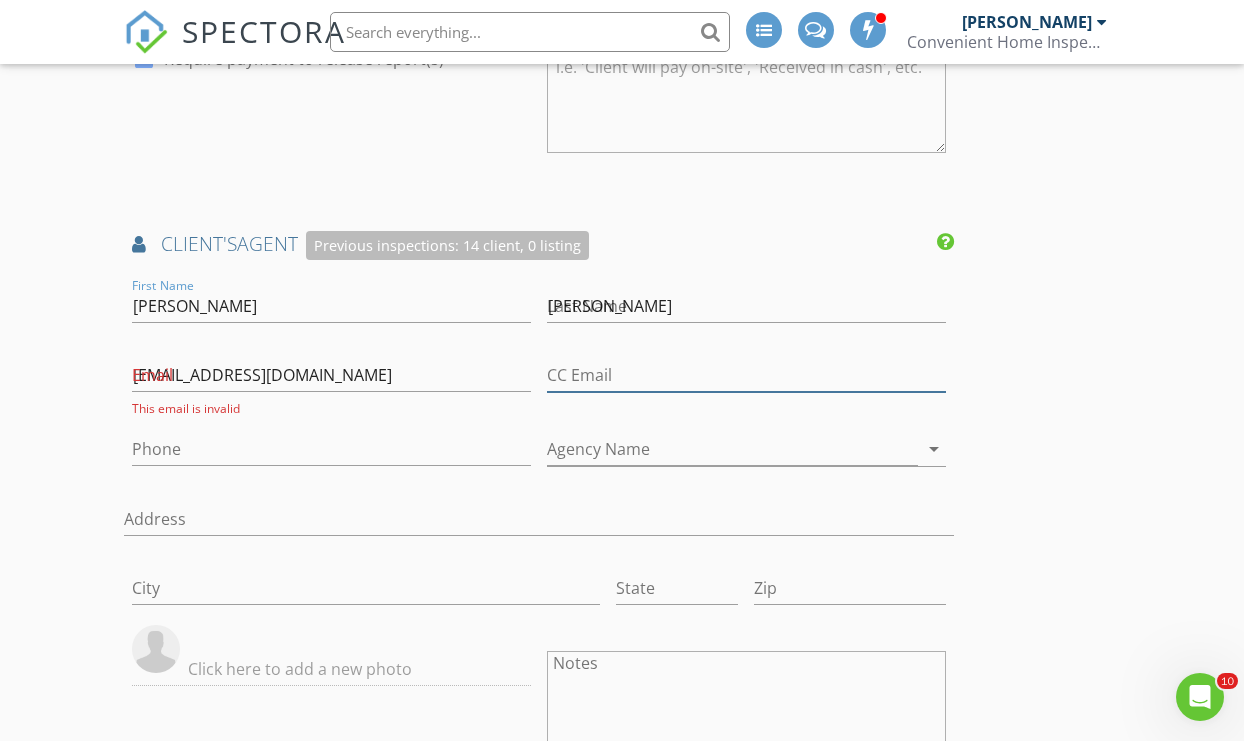 type on "tiffanylramirez54@gmail.com" 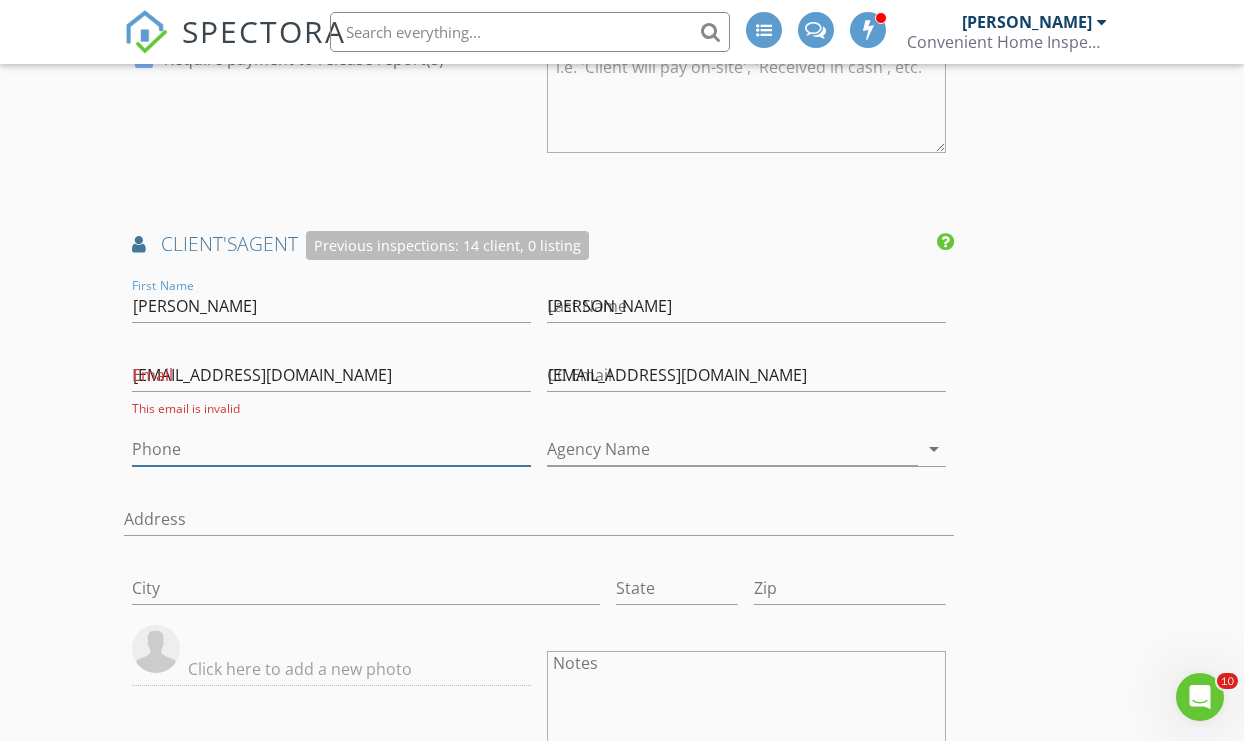 type on "8283105109" 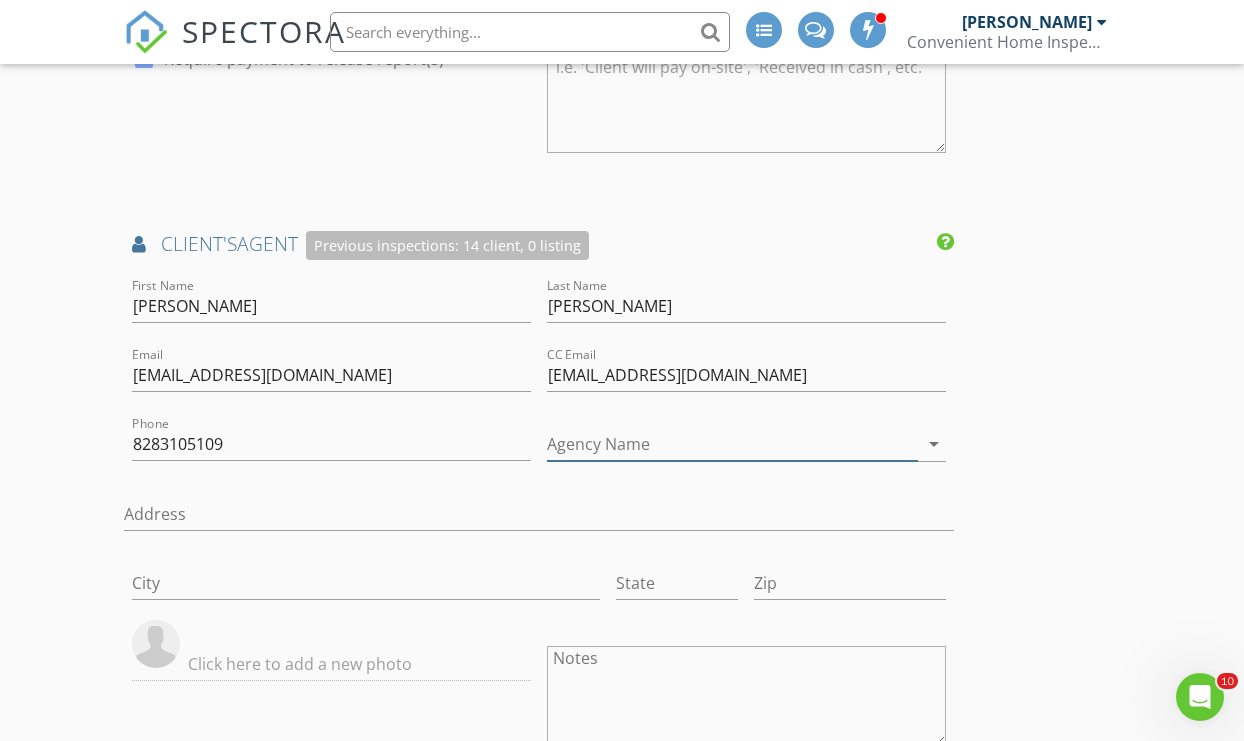 type on "Tiffany Ramirez" 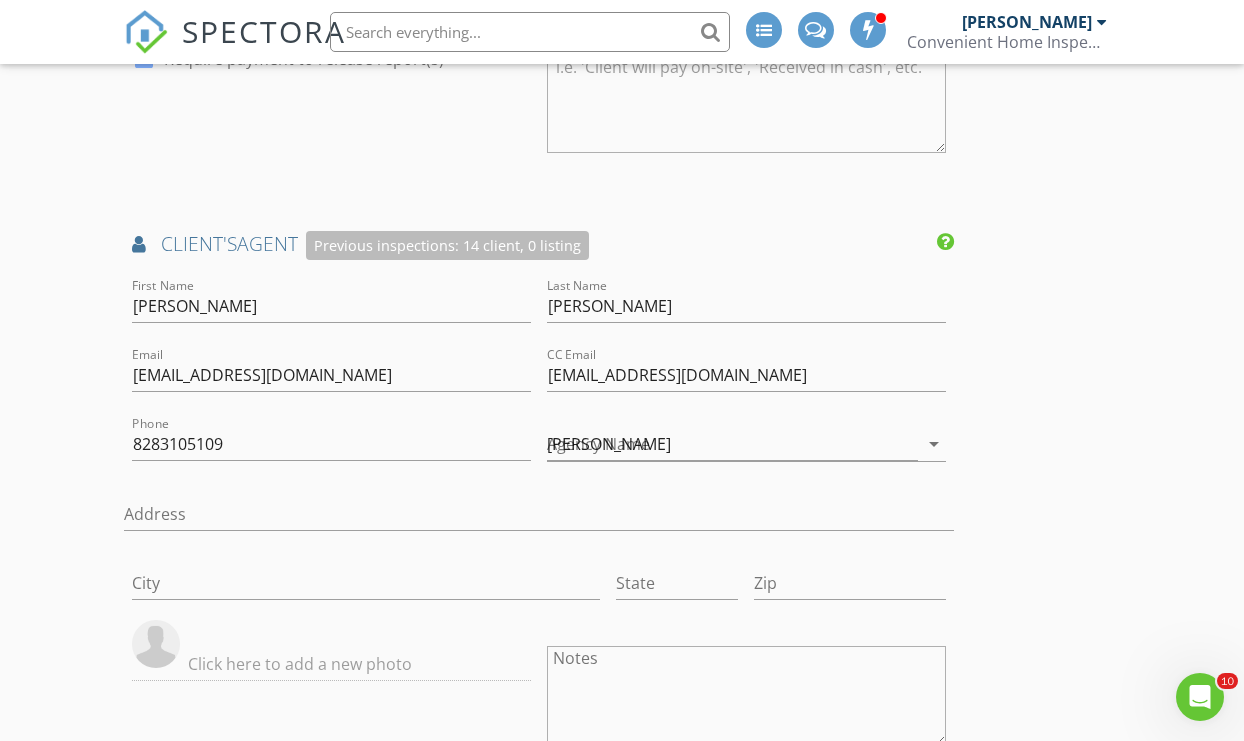 type on "828-310-5109" 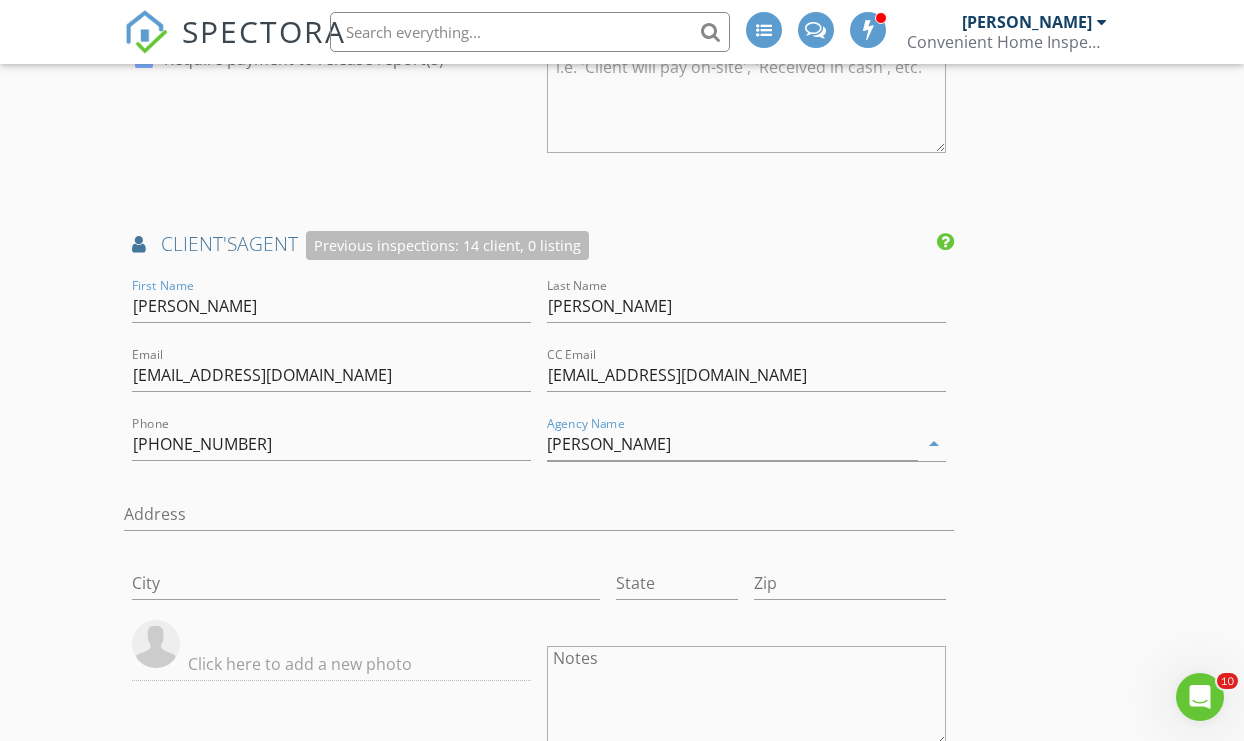 click on "INSPECTOR(S)
check_box   Chuck Myers   PRIMARY   check_box_outline_blank   COLE HARTZLER     check_box   Caleb Myers     Chuck Myers,  Caleb Myers arrow_drop_down   check_box_outline_blank Chuck Myers specifically requested check_box_outline_blank Caleb Myers specifically requested
Date/Time
07/18/2025 1:00 PM
Location
Address Search       Address 3815 10th St NE   Unit   City Hickory   State NC   Zip 28601   County Catawba     Square Feet 2874   Year Built 2016   Foundation Crawlspace arrow_drop_down     Caleb Myers     2.3 miles     (7 minutes)         Chuck Myers     40.8 miles     (an hour)
client
check_box Enable Client CC email for this inspection   Client Search     check_box_outline_blank Client is a Company/Organization     First Name Caitlin and Stephen   Last Name Spika   Email caitlinspika@gmail.com   CC Email stephenspika@gmail.com   Phone" at bounding box center [621, 181] 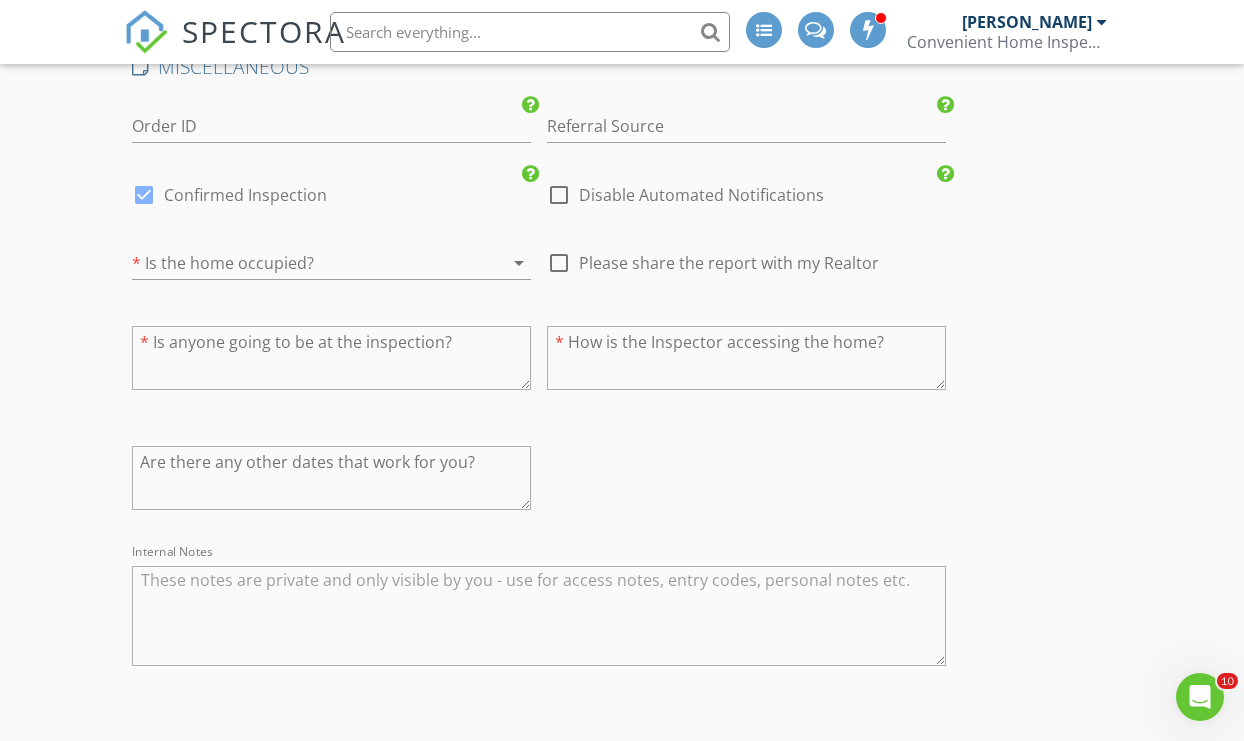 scroll, scrollTop: 3716, scrollLeft: 0, axis: vertical 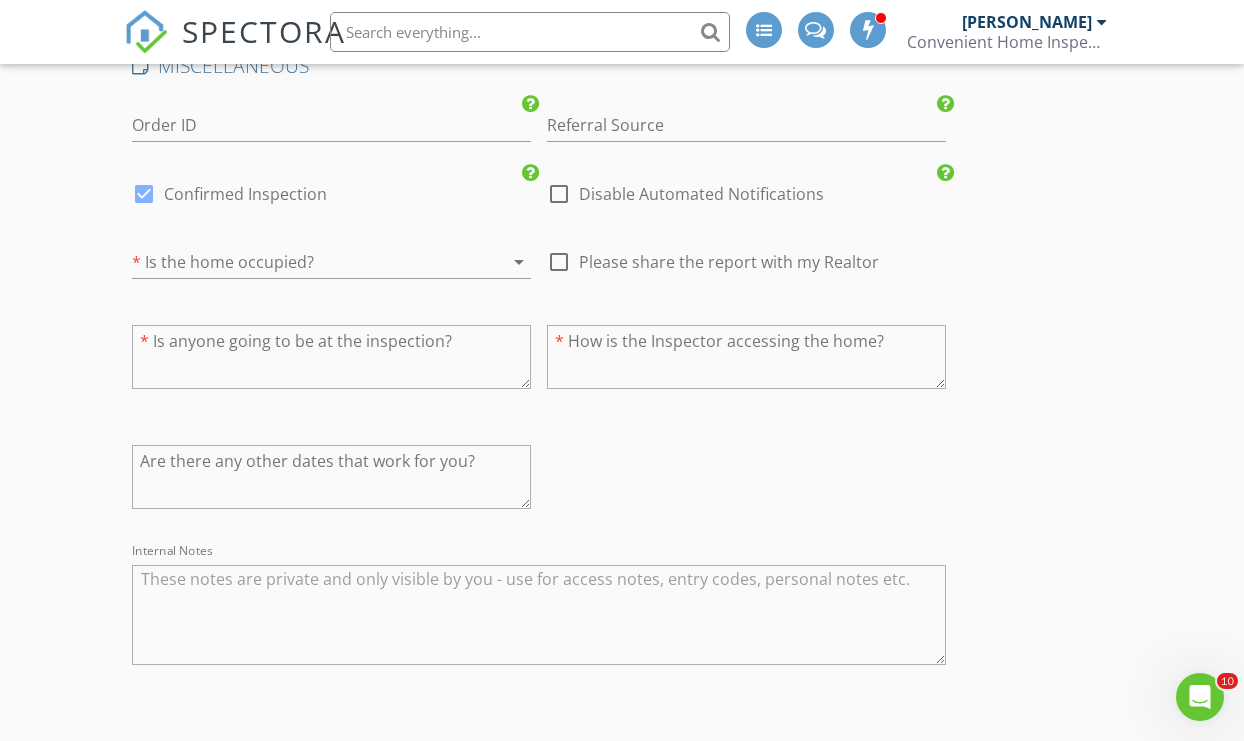 click at bounding box center (303, 262) 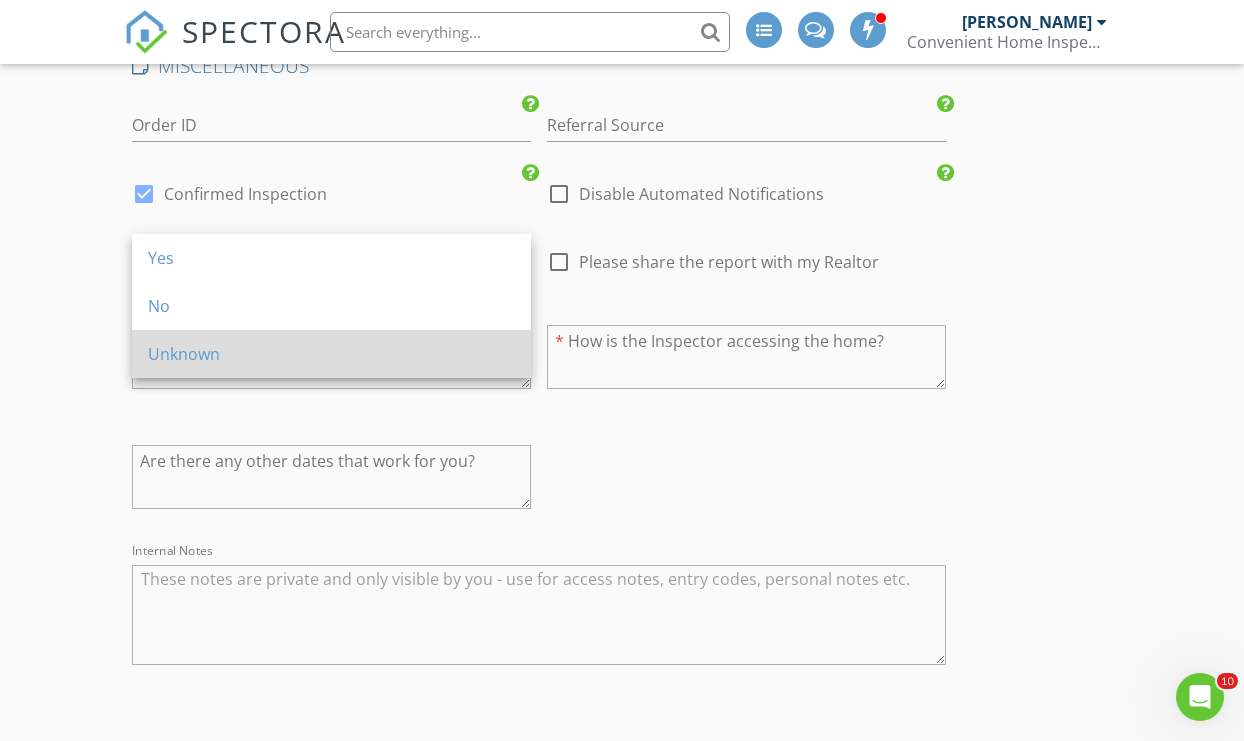 click on "Unknown" at bounding box center [331, 354] 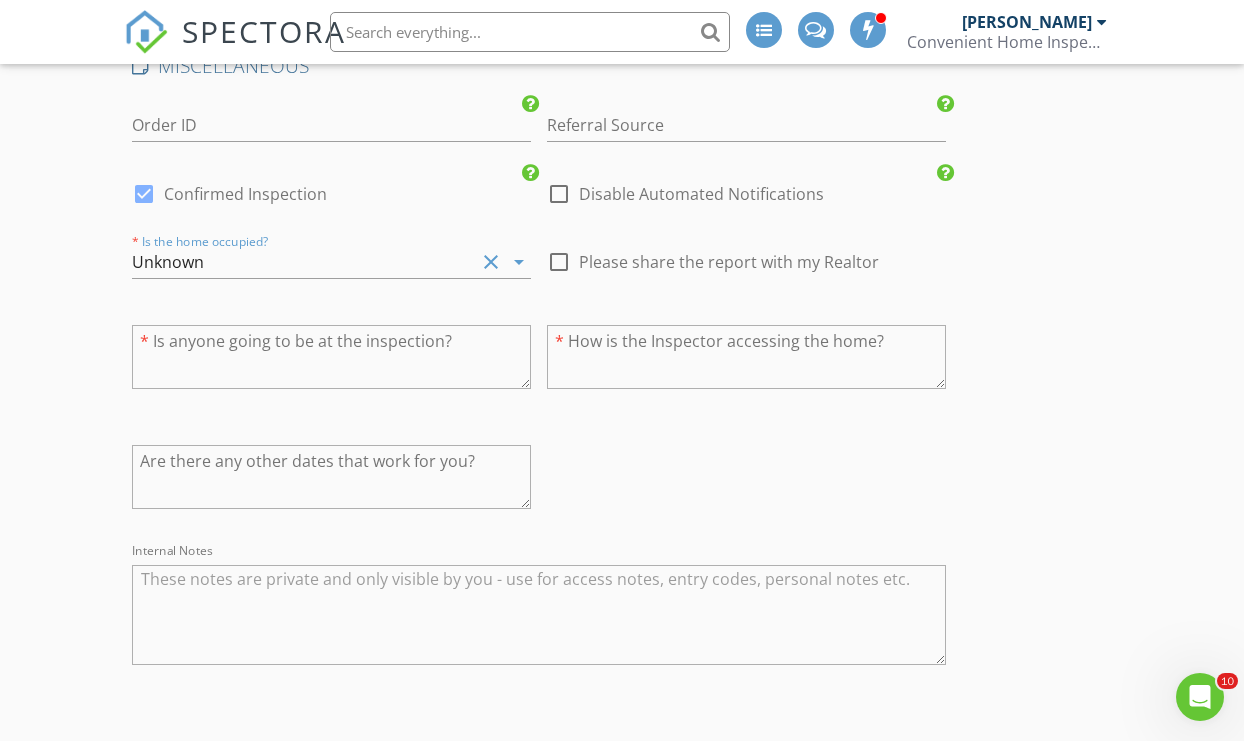 click at bounding box center (331, 357) 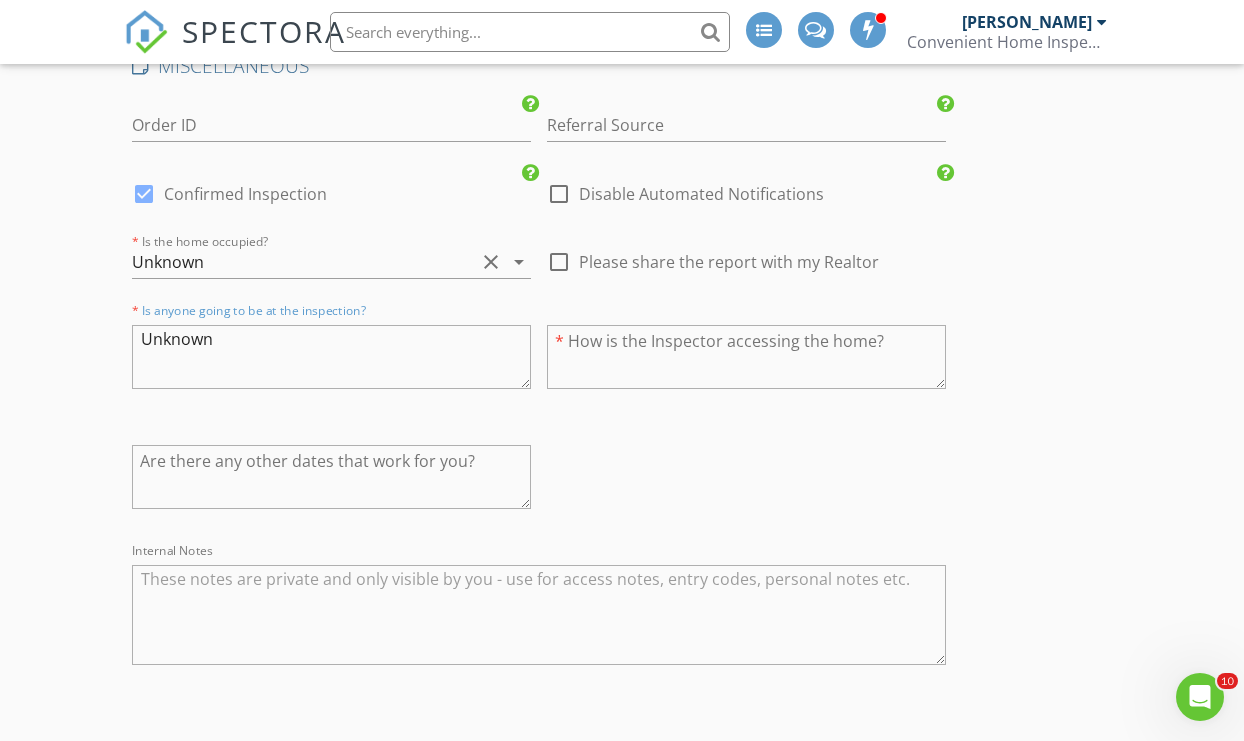 type on "Unknown" 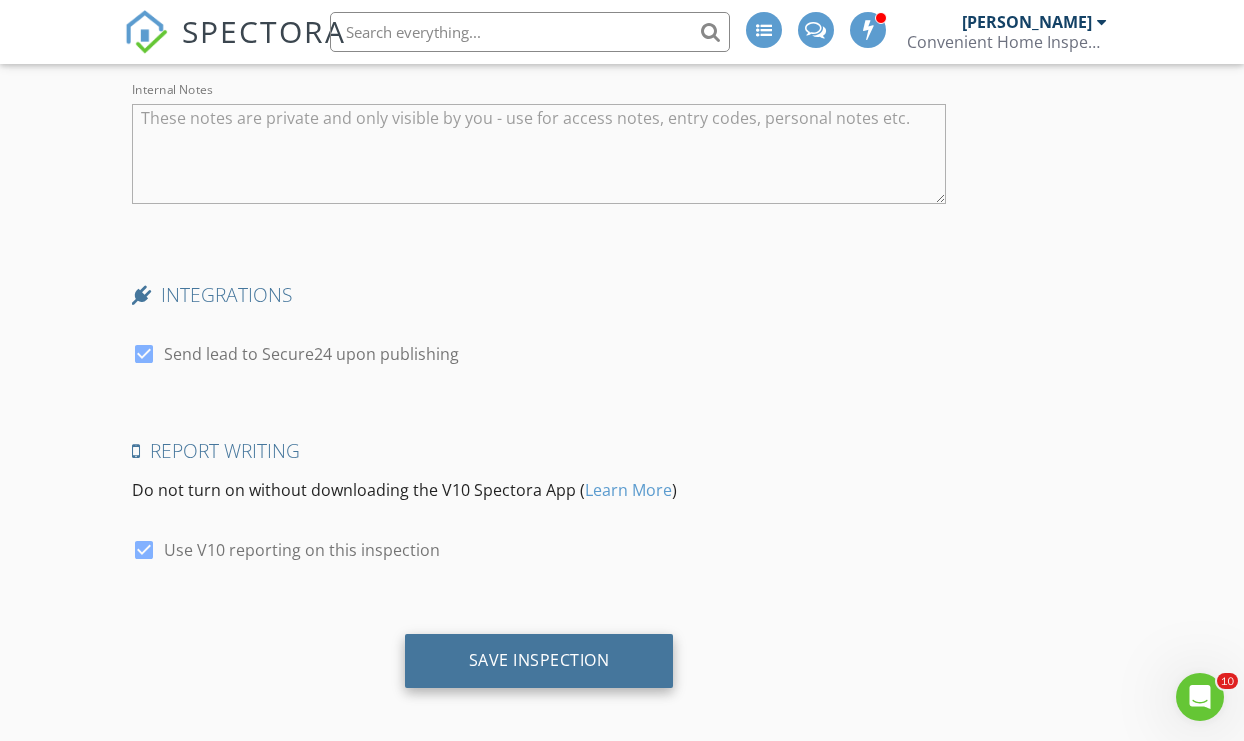 scroll, scrollTop: 4175, scrollLeft: 0, axis: vertical 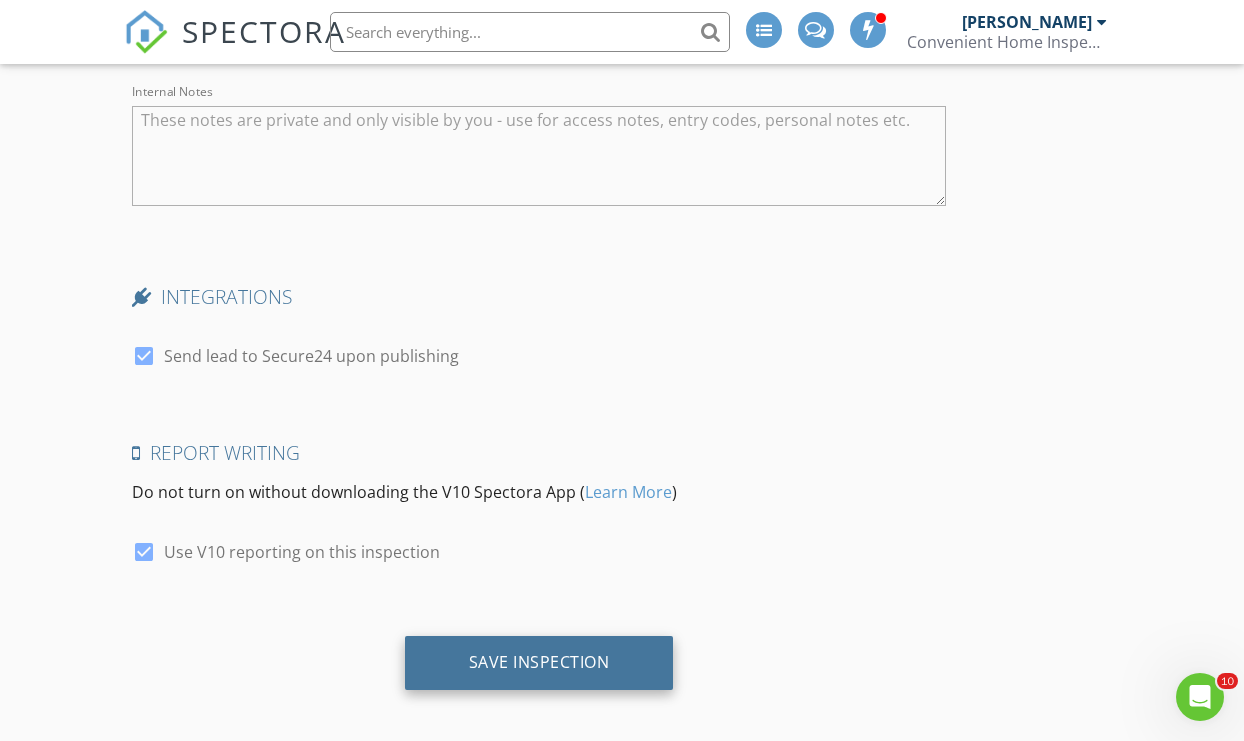 type on "waiting on showingtime confirmation" 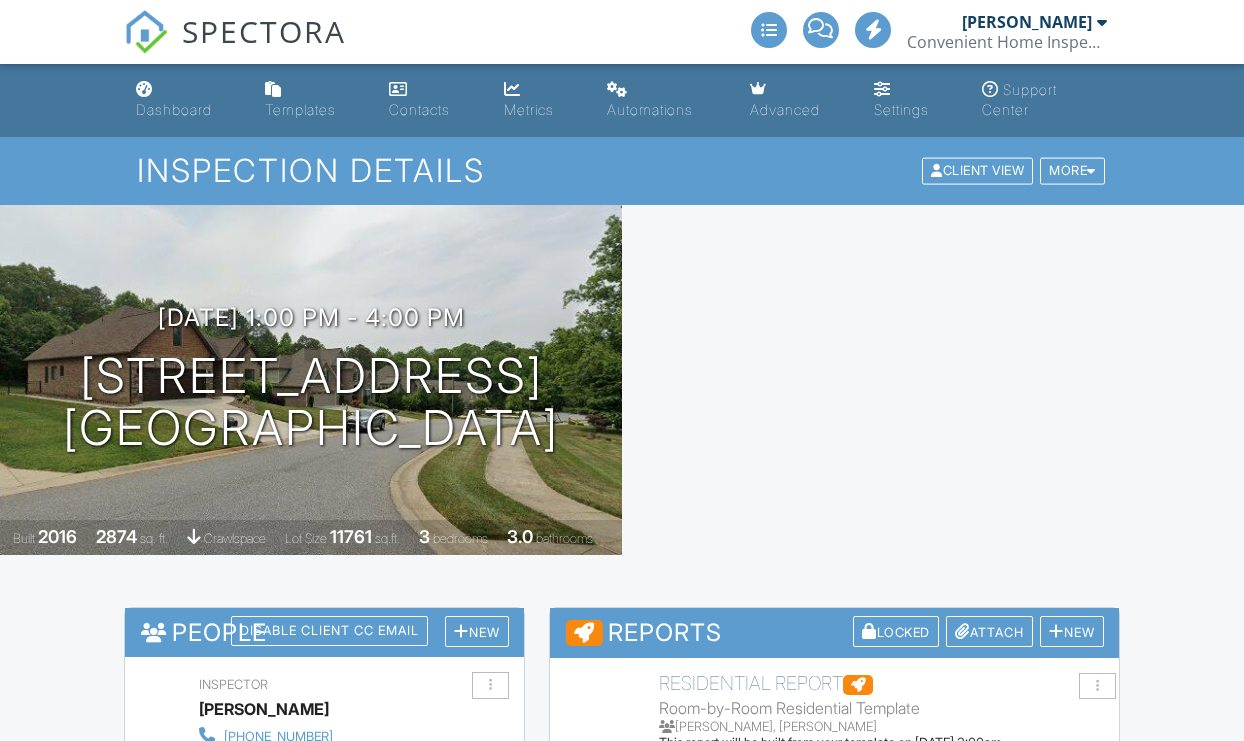 scroll, scrollTop: 0, scrollLeft: 0, axis: both 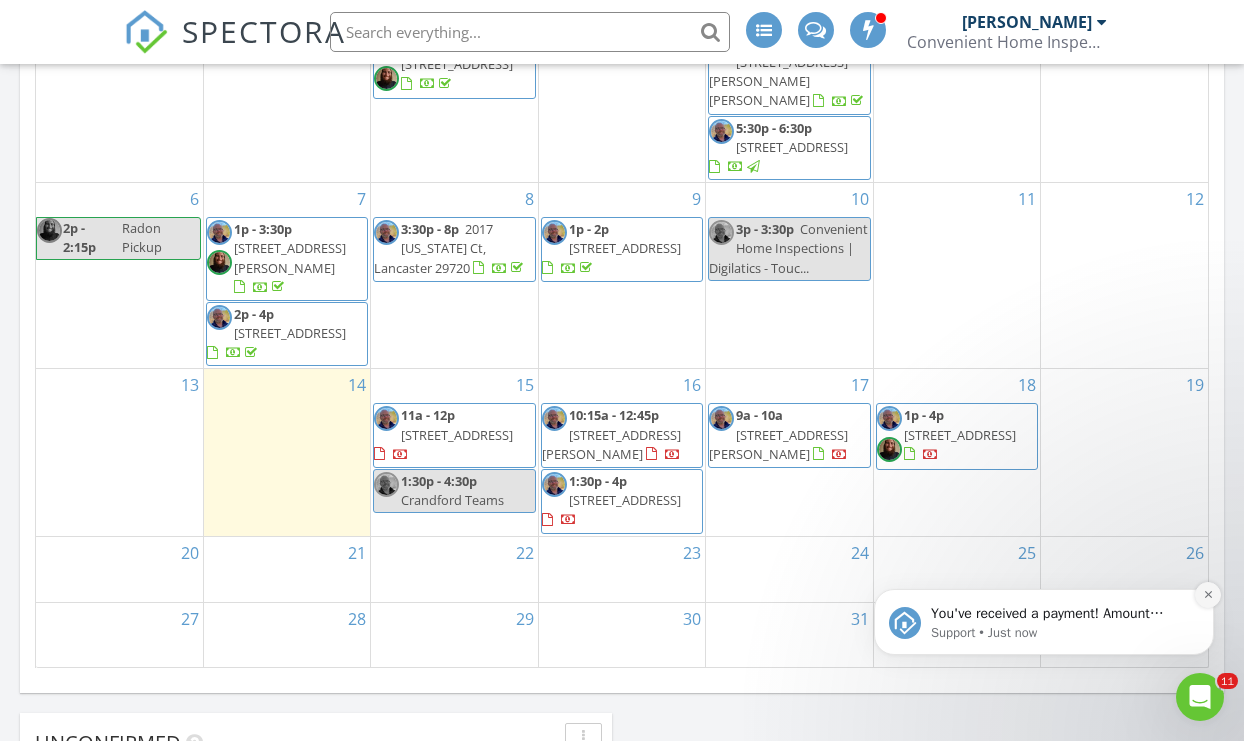 click at bounding box center [1208, 595] 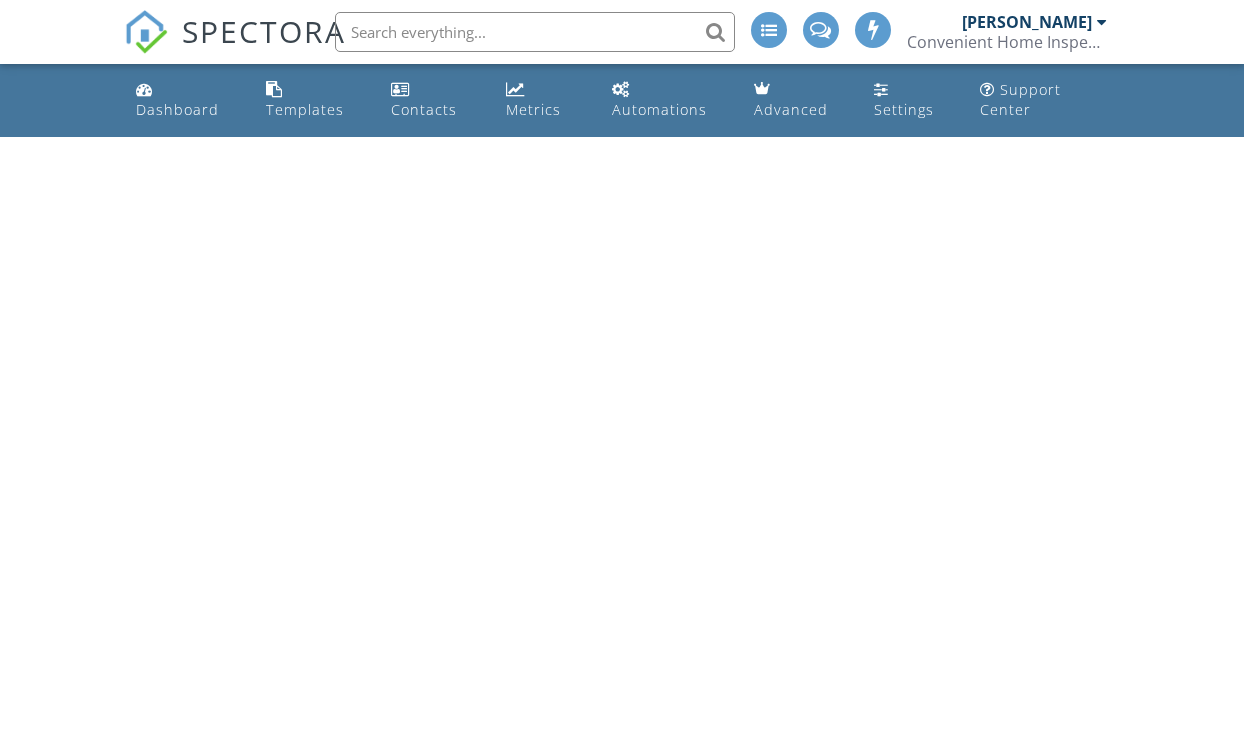 scroll, scrollTop: 0, scrollLeft: 0, axis: both 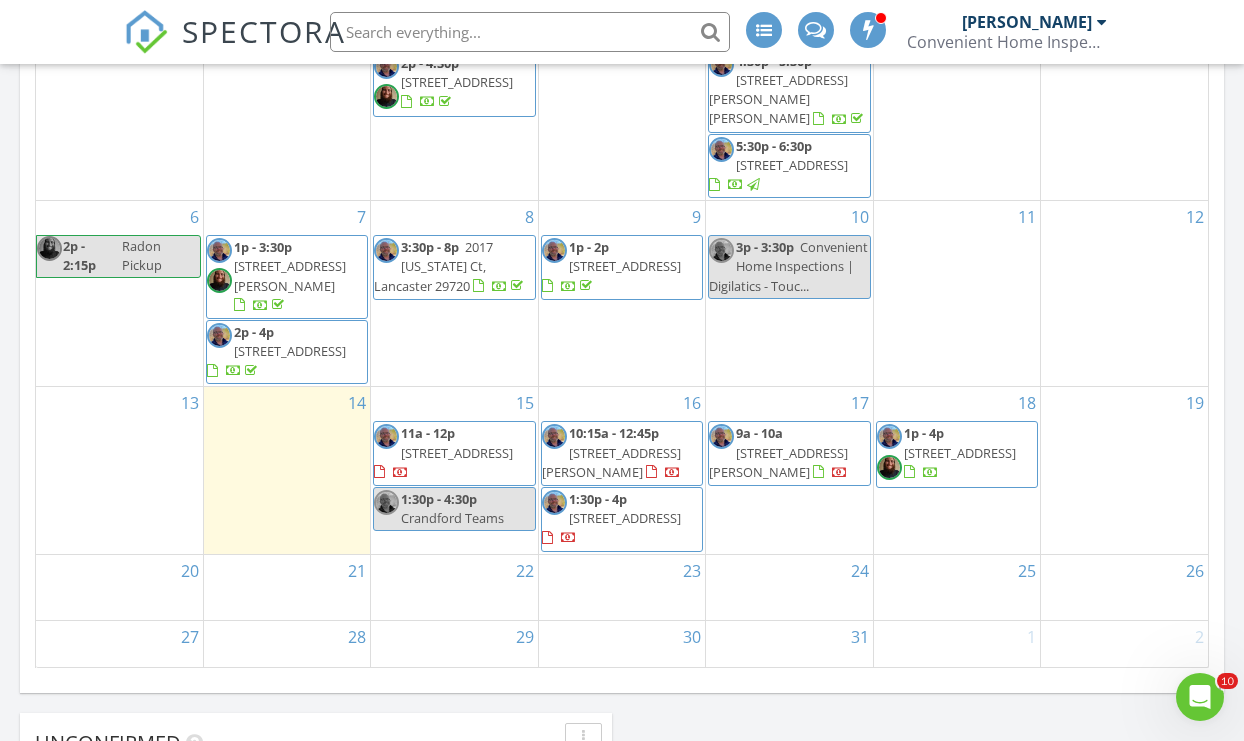 click on "[PERSON_NAME]" at bounding box center [1027, 22] 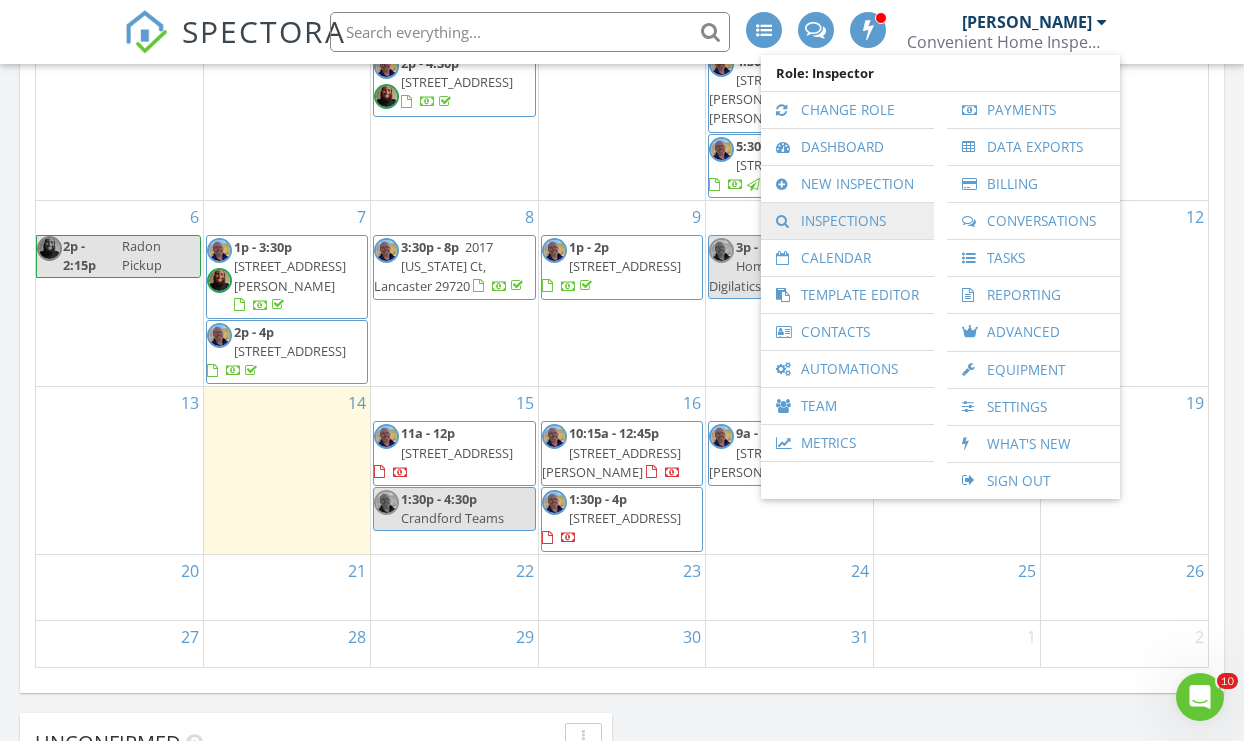 click on "Inspections" at bounding box center [847, 221] 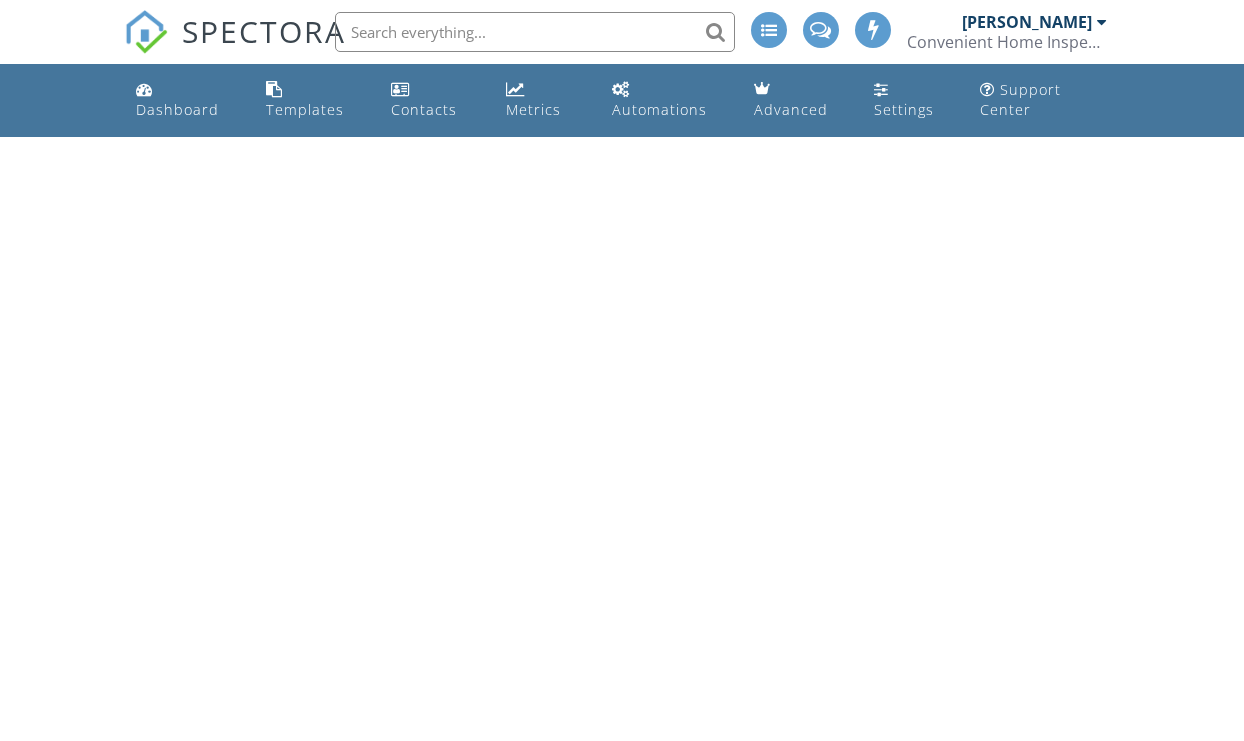 scroll, scrollTop: 0, scrollLeft: 0, axis: both 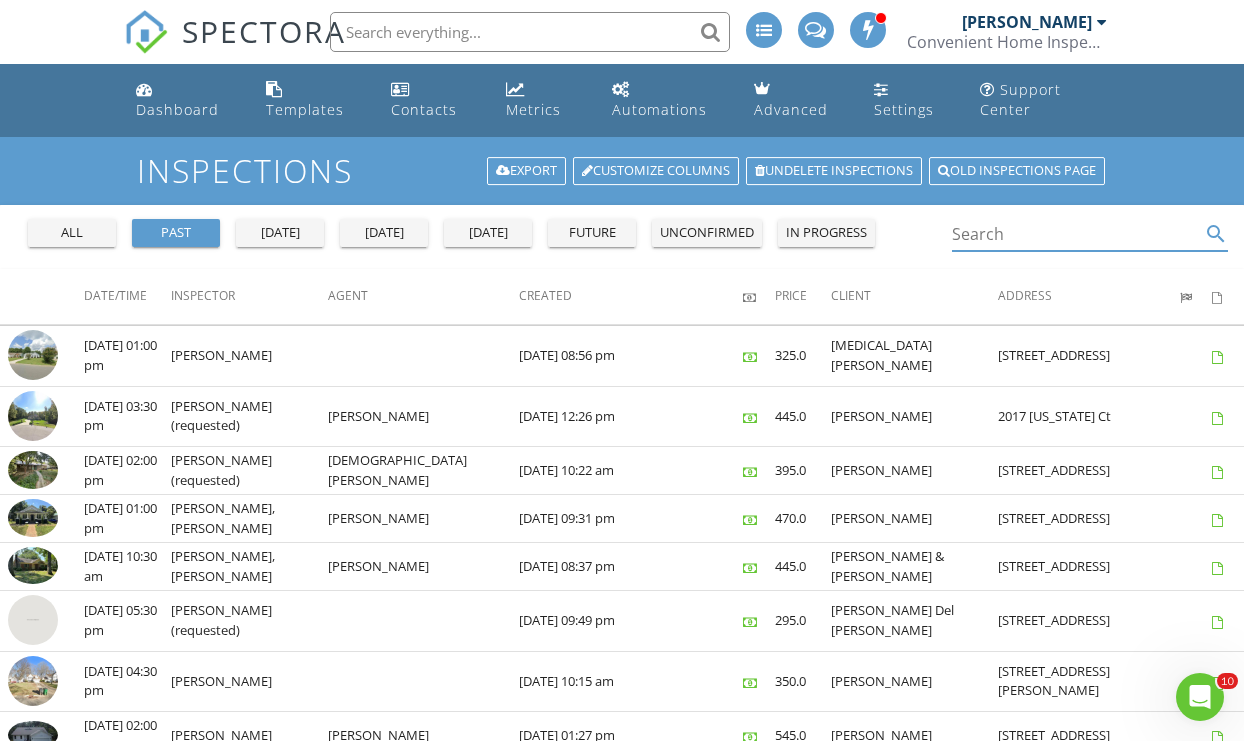 click at bounding box center [1076, 234] 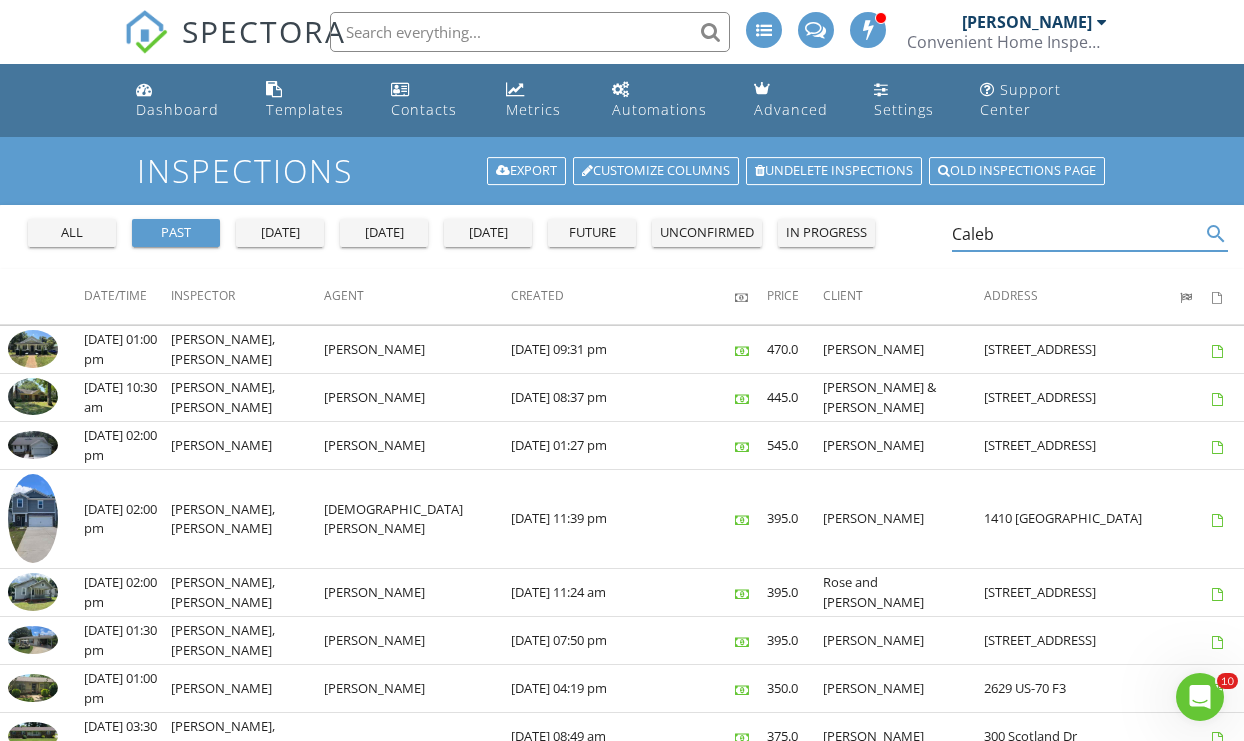scroll, scrollTop: 0, scrollLeft: 0, axis: both 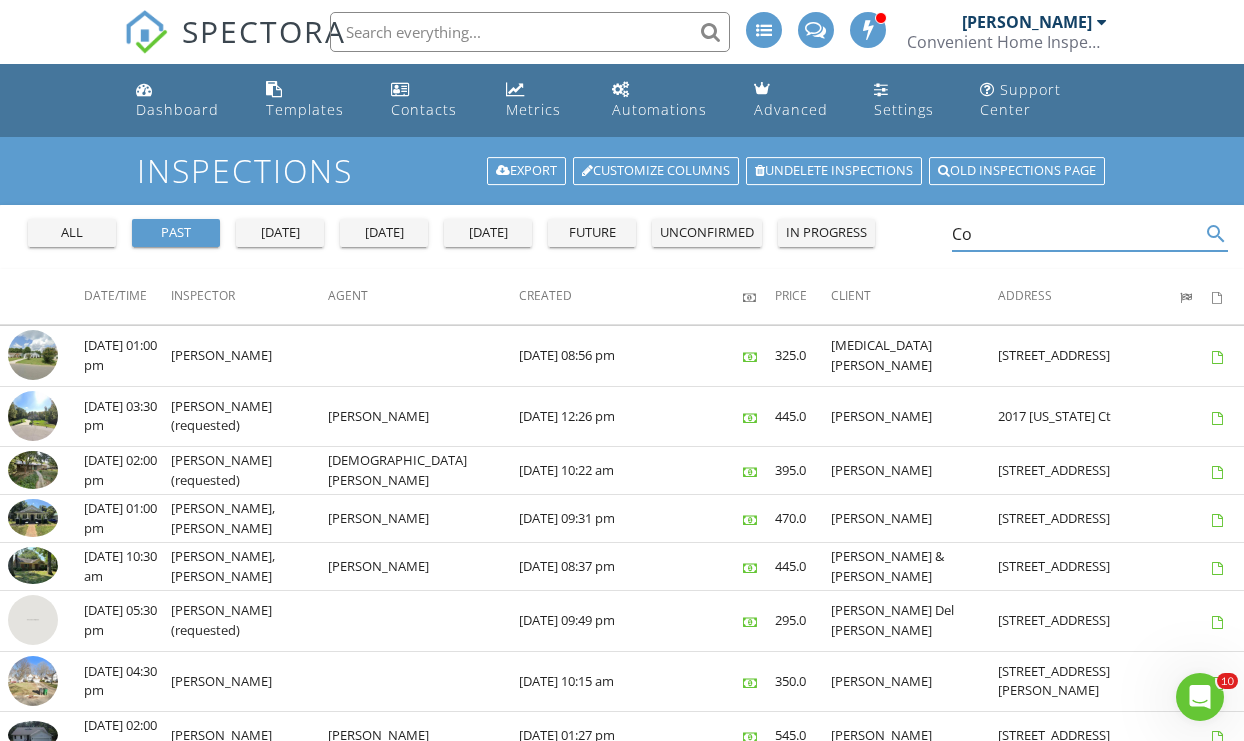type on "C" 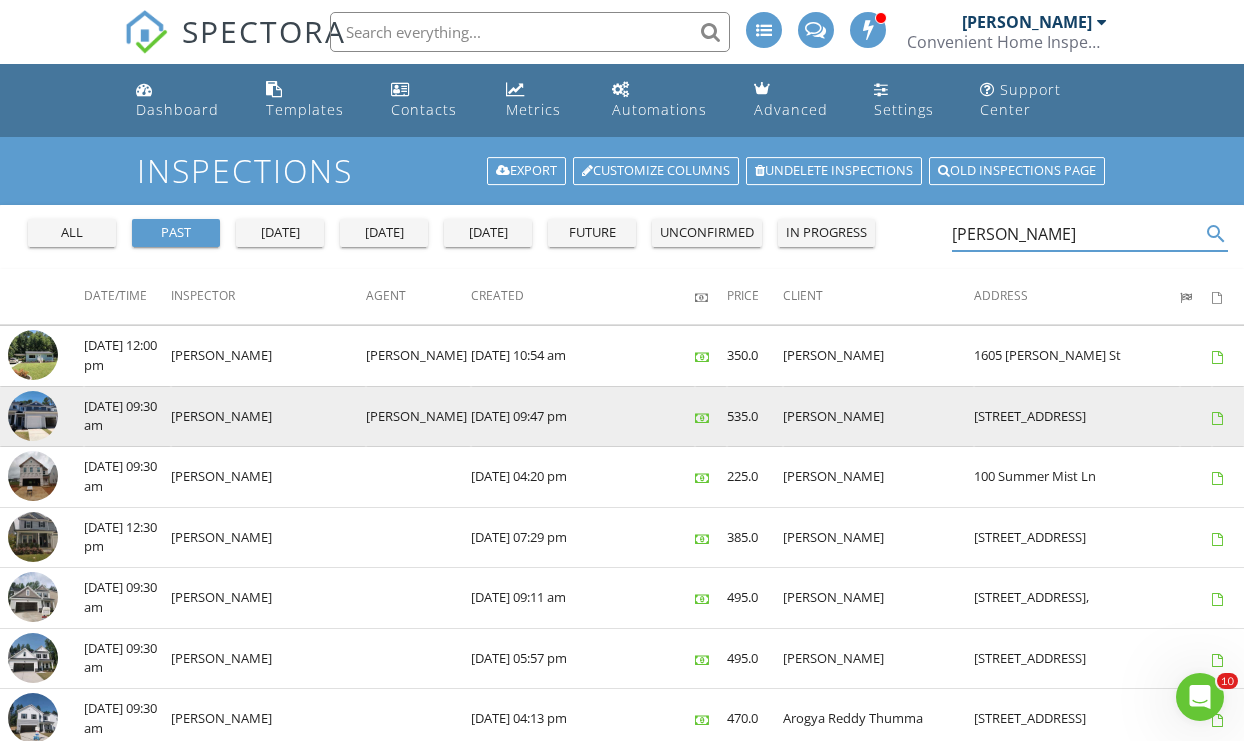 scroll, scrollTop: 0, scrollLeft: 0, axis: both 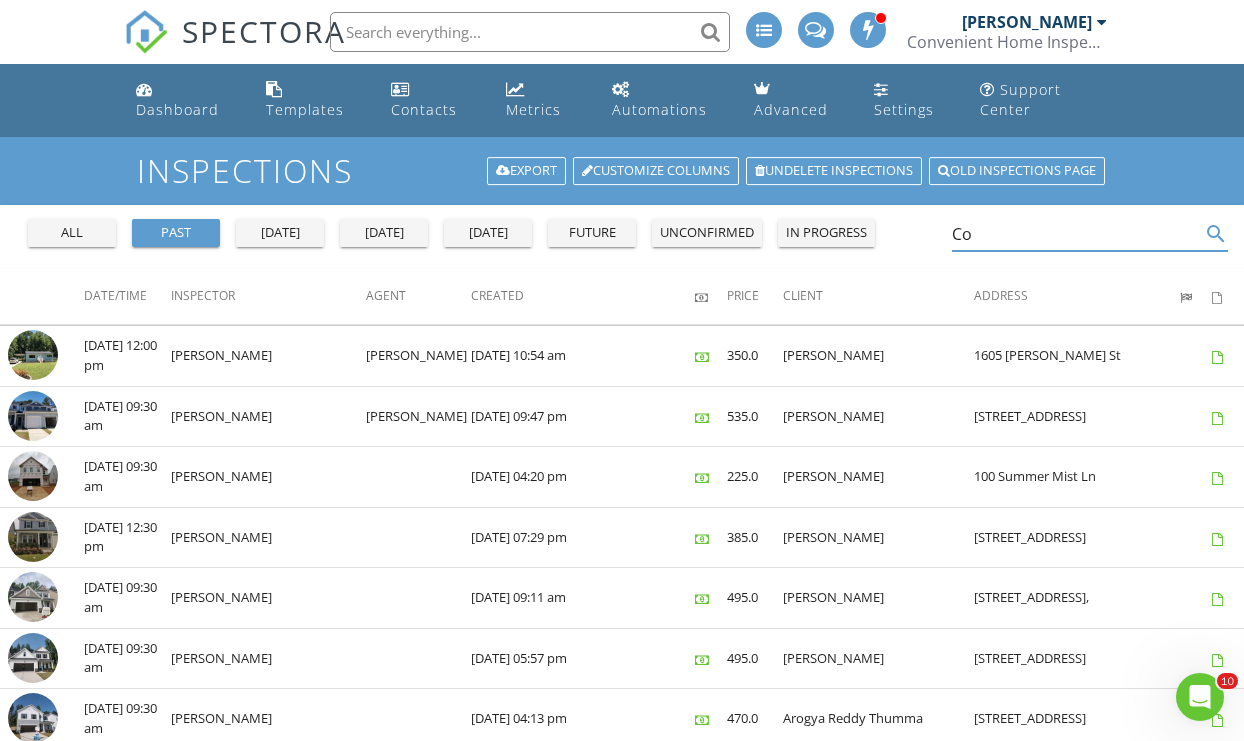 type on "C" 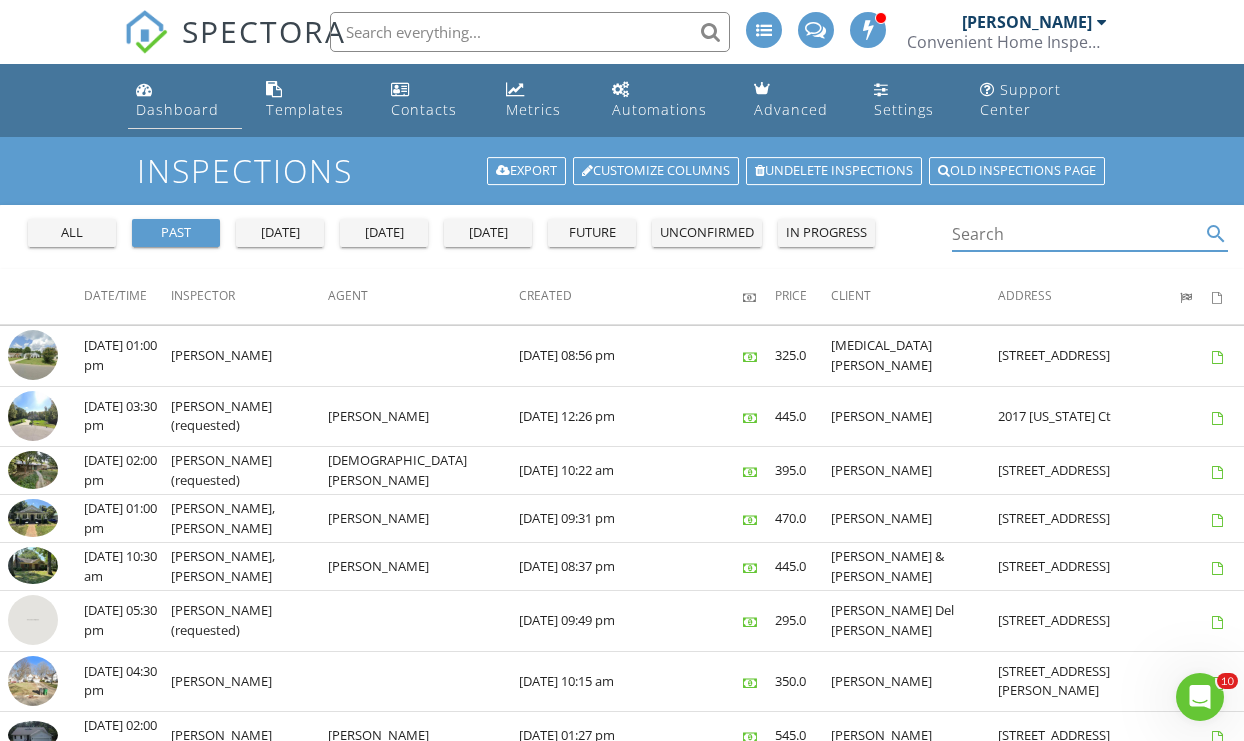 type 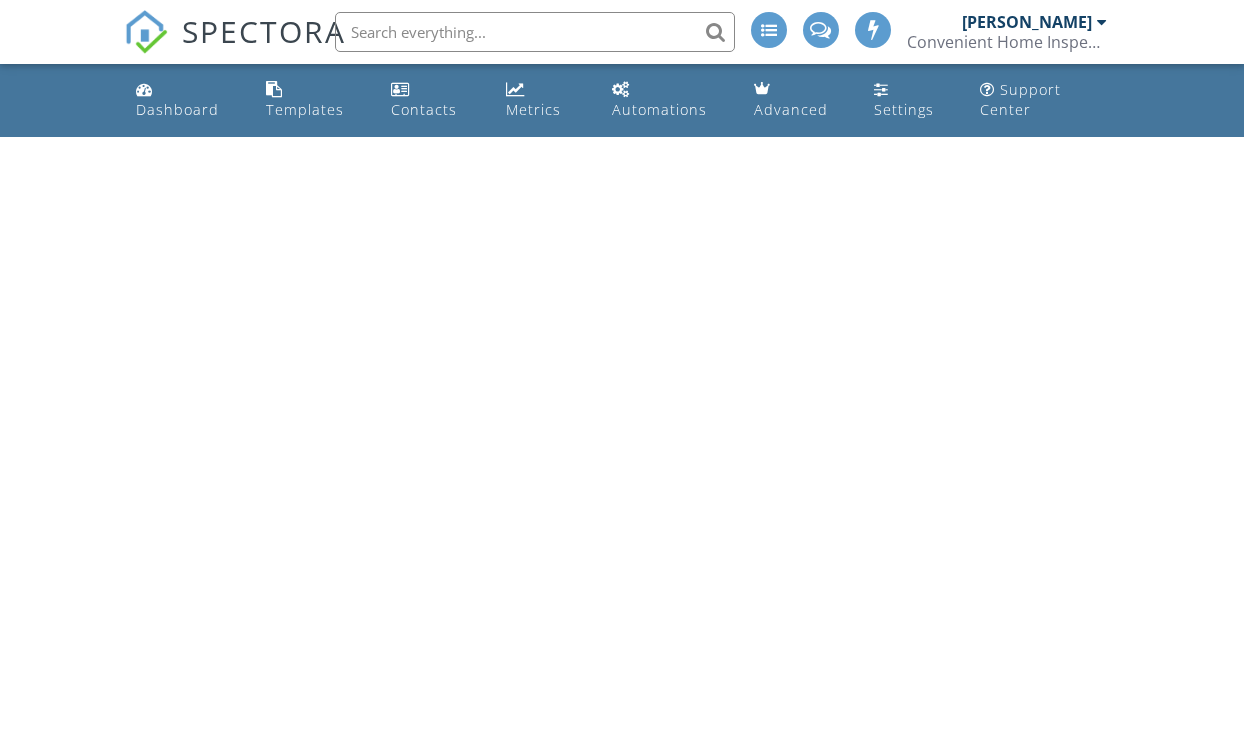 scroll, scrollTop: 0, scrollLeft: 0, axis: both 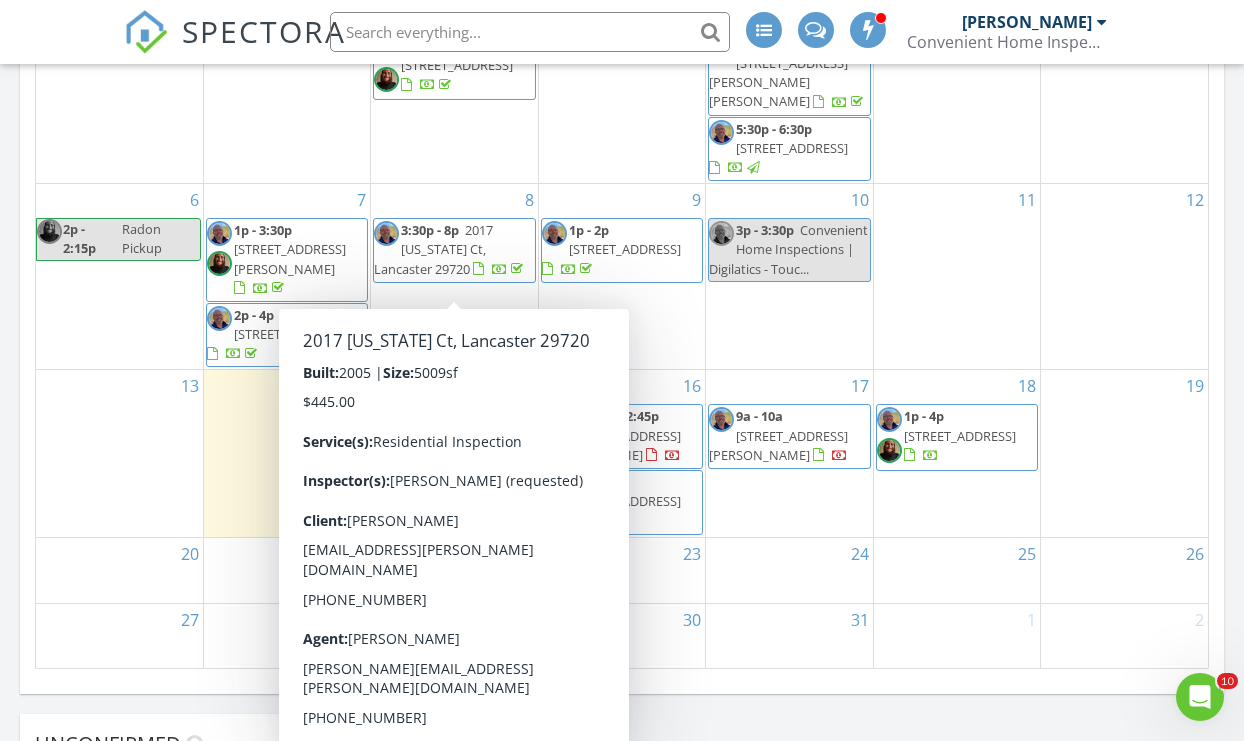click on "11" at bounding box center [957, 276] 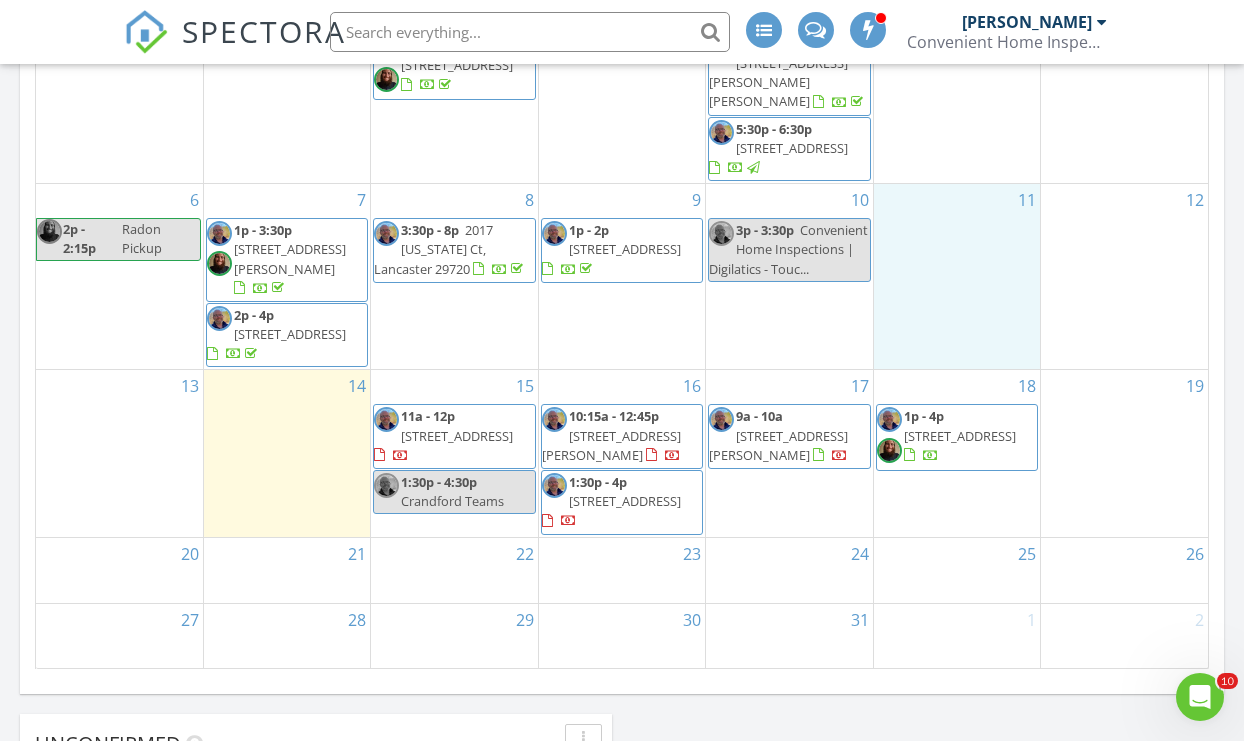 click on "[STREET_ADDRESS]" at bounding box center (625, 501) 